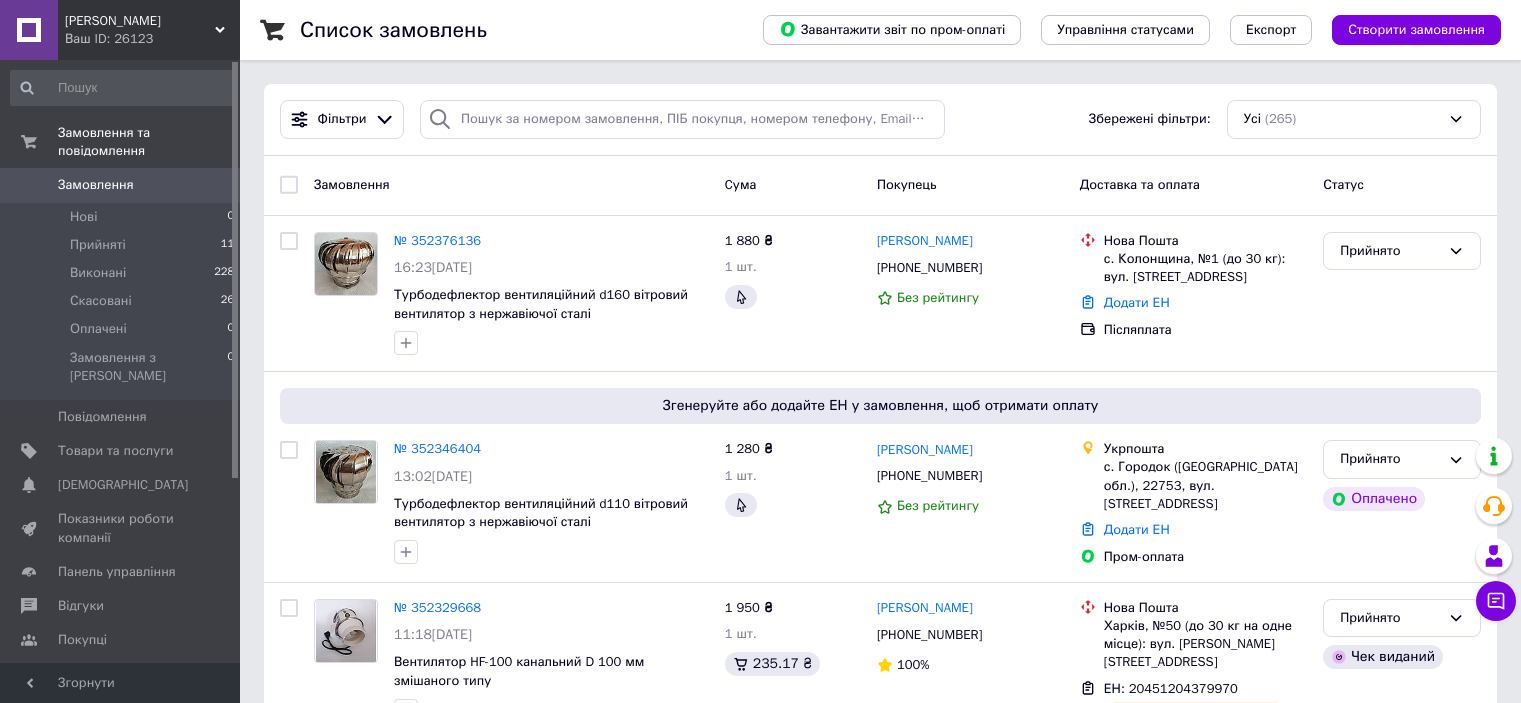 scroll, scrollTop: 0, scrollLeft: 0, axis: both 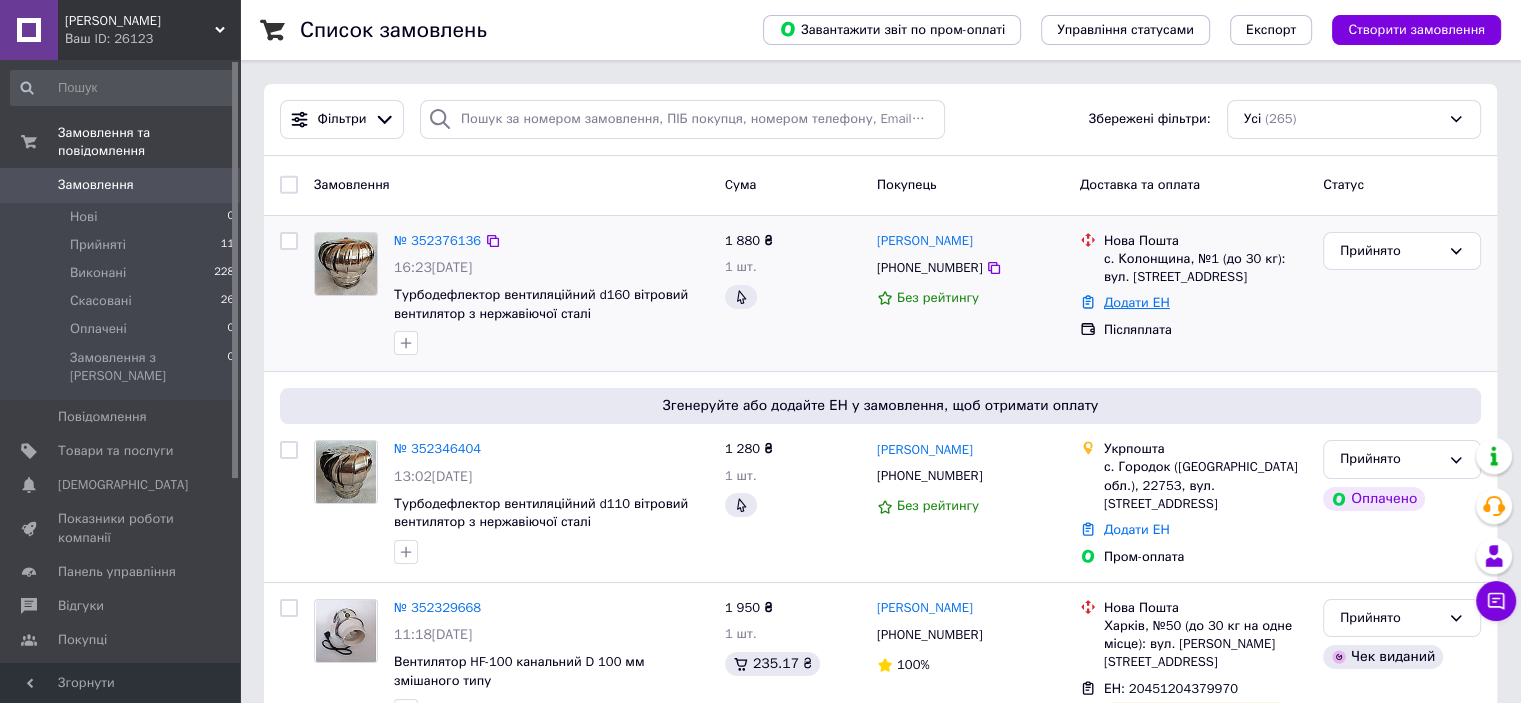 click on "Додати ЕН" at bounding box center (1137, 302) 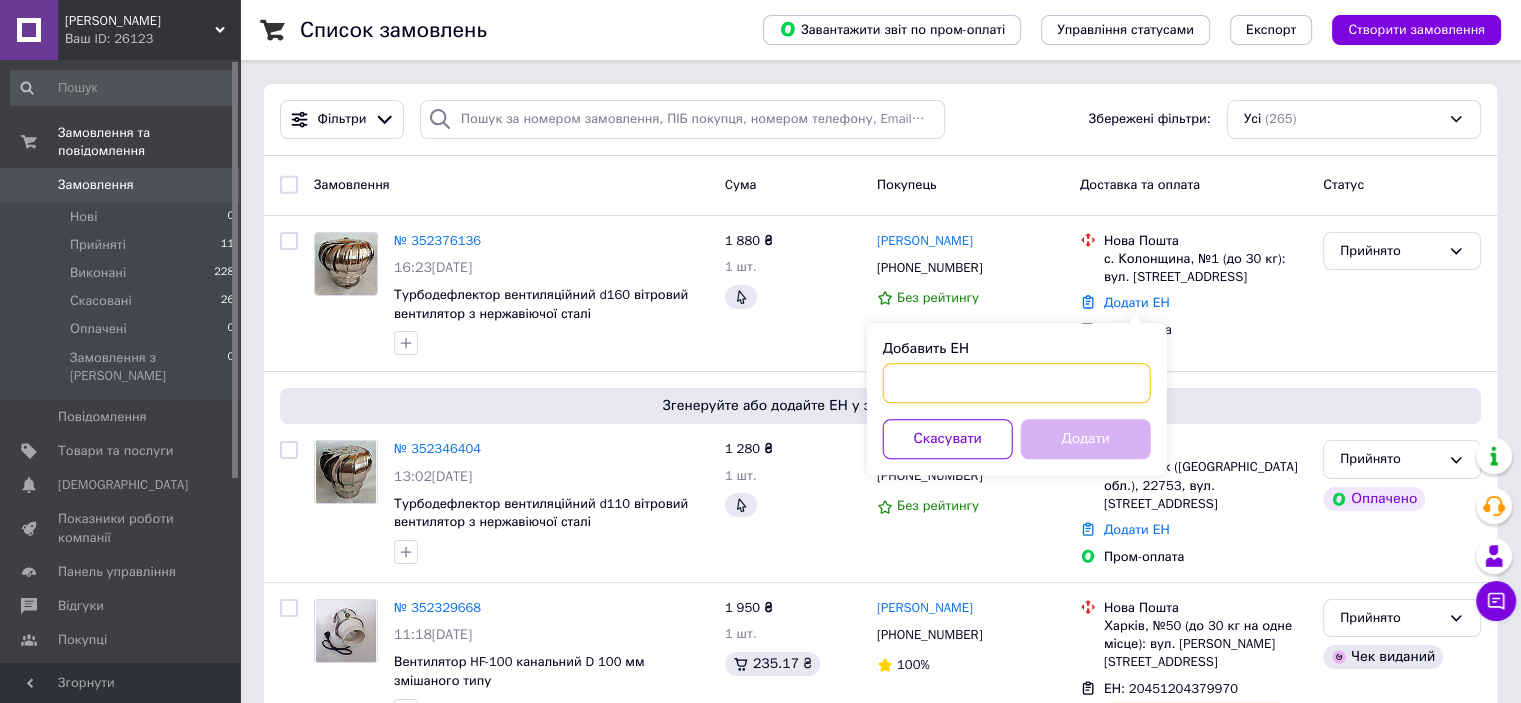 click on "Добавить ЕН" at bounding box center [1017, 383] 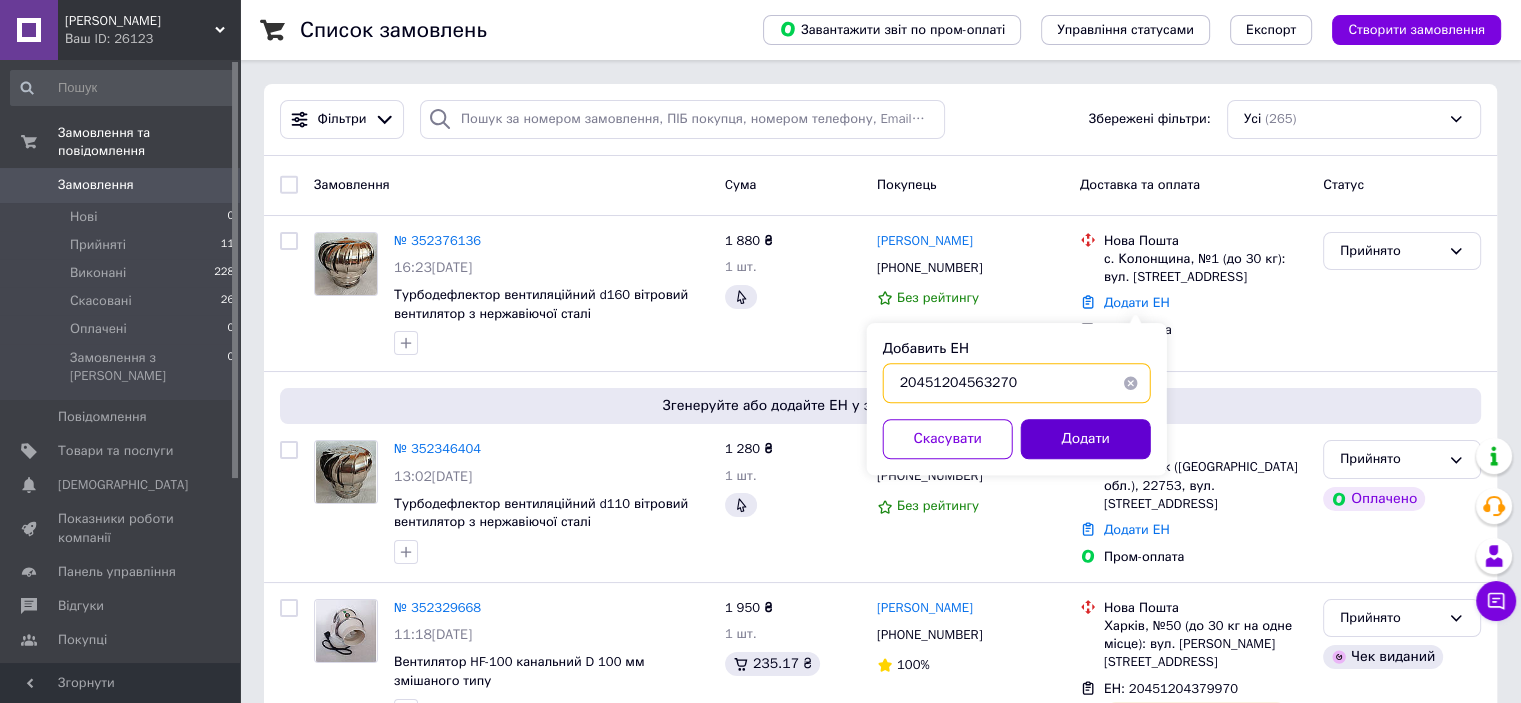 type on "20451204563270" 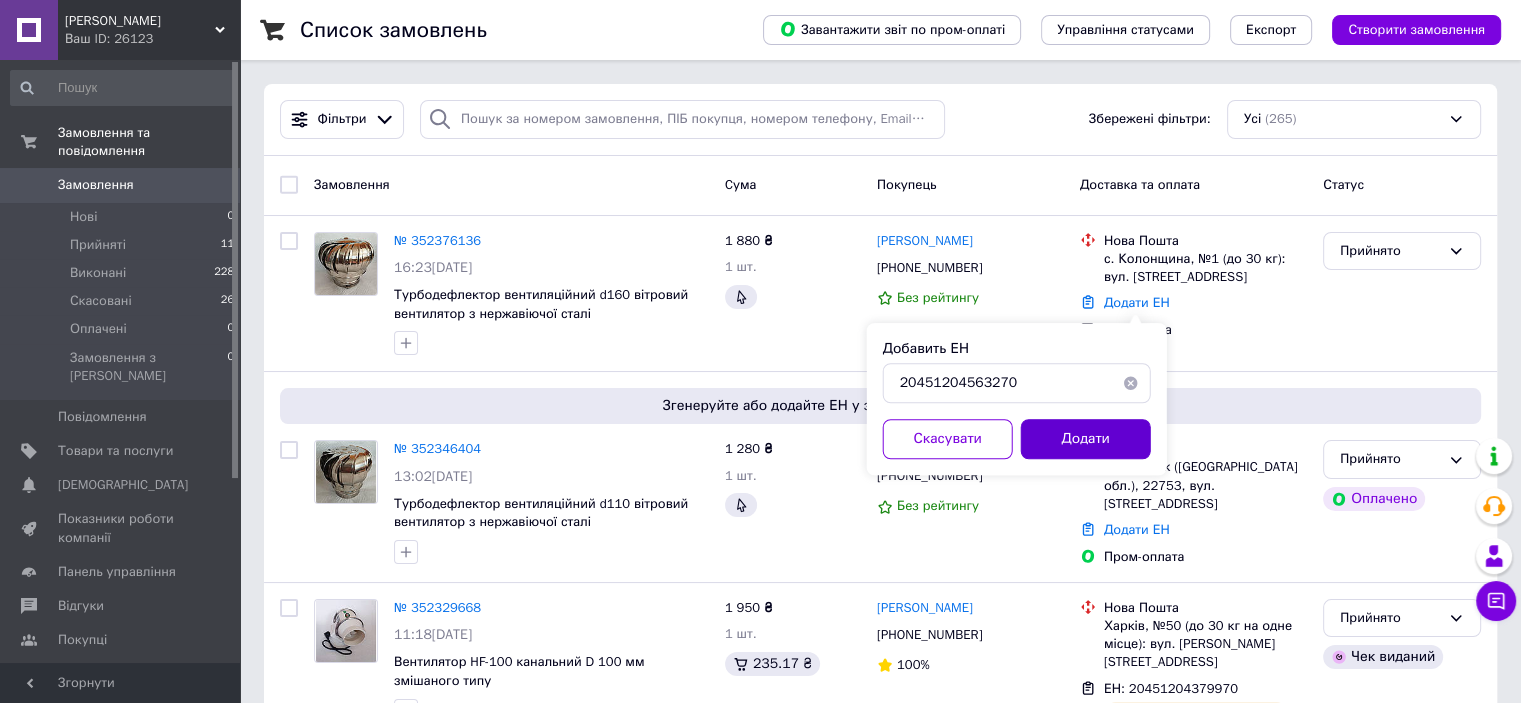 click on "Додати" at bounding box center (1086, 439) 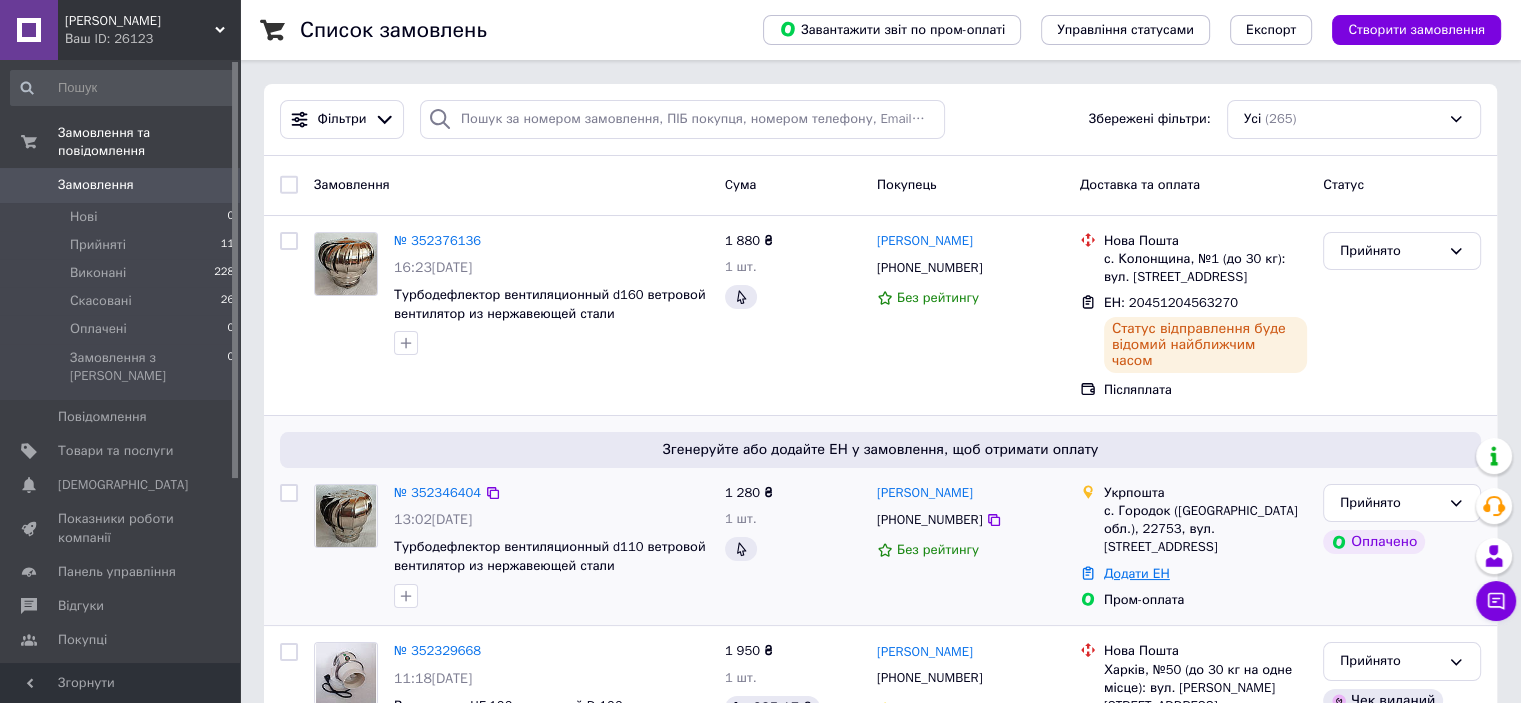 click on "Додати ЕН" at bounding box center (1137, 573) 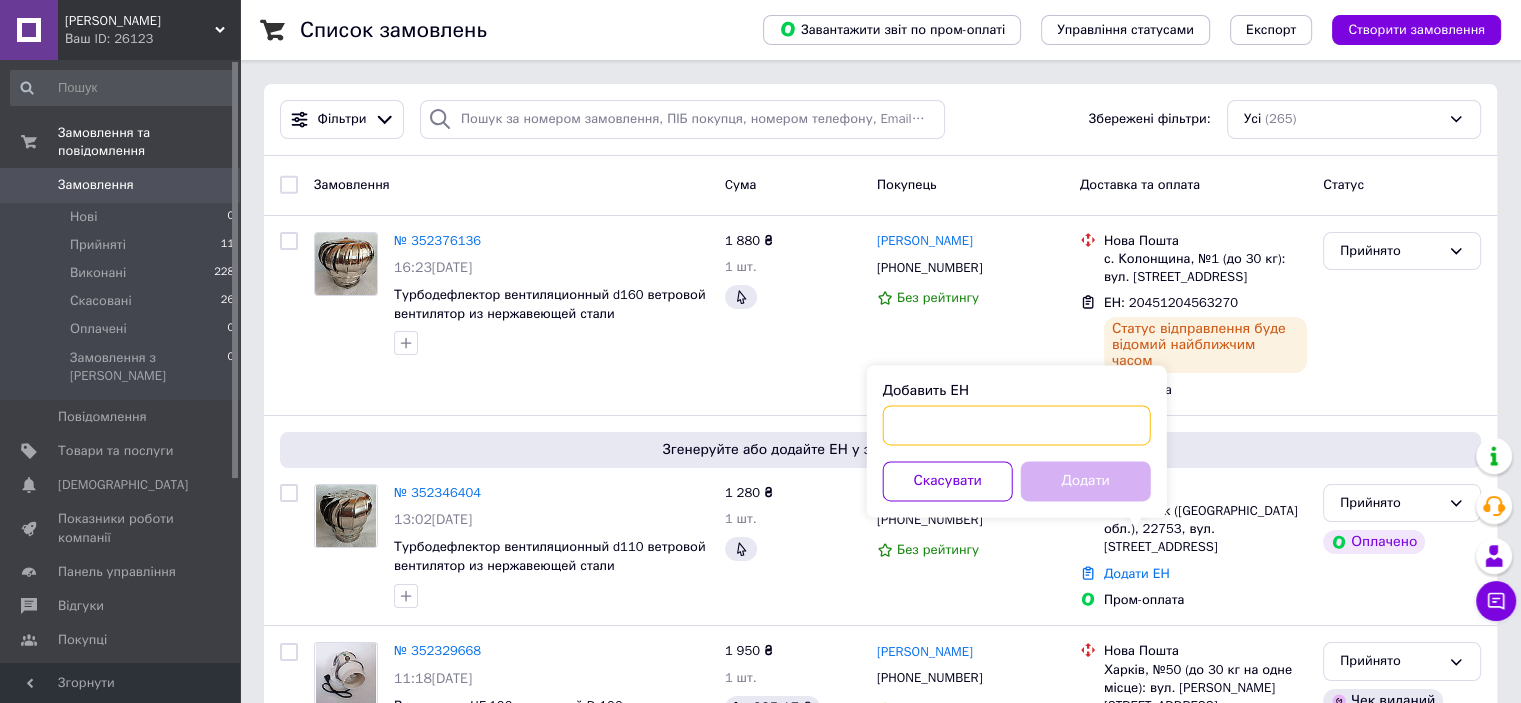 click on "Добавить ЕН" at bounding box center (1017, 425) 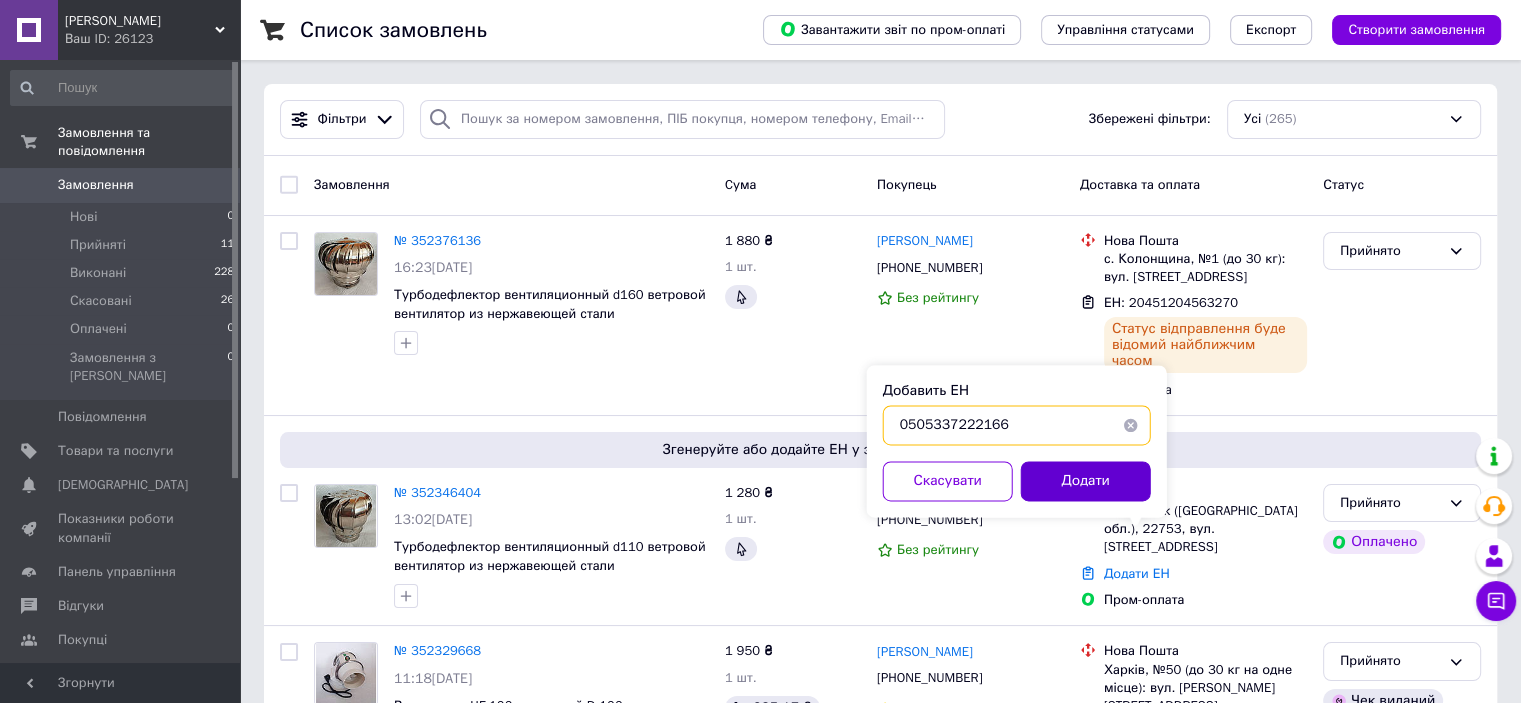 type on "0505337222166" 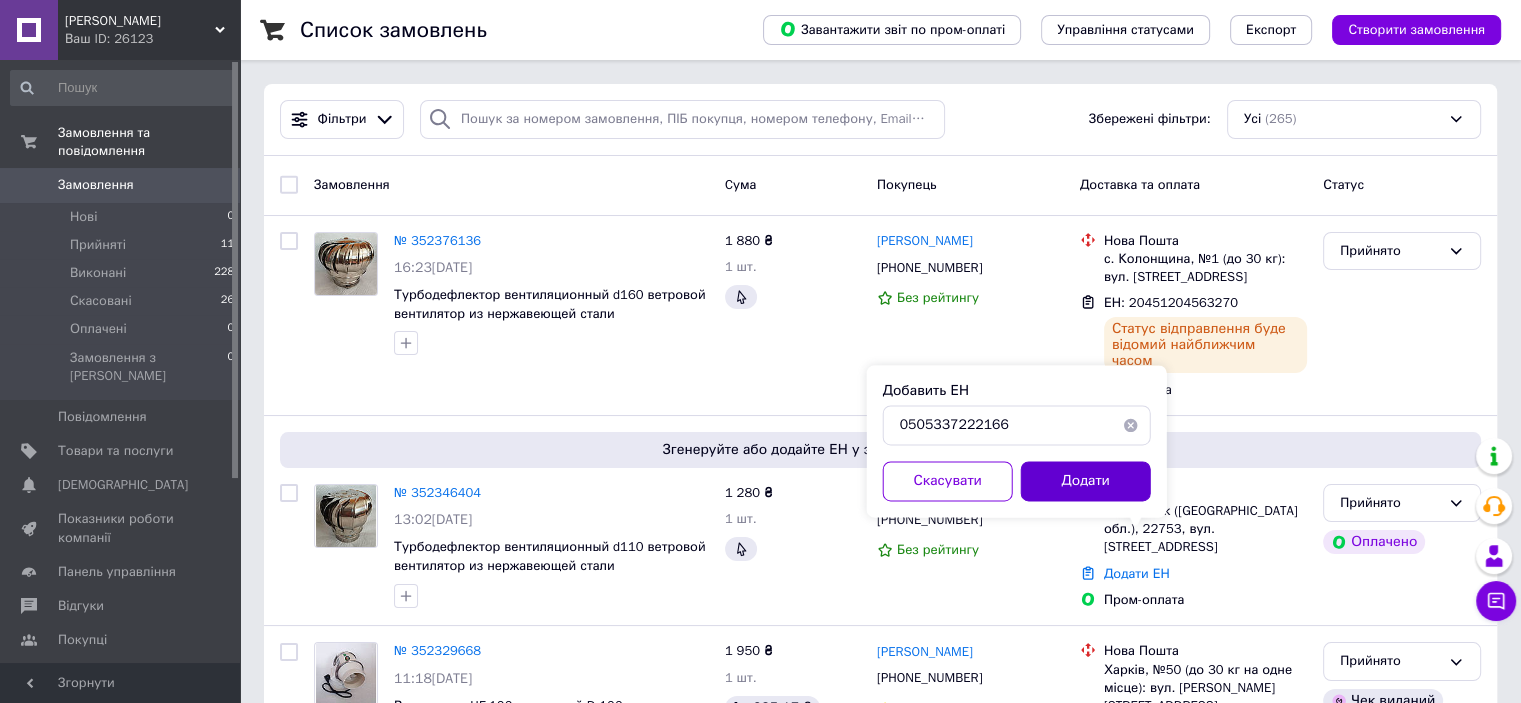 click on "Додати" at bounding box center (1086, 481) 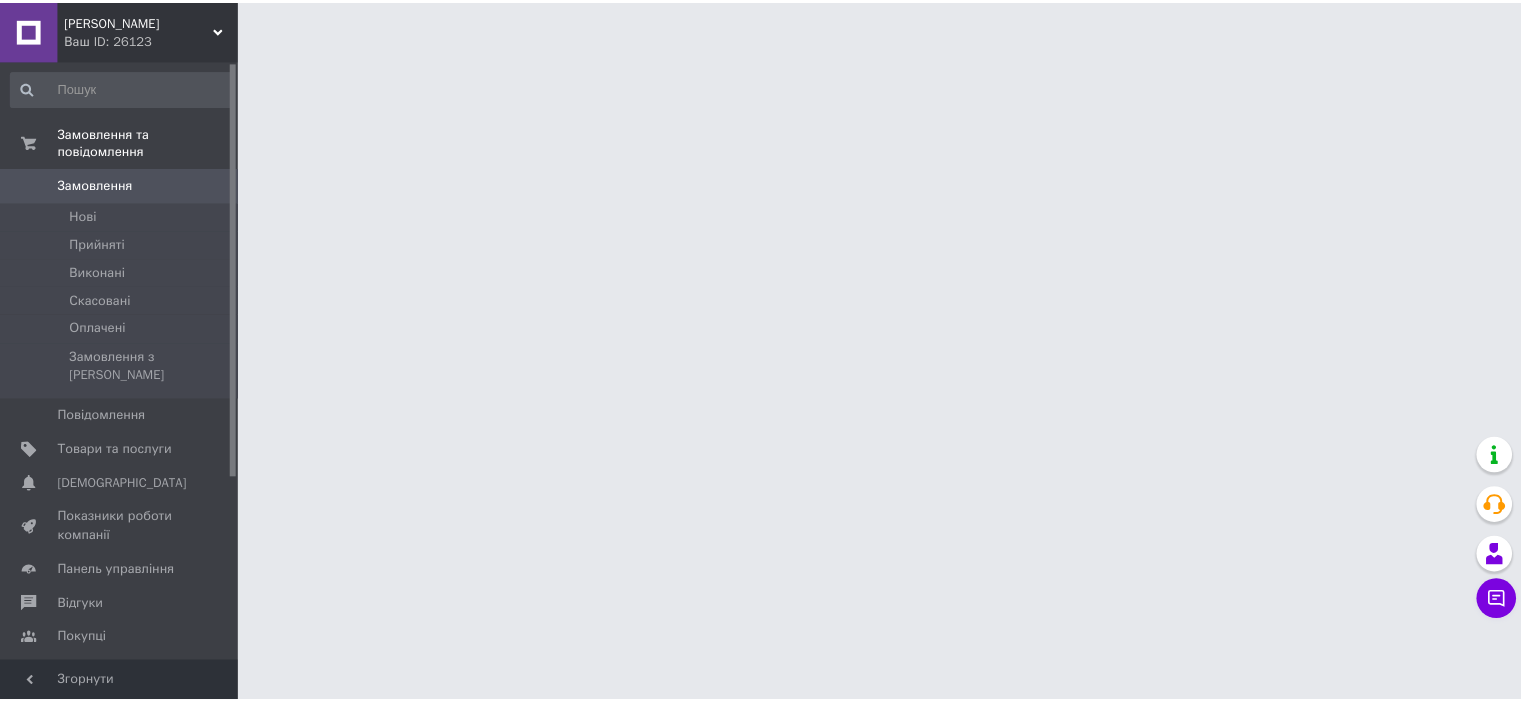 scroll, scrollTop: 0, scrollLeft: 0, axis: both 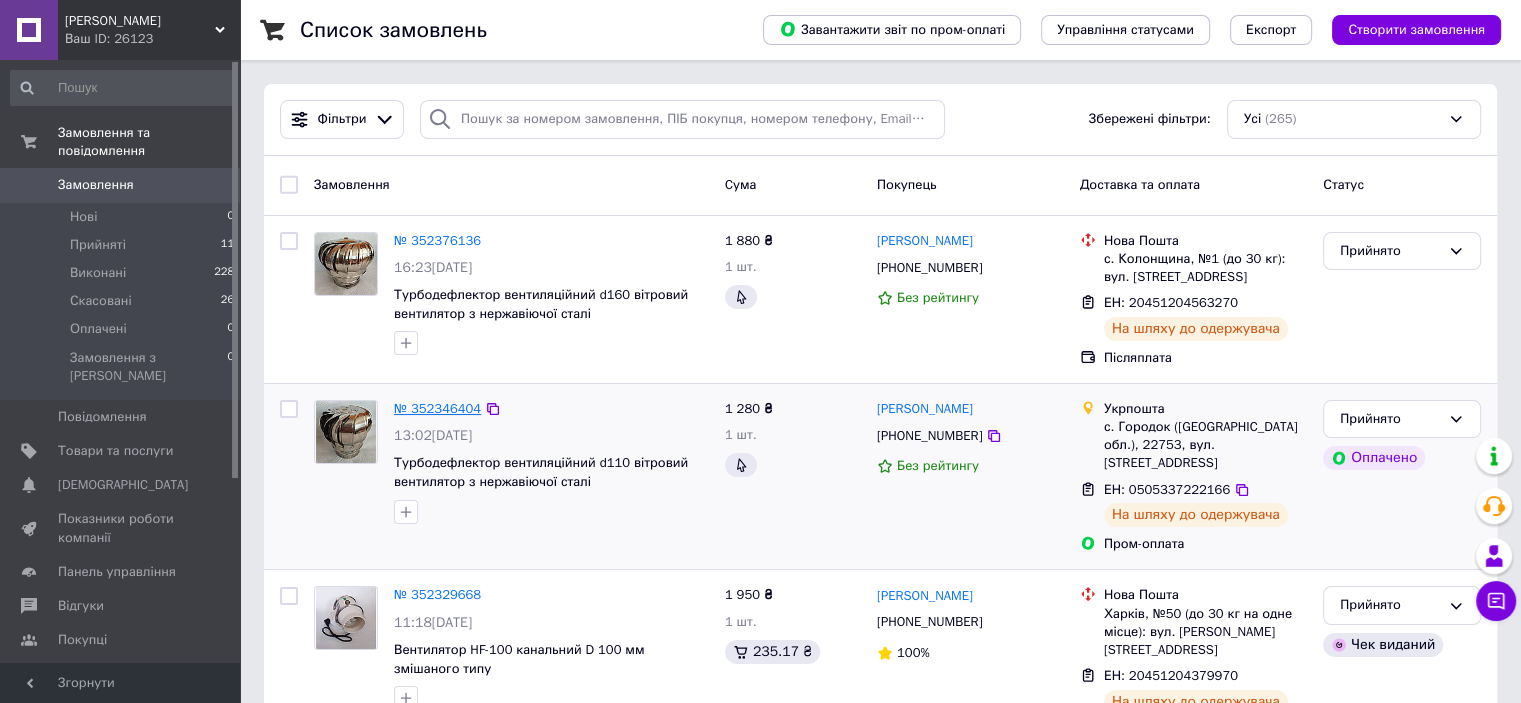 click on "№ 352346404" at bounding box center [437, 408] 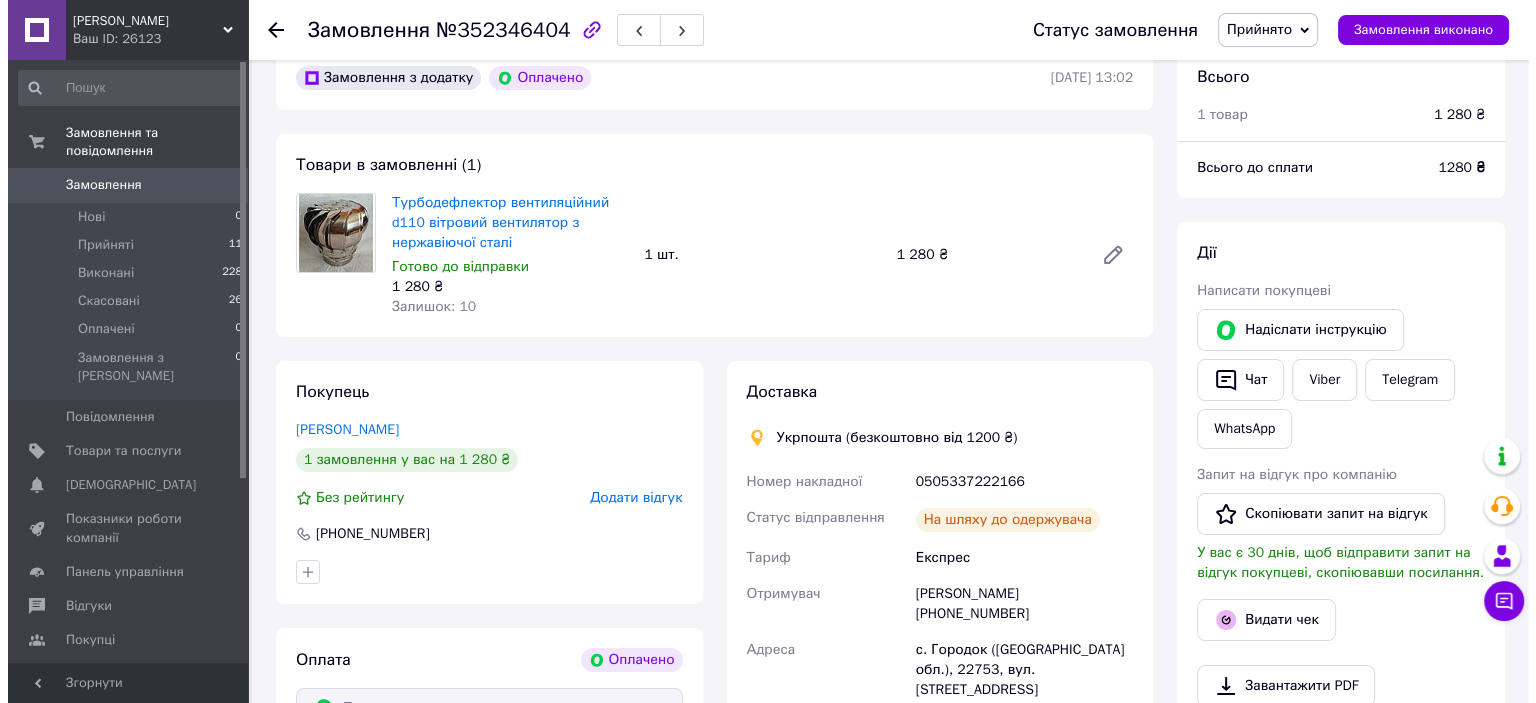 scroll, scrollTop: 200, scrollLeft: 0, axis: vertical 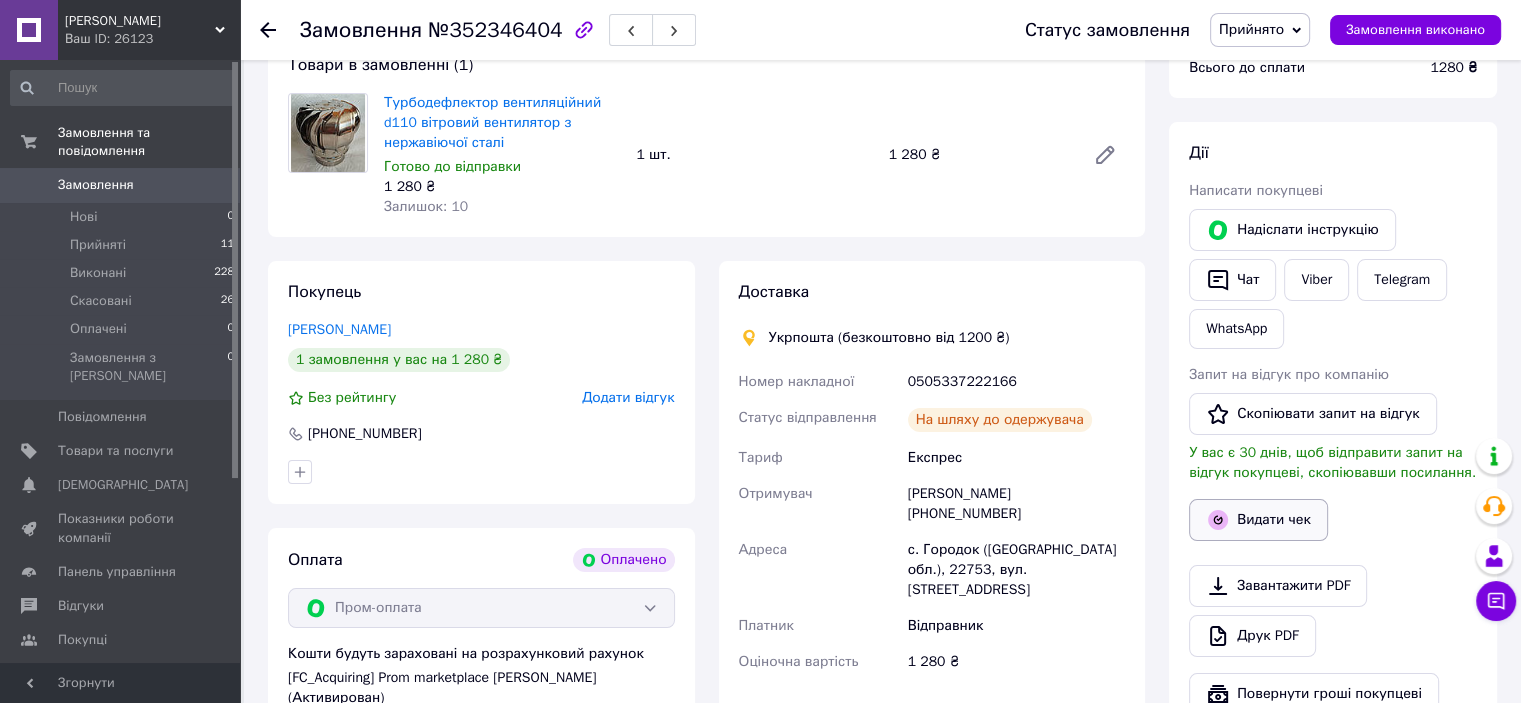 click 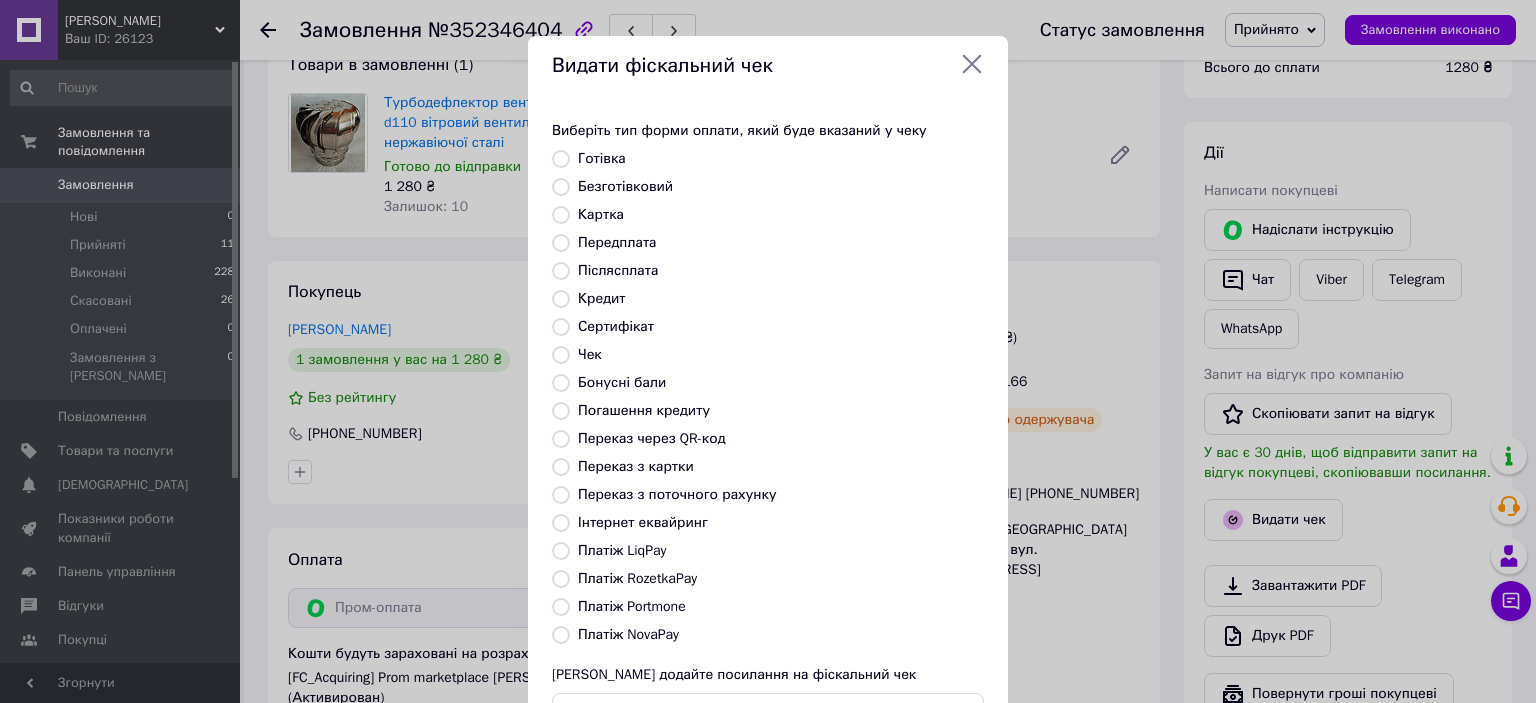 click on "Платіж RozetkaPay" at bounding box center (561, 579) 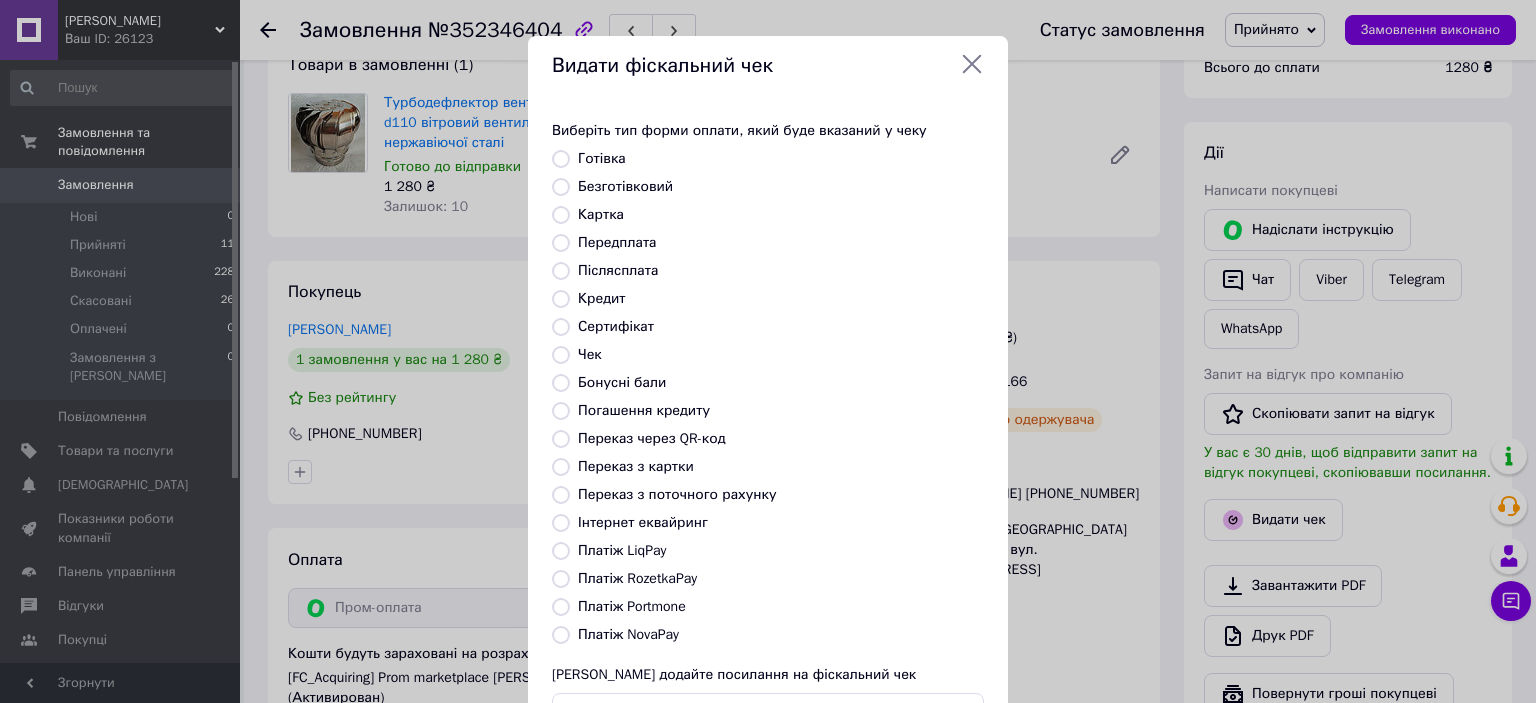 radio on "true" 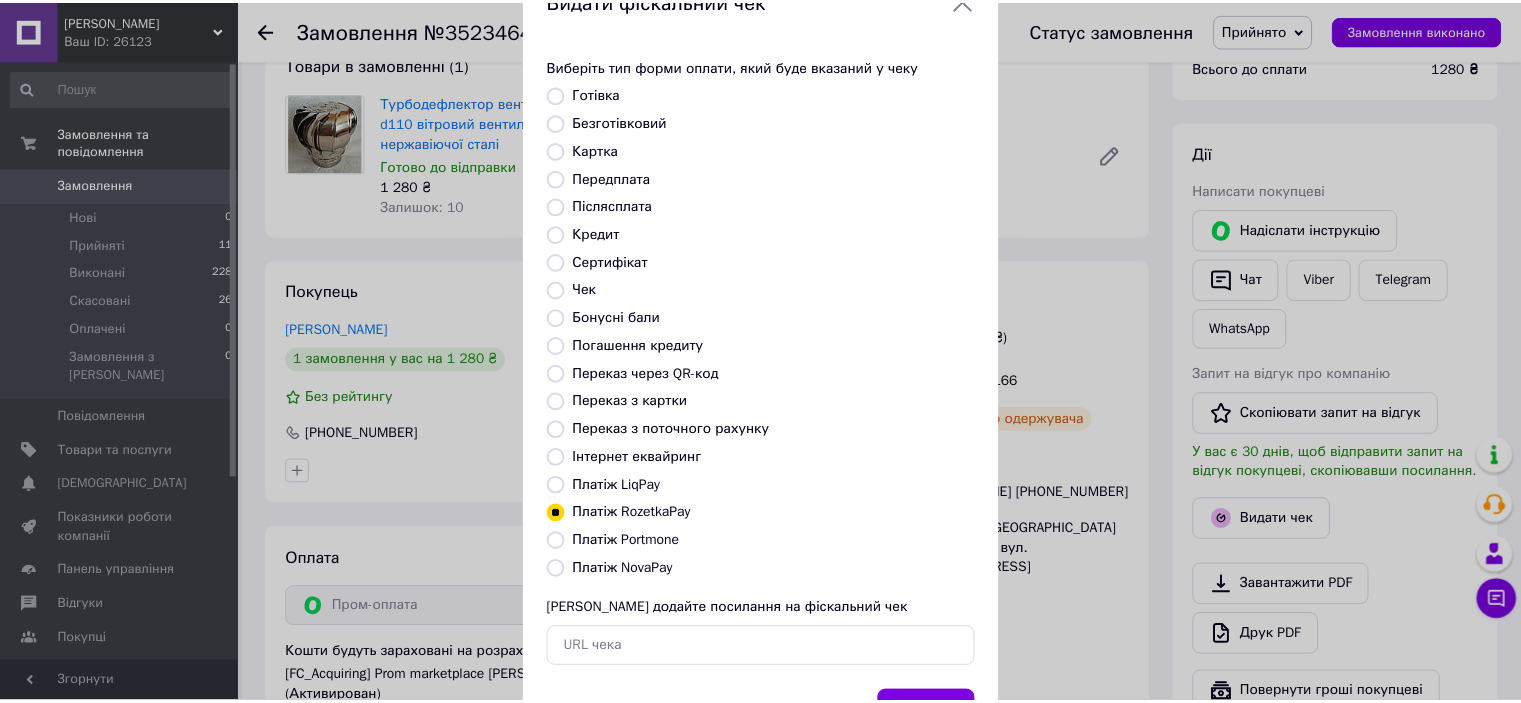 scroll, scrollTop: 100, scrollLeft: 0, axis: vertical 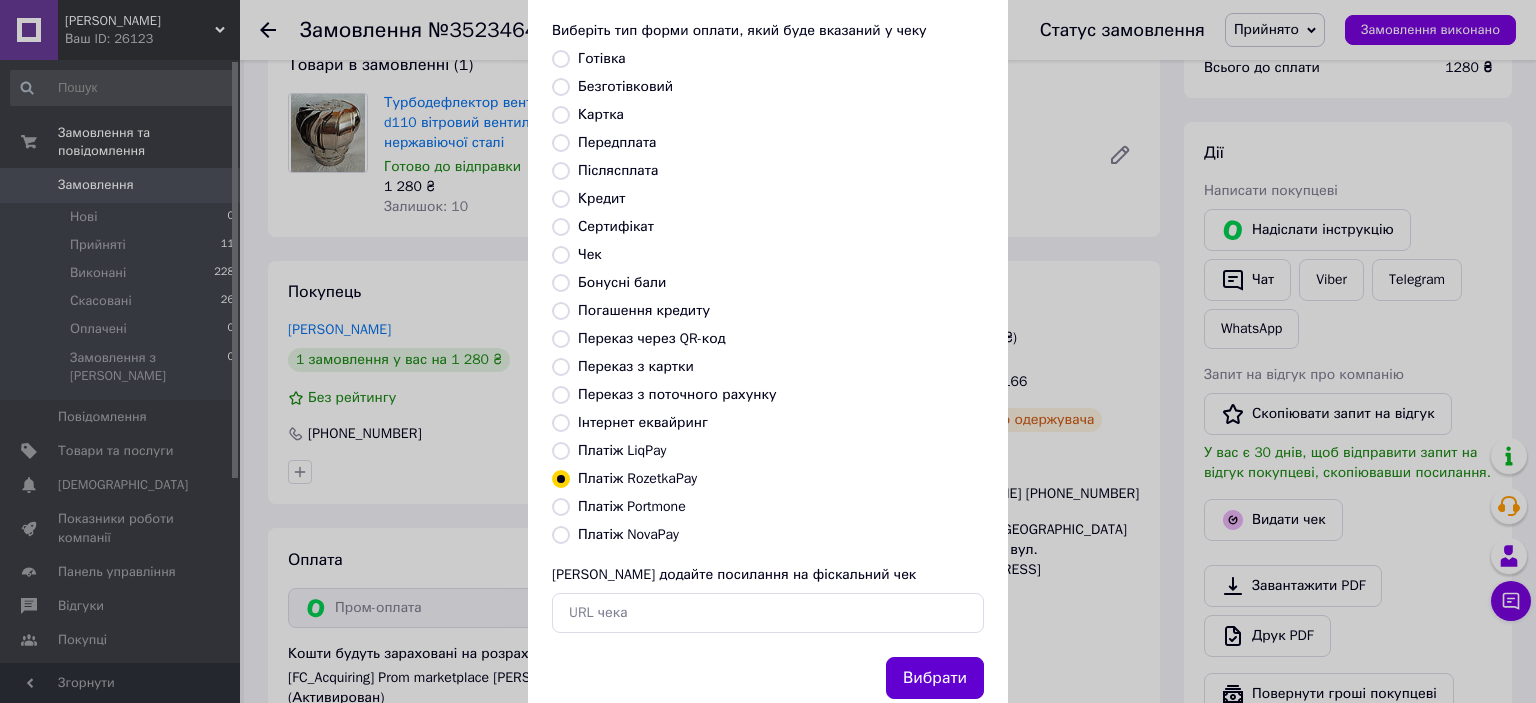 click on "Вибрати" at bounding box center (935, 678) 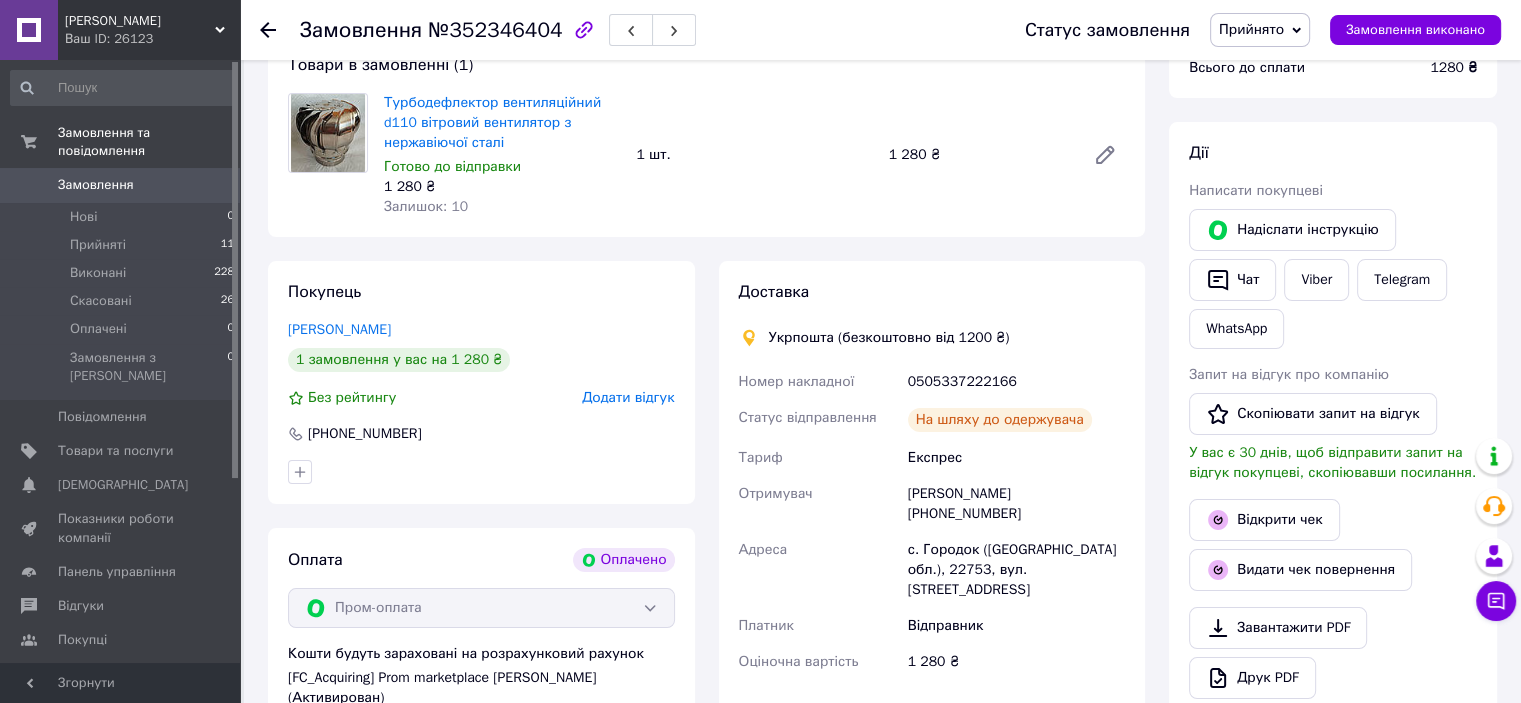 click at bounding box center [268, 30] 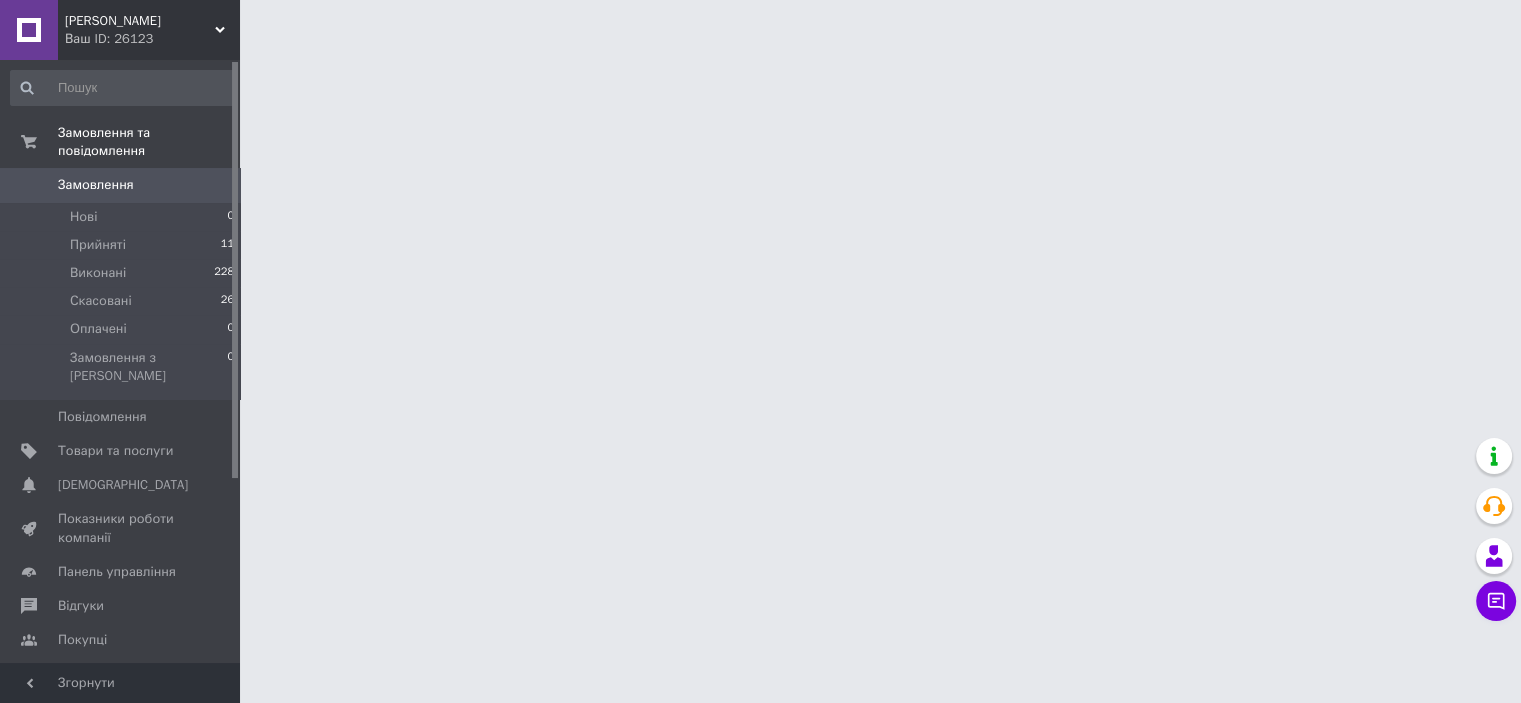 scroll, scrollTop: 0, scrollLeft: 0, axis: both 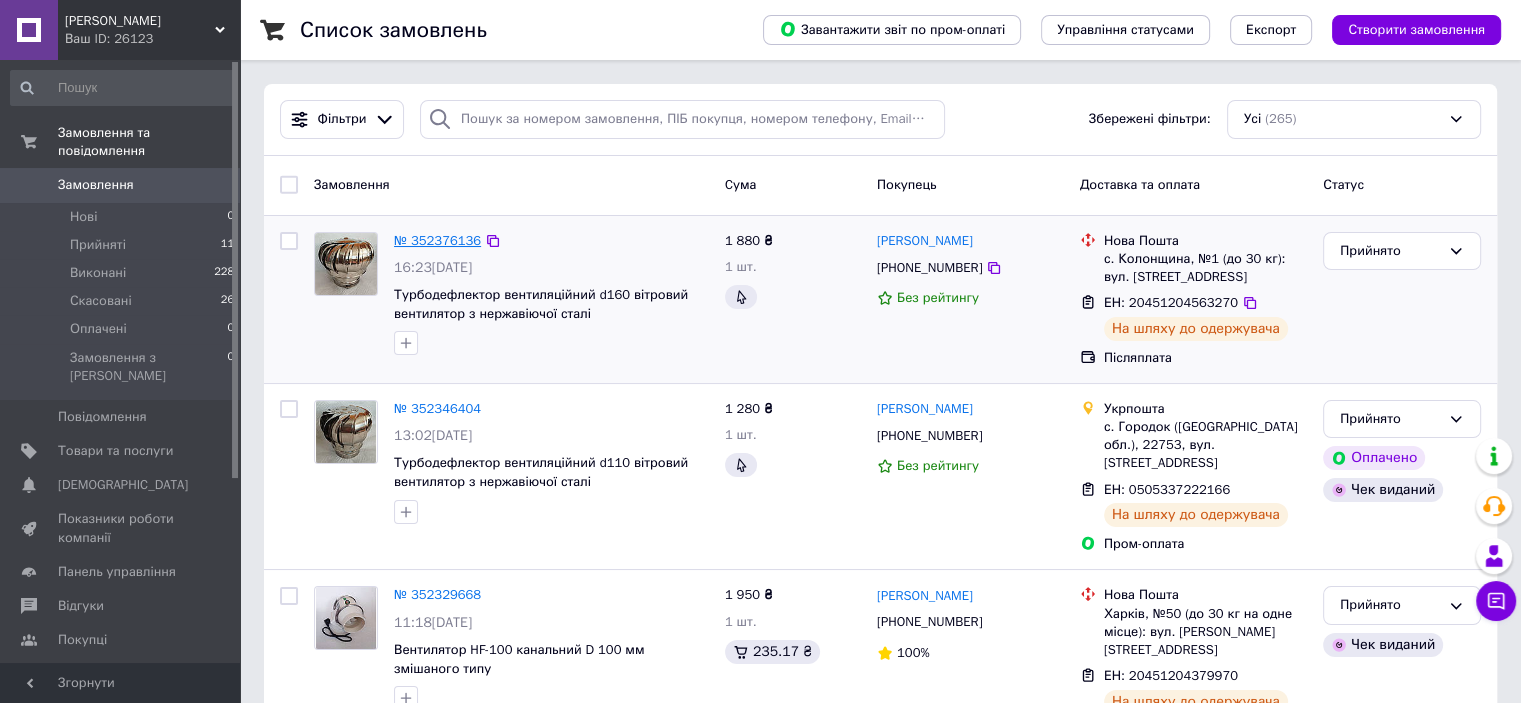 click on "№ 352376136" at bounding box center [437, 240] 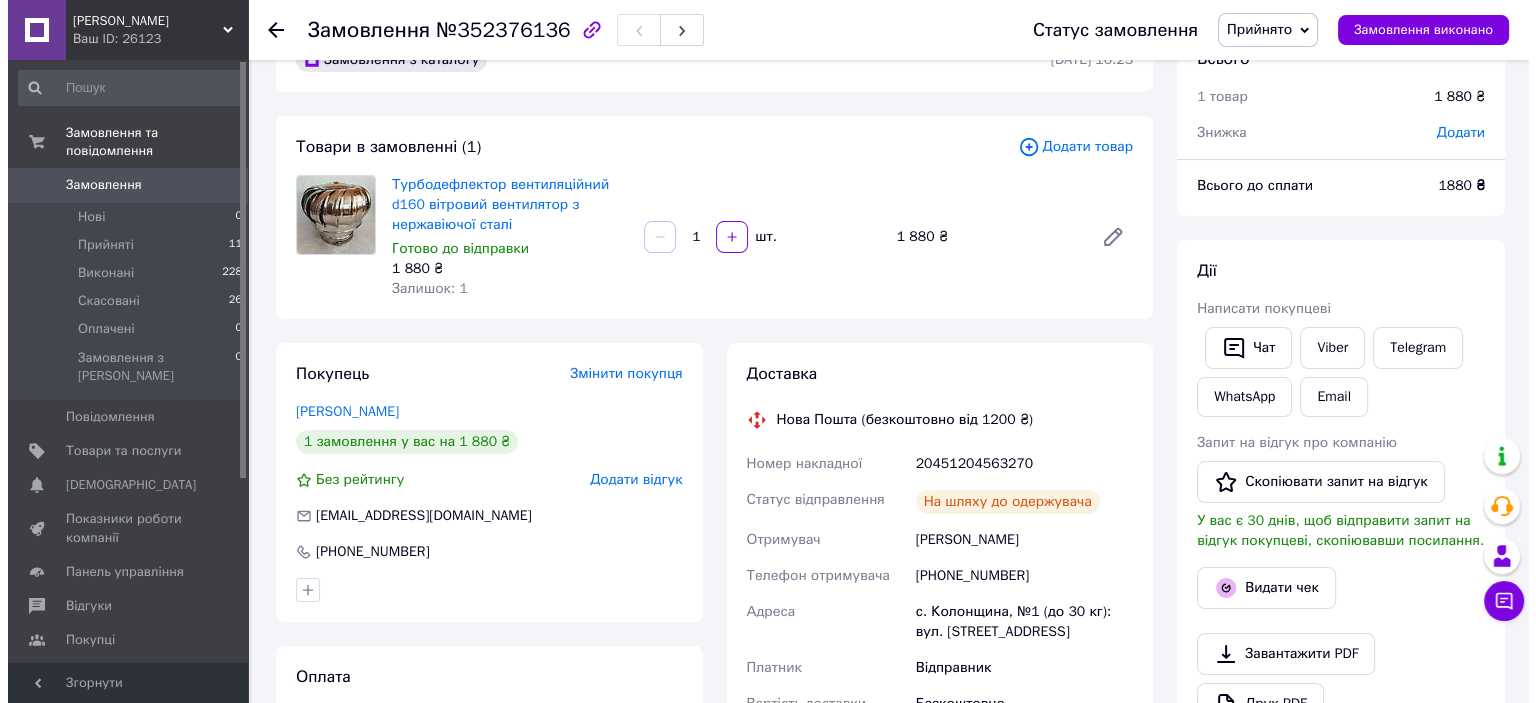 scroll, scrollTop: 100, scrollLeft: 0, axis: vertical 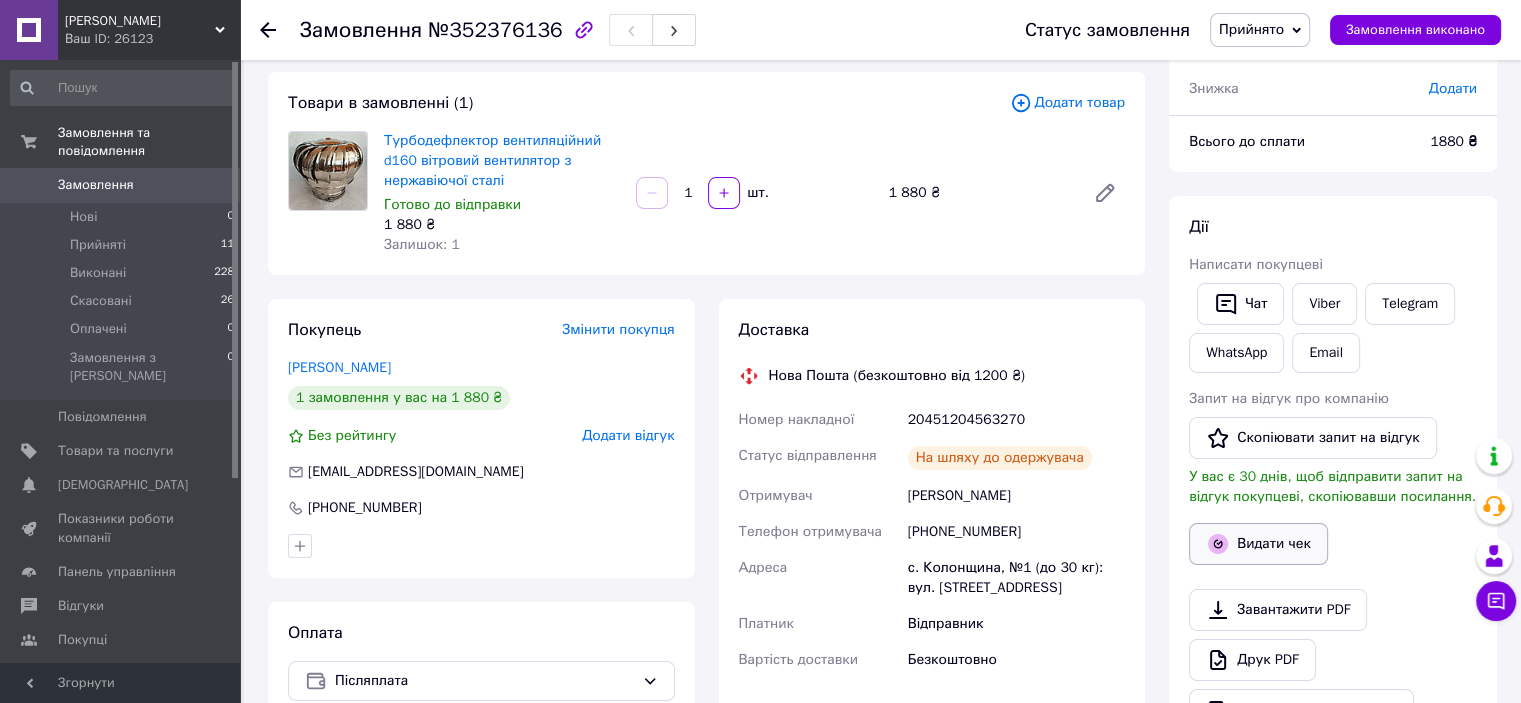 click 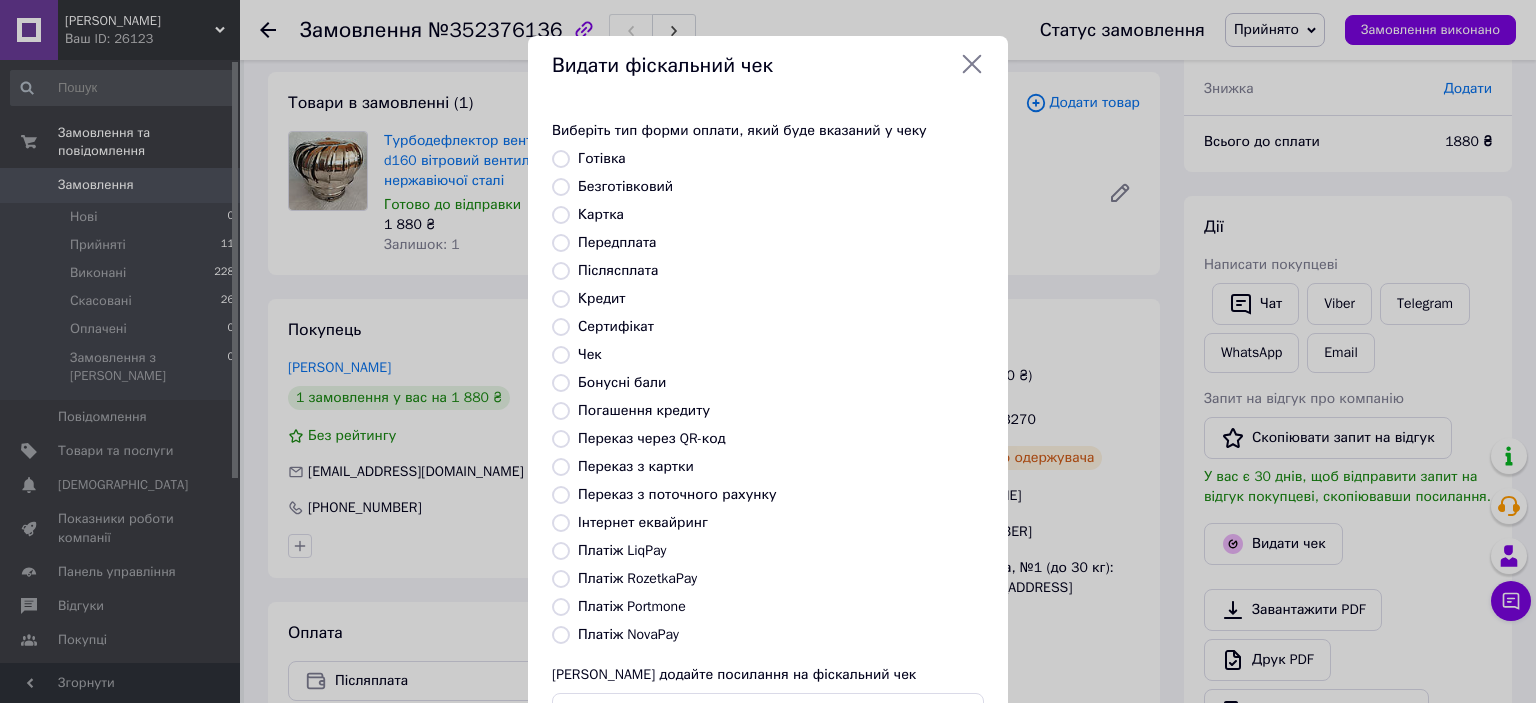 click on "Платіж NovaPay" at bounding box center (561, 635) 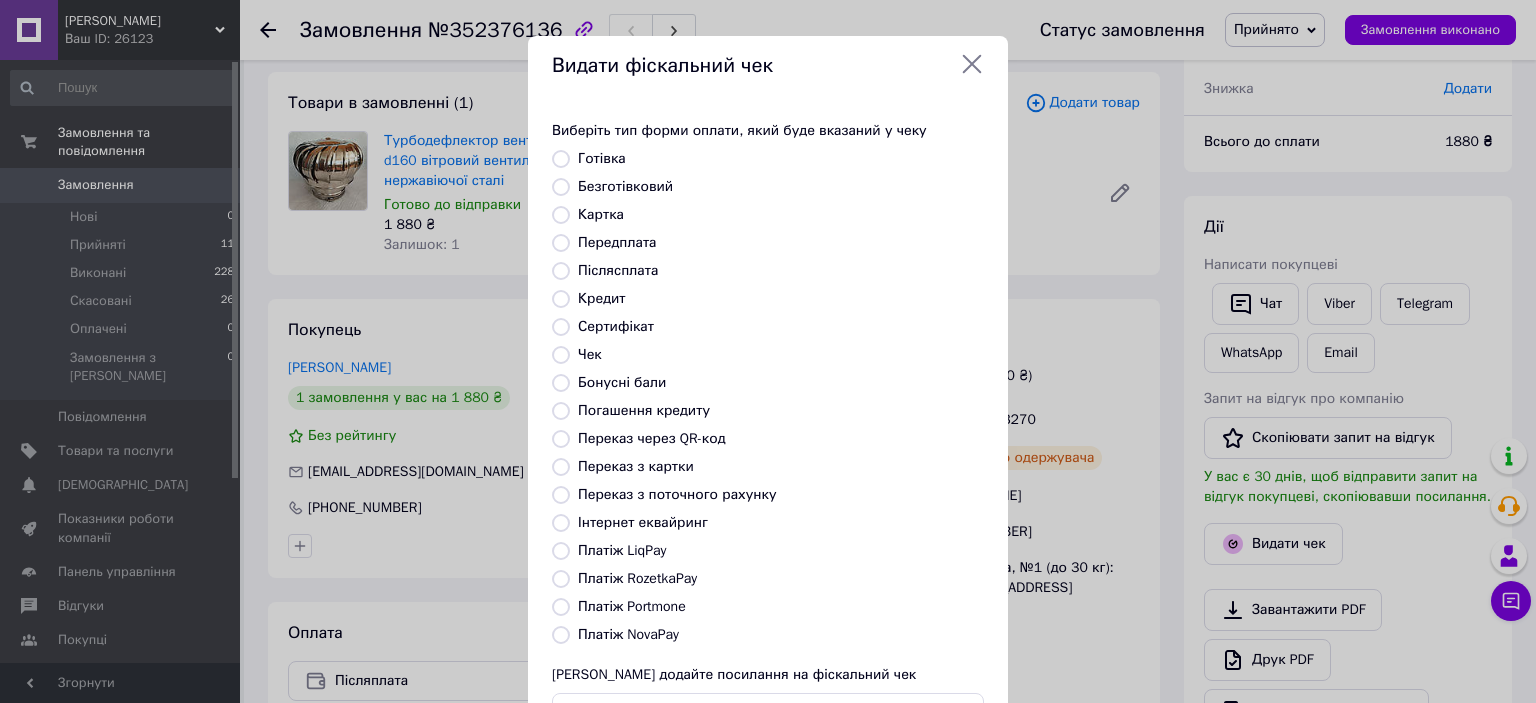 radio on "true" 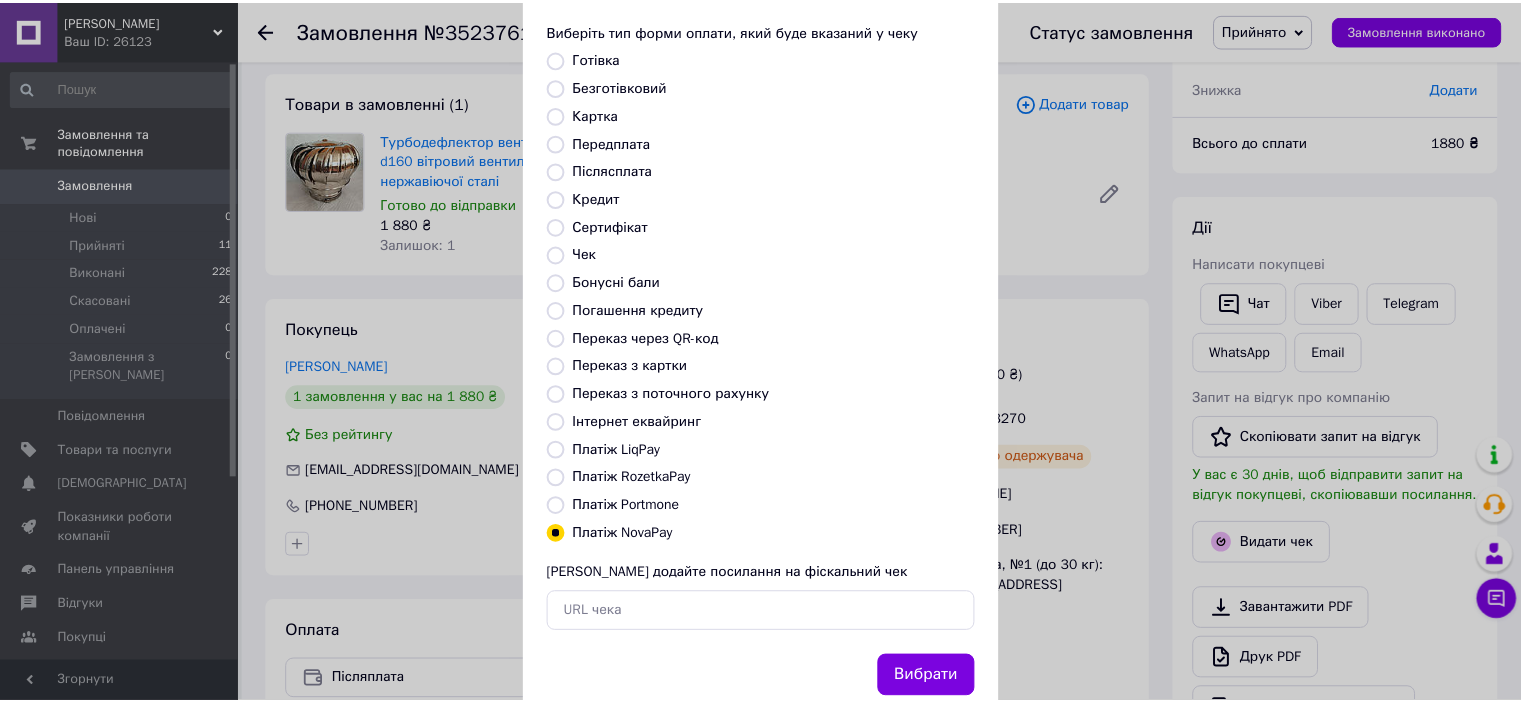 scroll, scrollTop: 155, scrollLeft: 0, axis: vertical 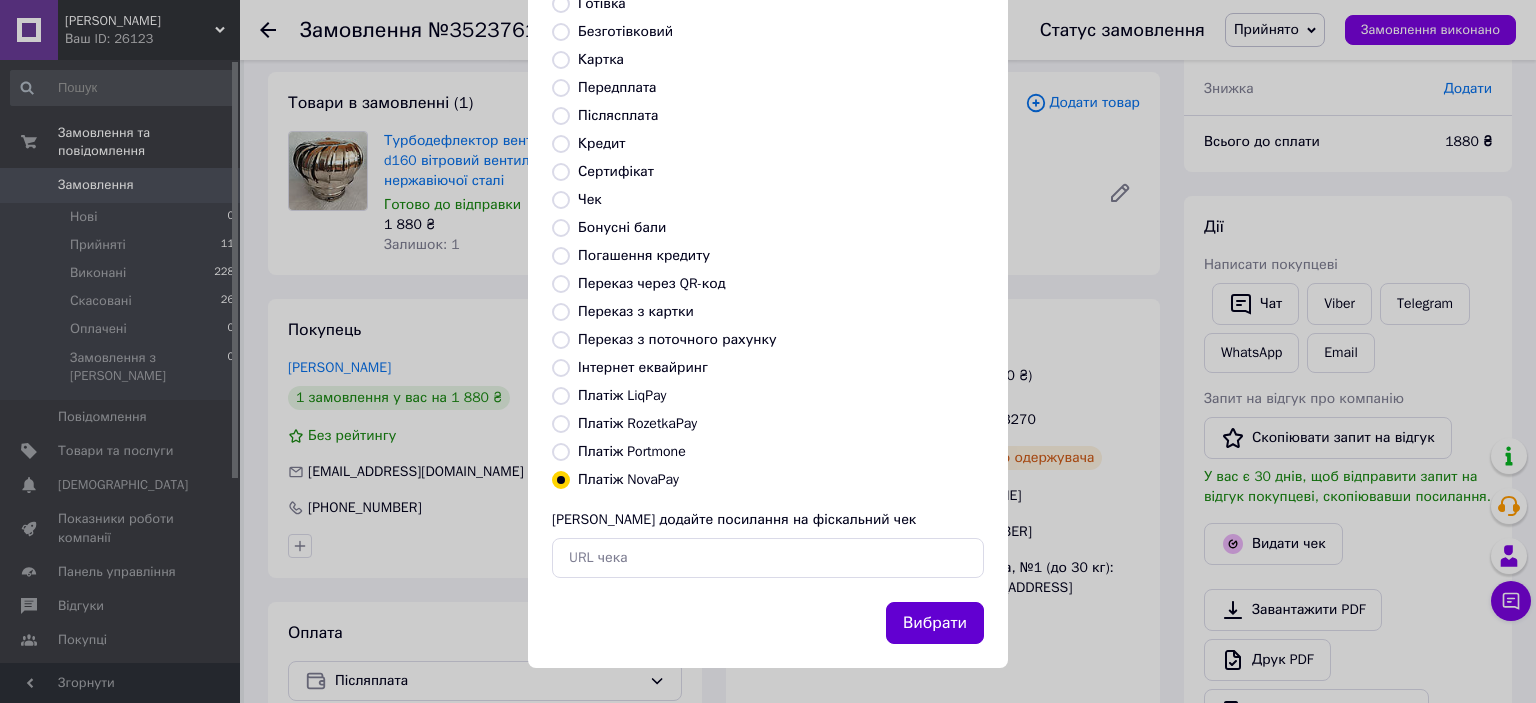 click on "Вибрати" at bounding box center (935, 623) 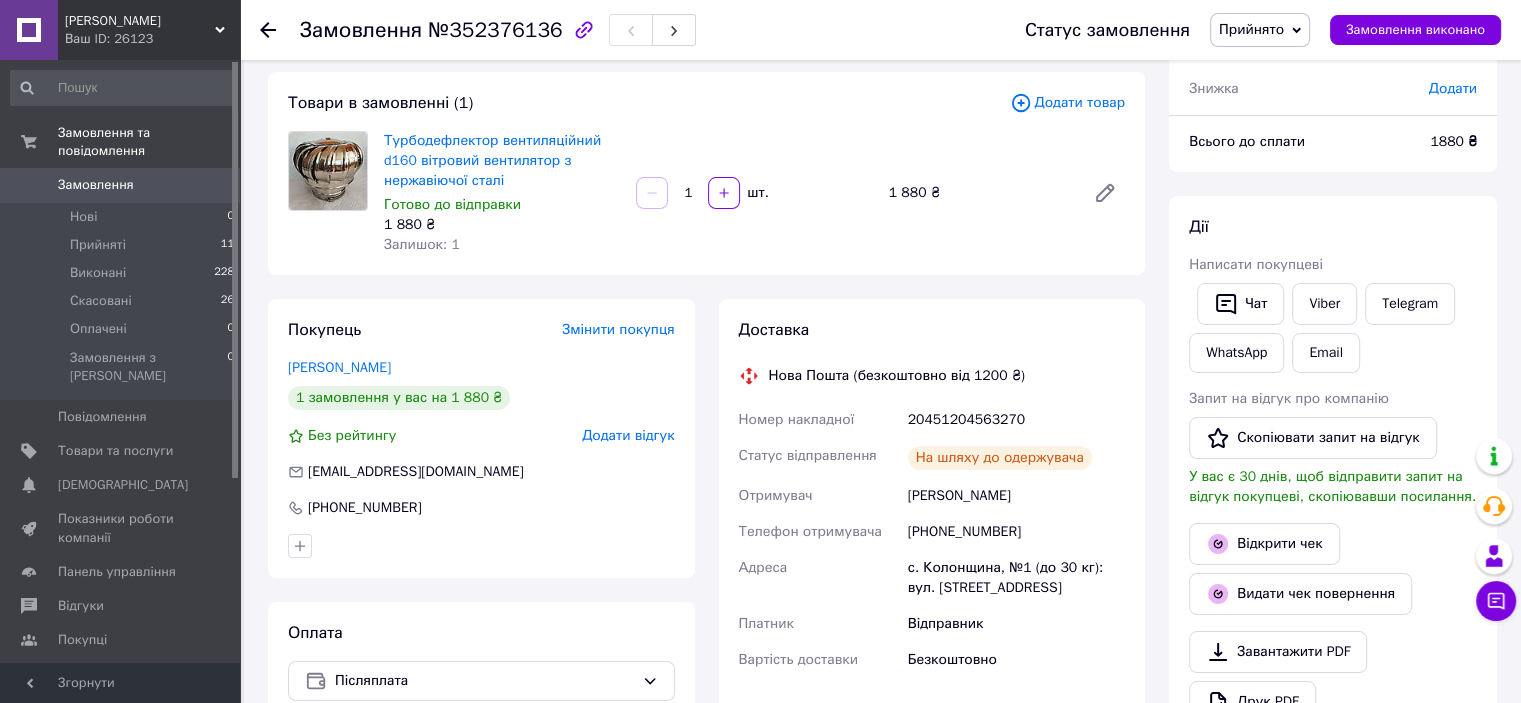 click 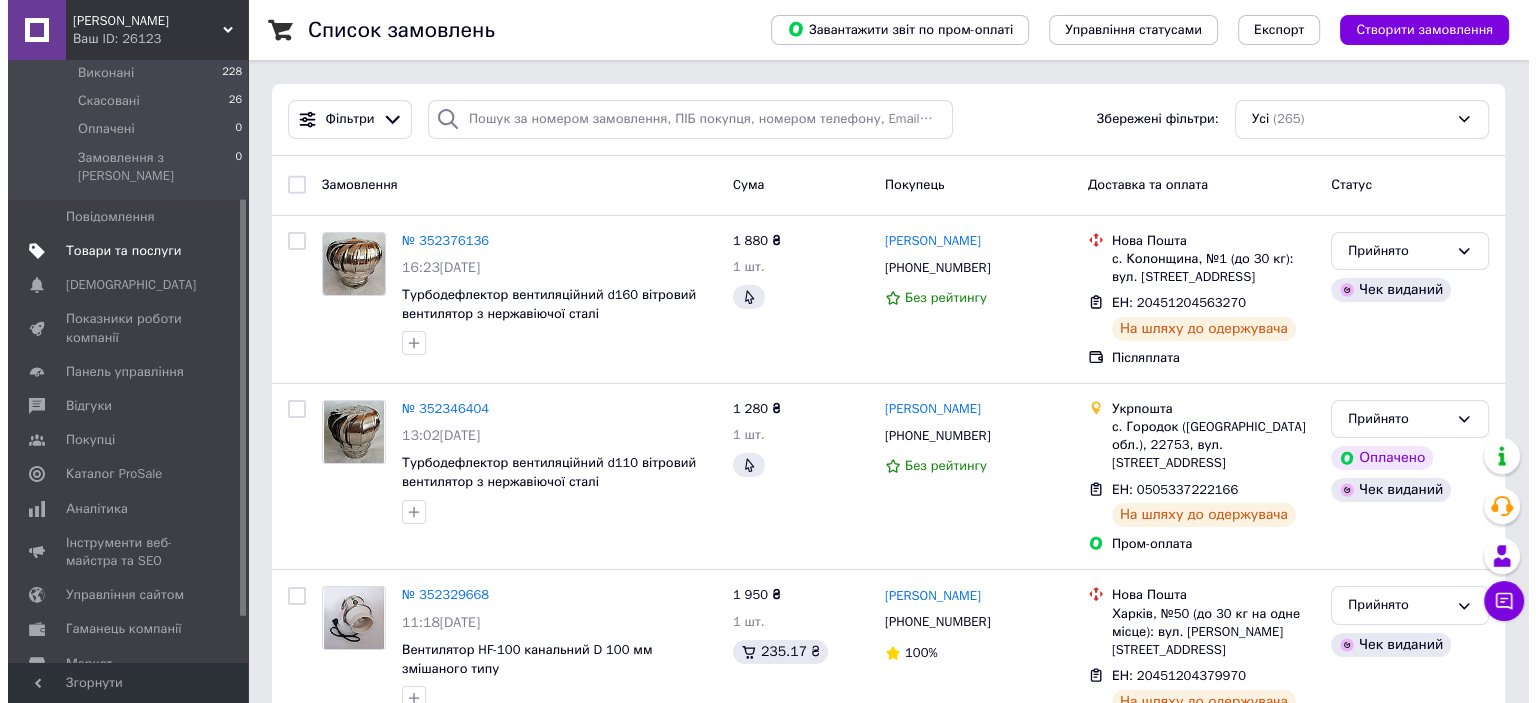 scroll, scrollTop: 267, scrollLeft: 0, axis: vertical 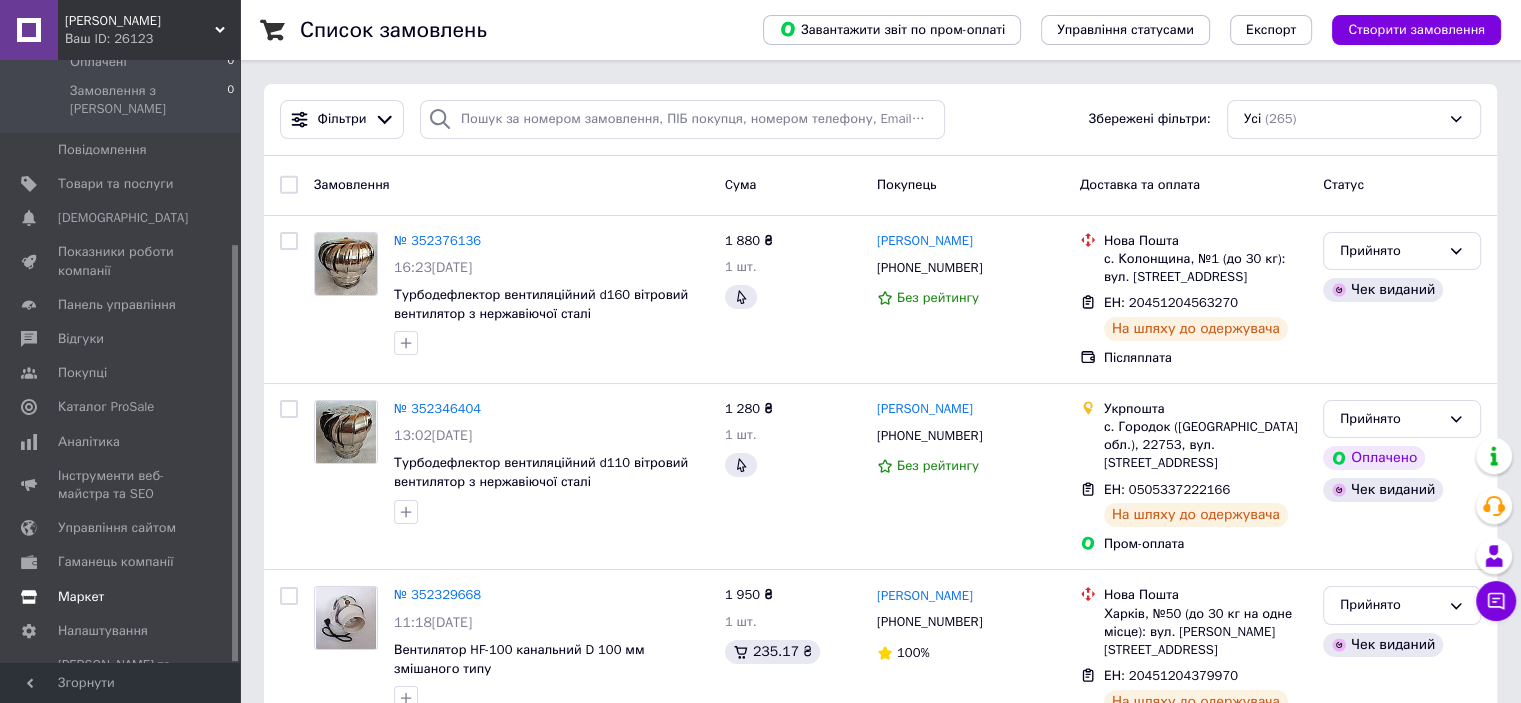 click on "Маркет" at bounding box center (121, 597) 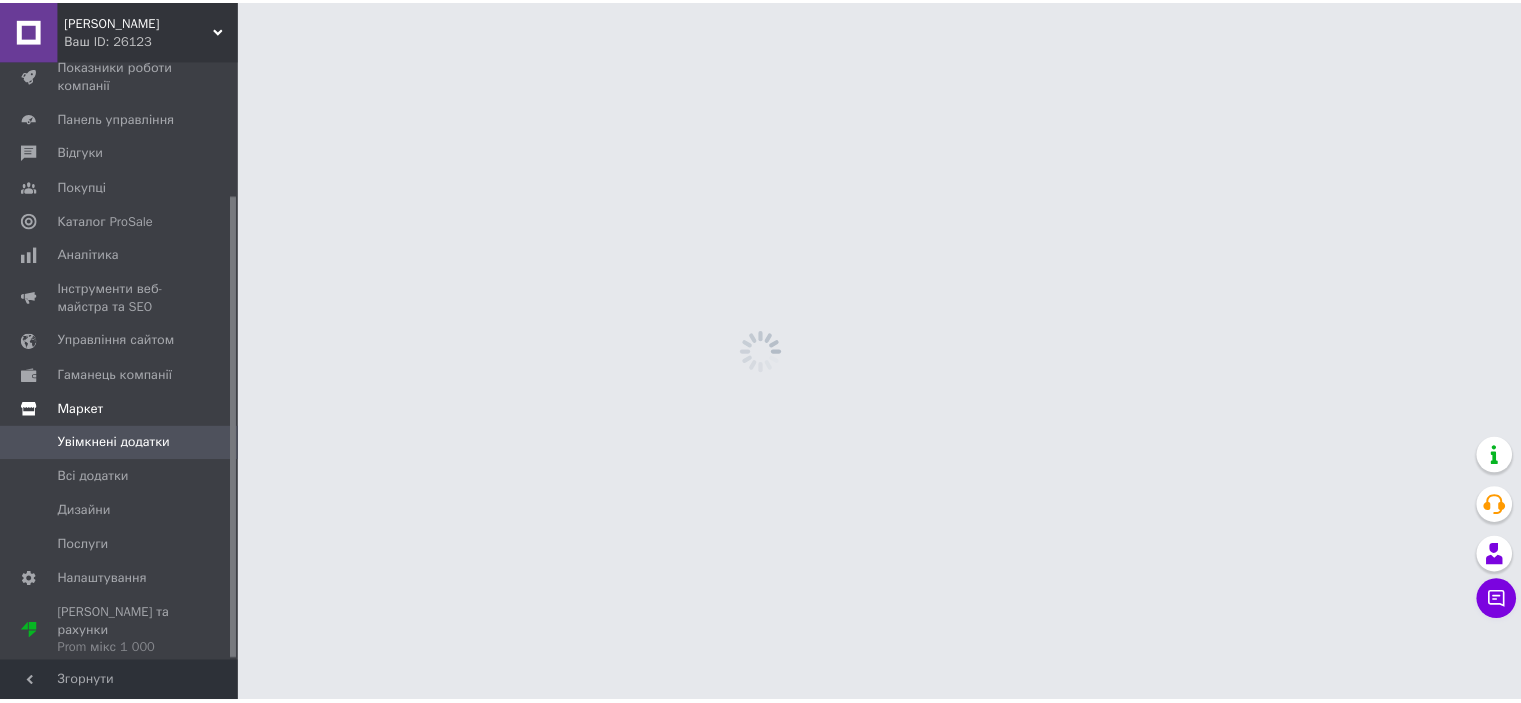 scroll, scrollTop: 174, scrollLeft: 0, axis: vertical 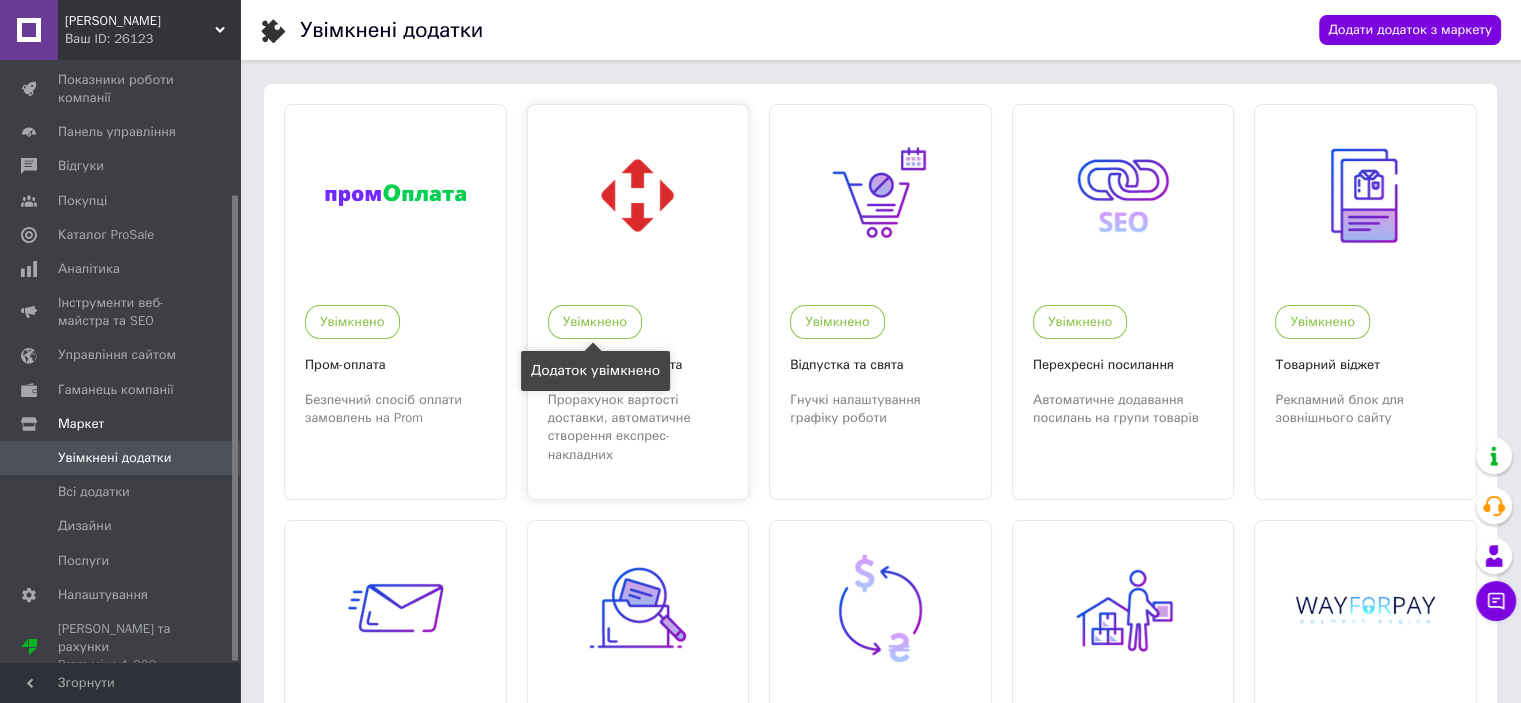 click on "Увімкнено" at bounding box center (595, 322) 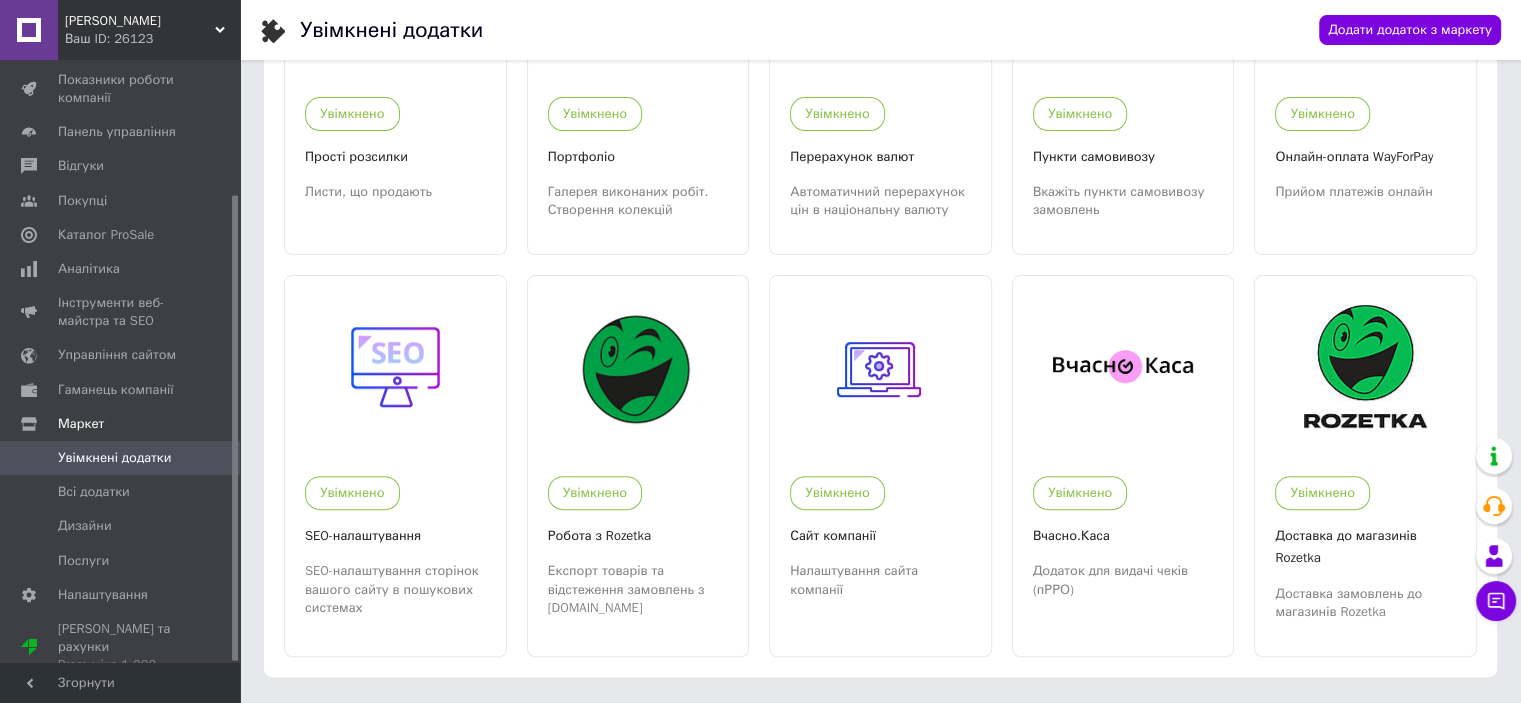 scroll, scrollTop: 638, scrollLeft: 0, axis: vertical 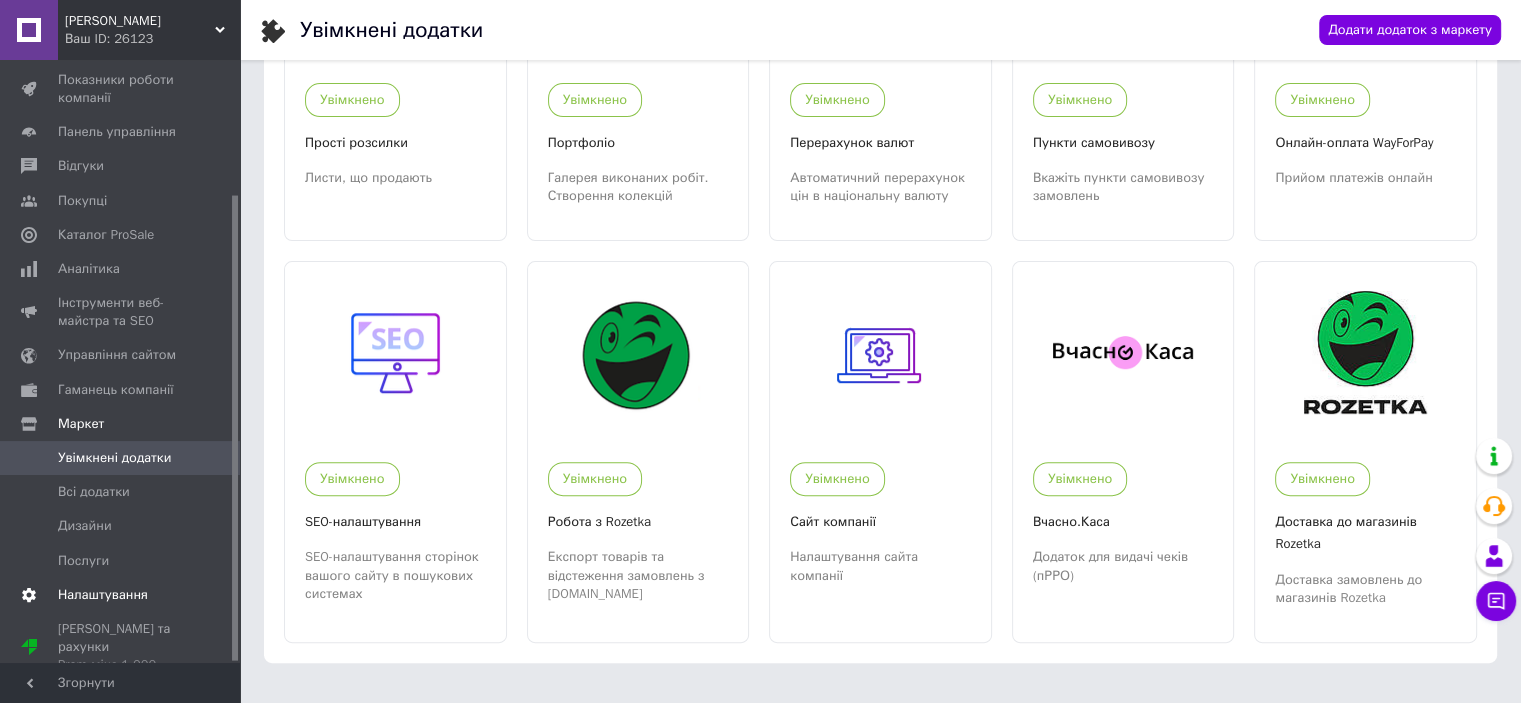 click on "Налаштування" at bounding box center [123, 595] 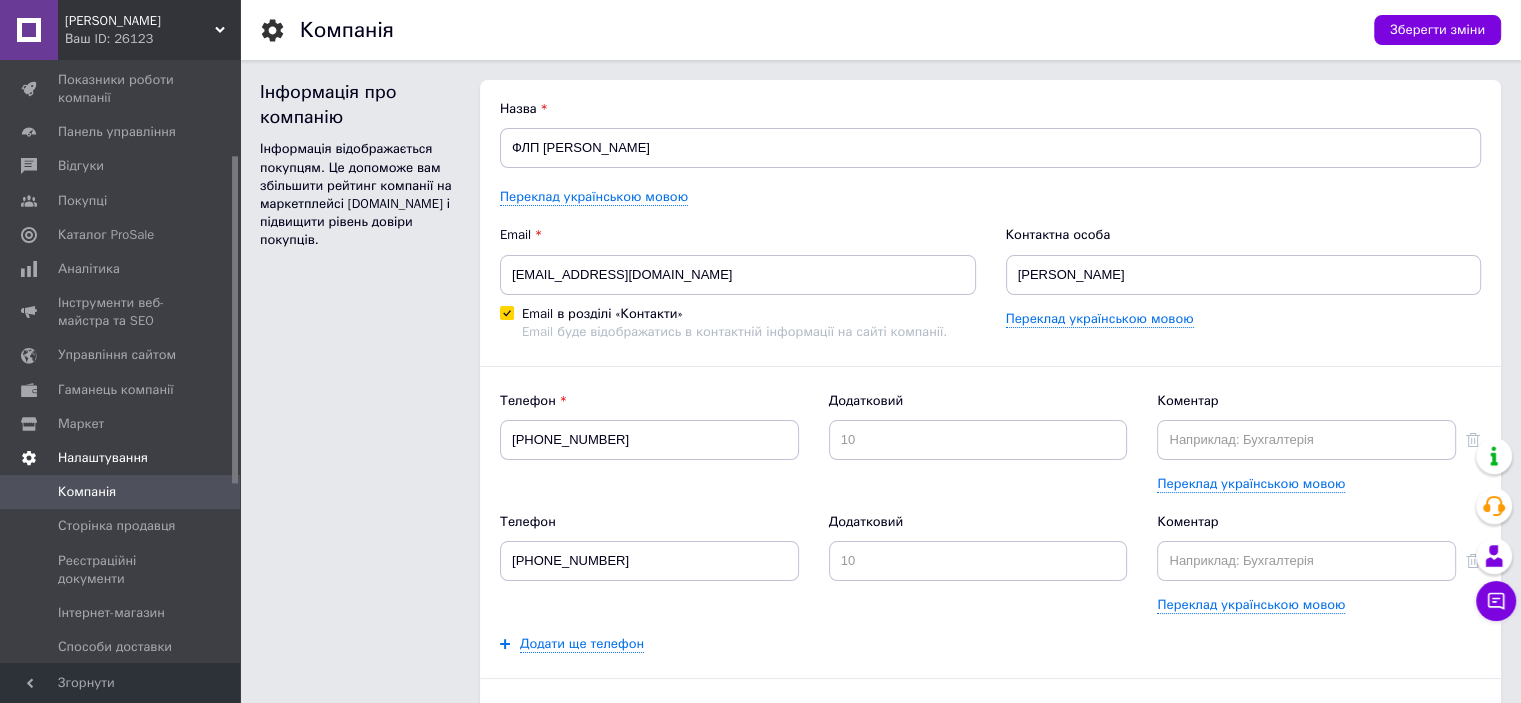 scroll, scrollTop: 0, scrollLeft: 0, axis: both 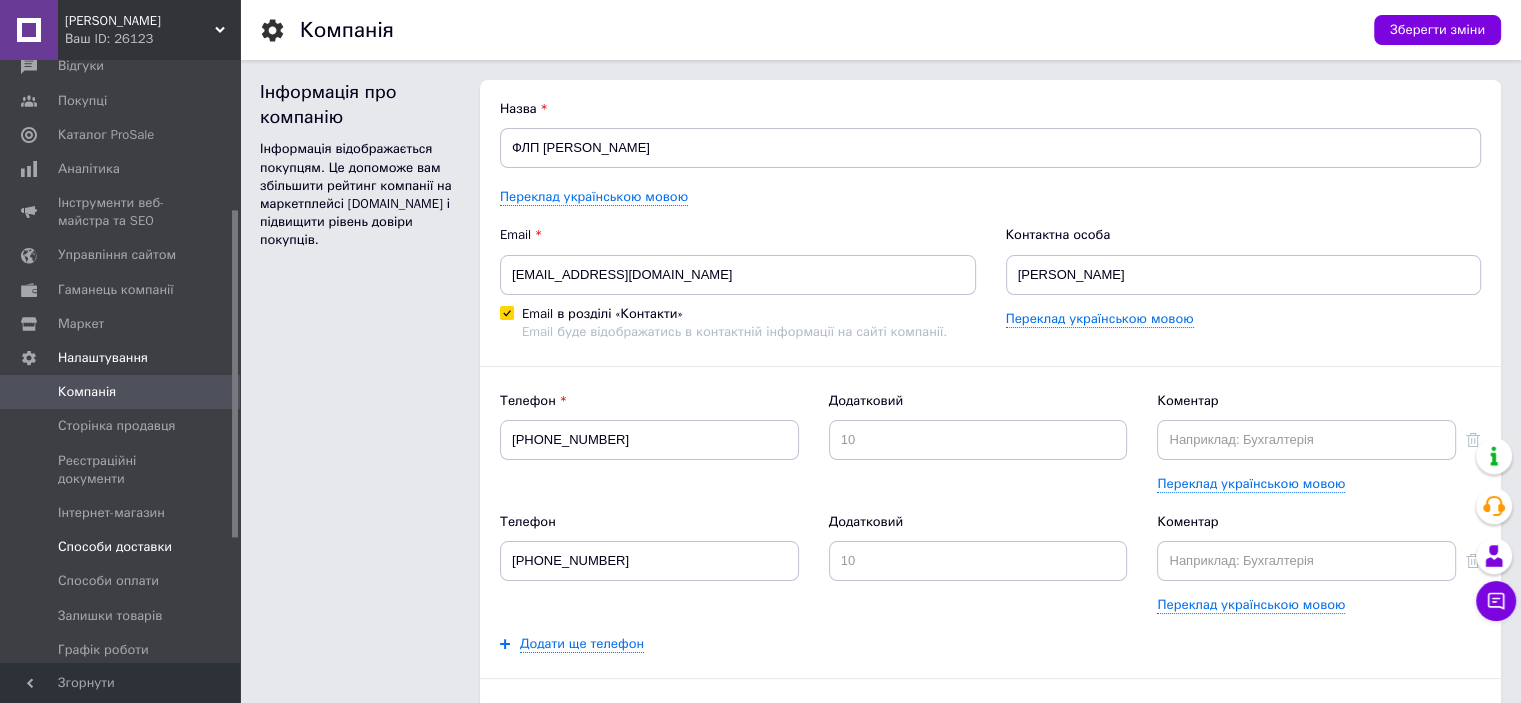 click on "Способи доставки" at bounding box center [115, 547] 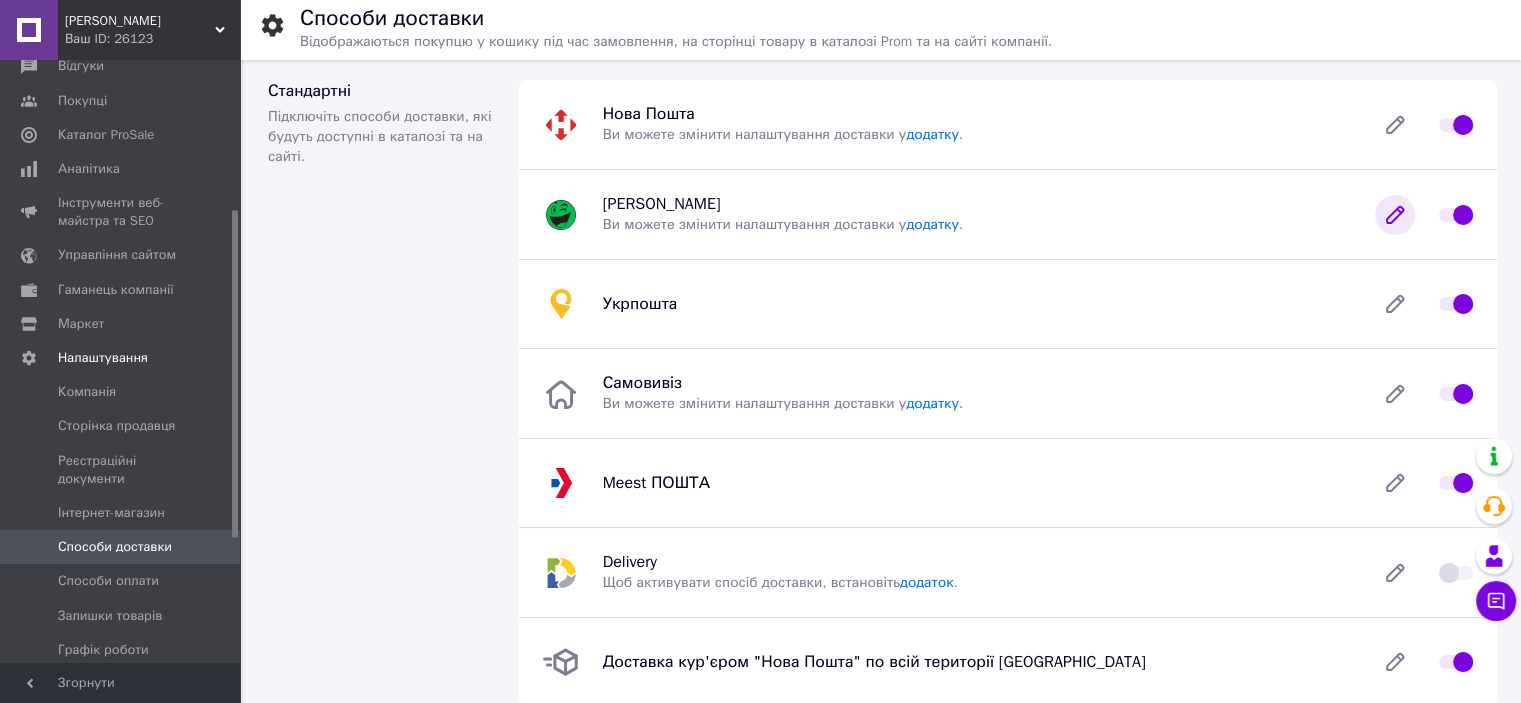 click 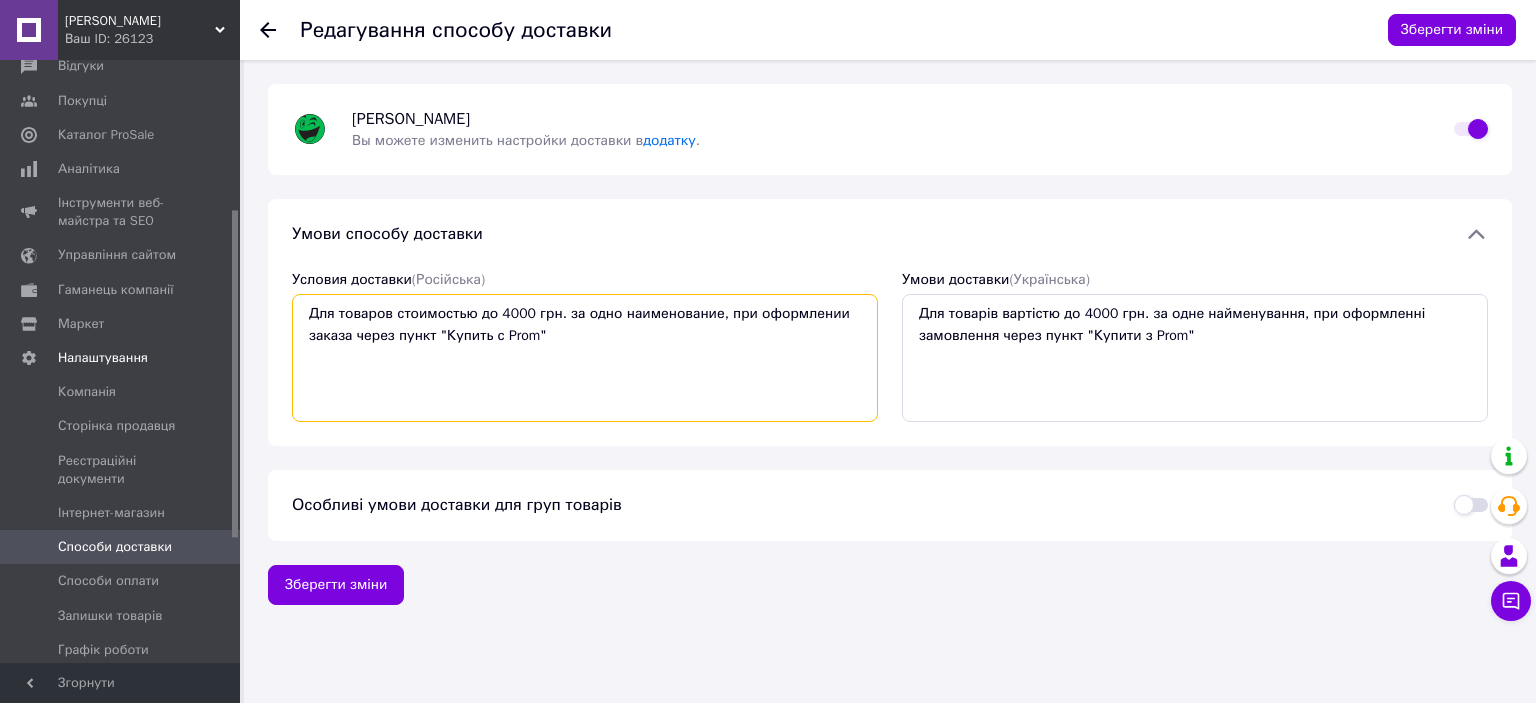 click on "Для товаров стоимостью до 4000 грн. за одно наименование, при оформлении заказа через пункт "Купить с Prom"" at bounding box center [585, 358] 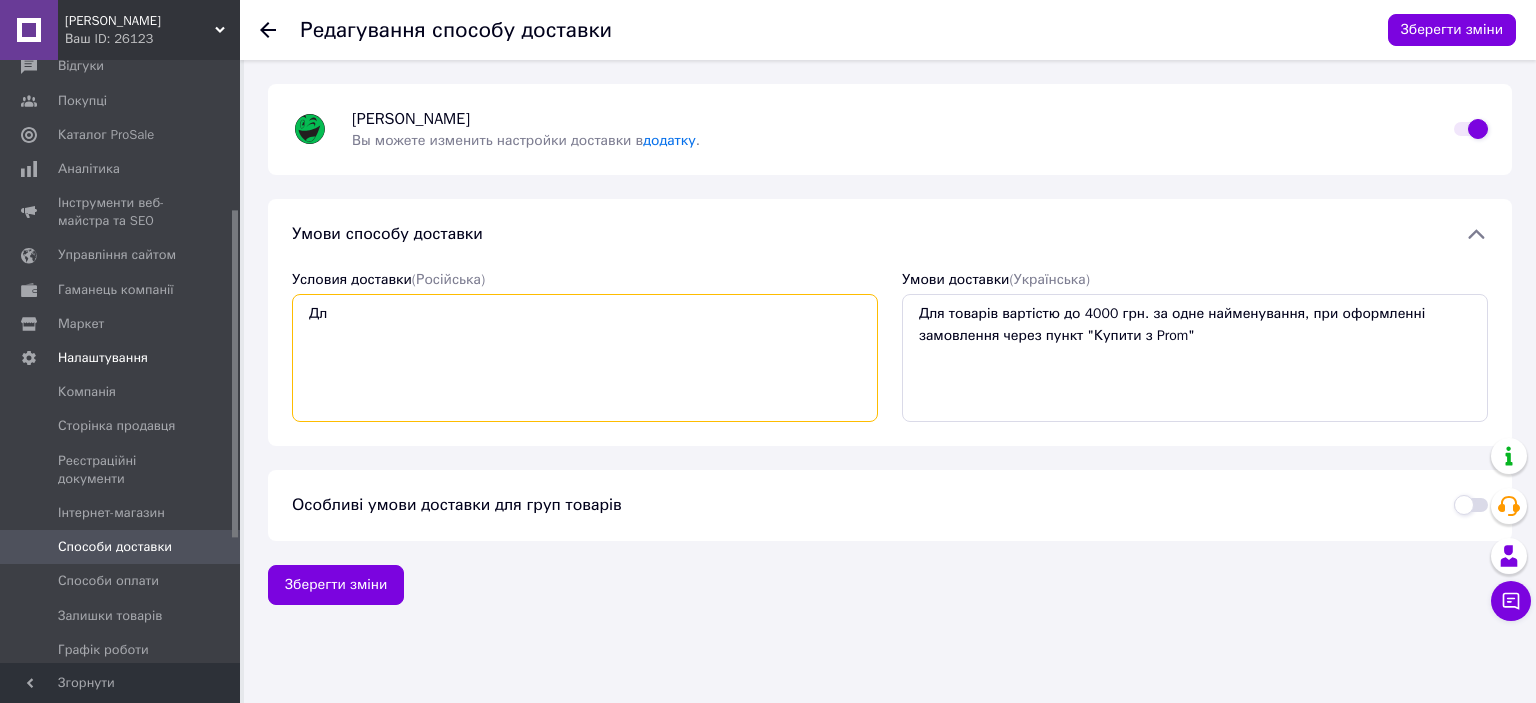 type on "Д" 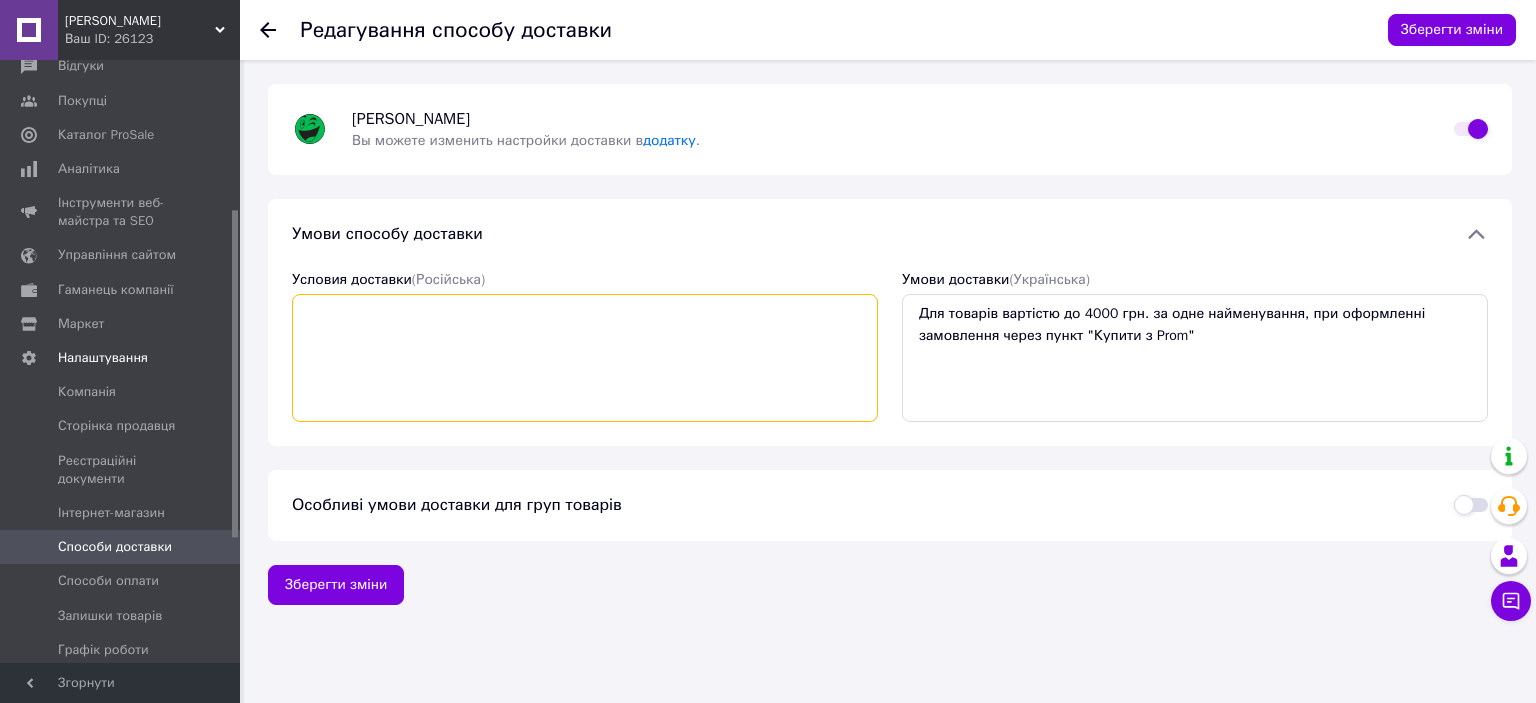 type 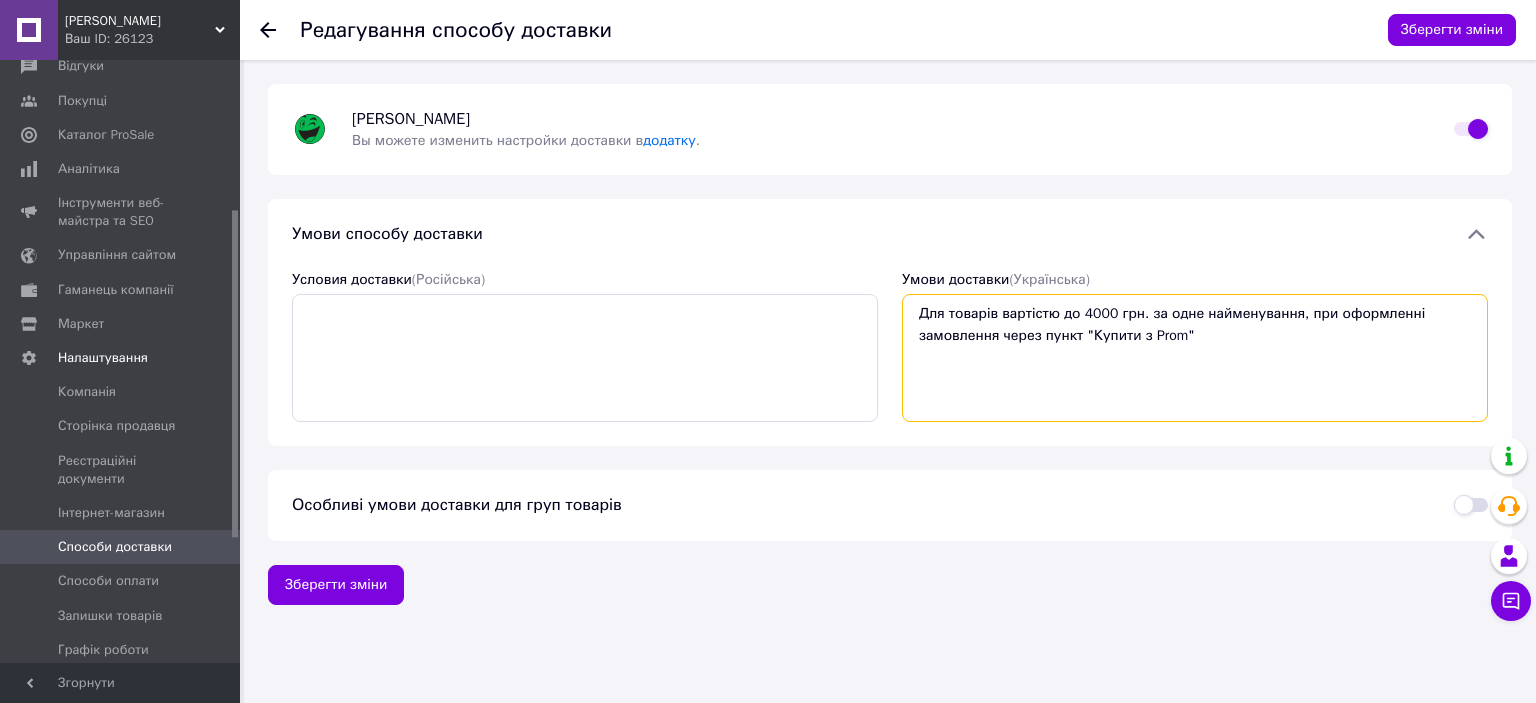 click on "Для товарів вартістю до 4000 грн. за одне найменування, при оформленні замовлення через пункт "Купити з Prom"" at bounding box center [1195, 358] 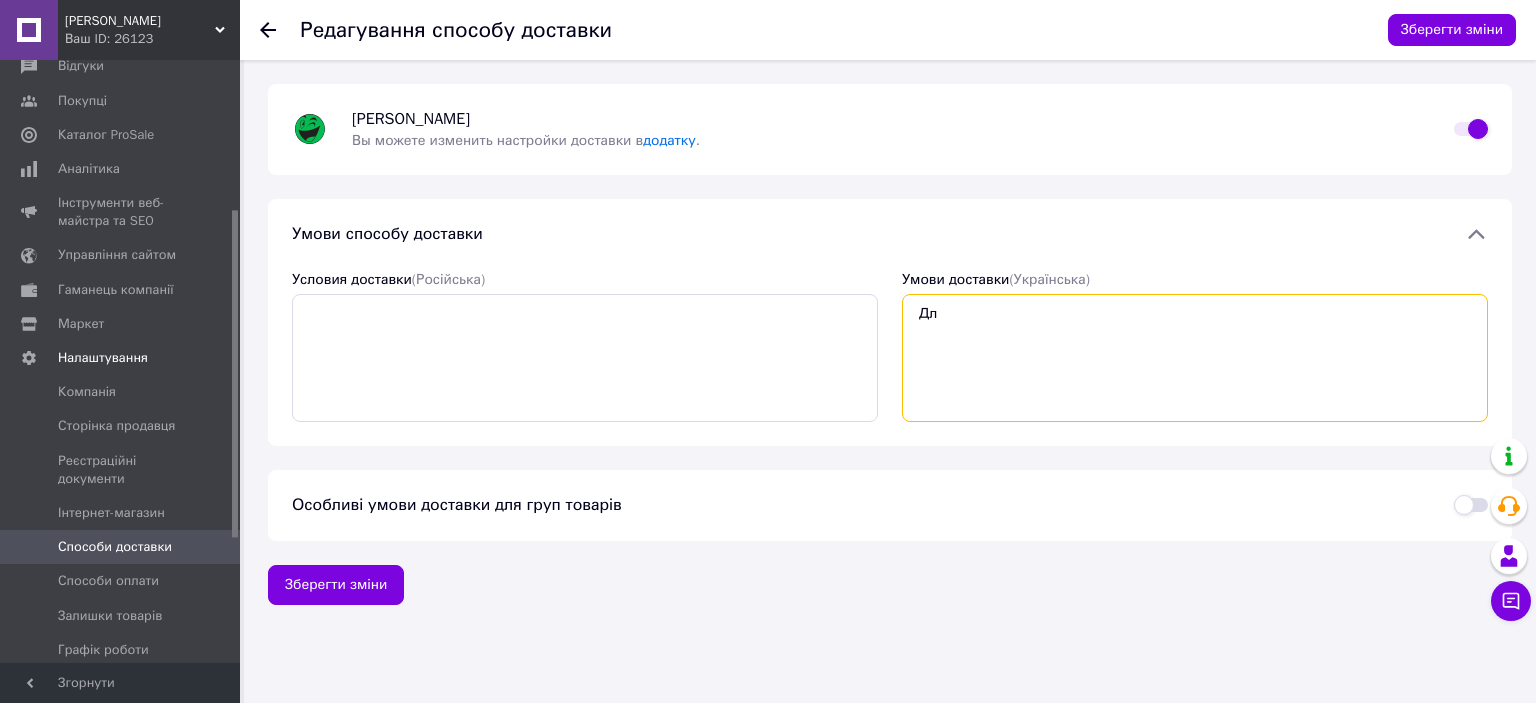 type on "Д" 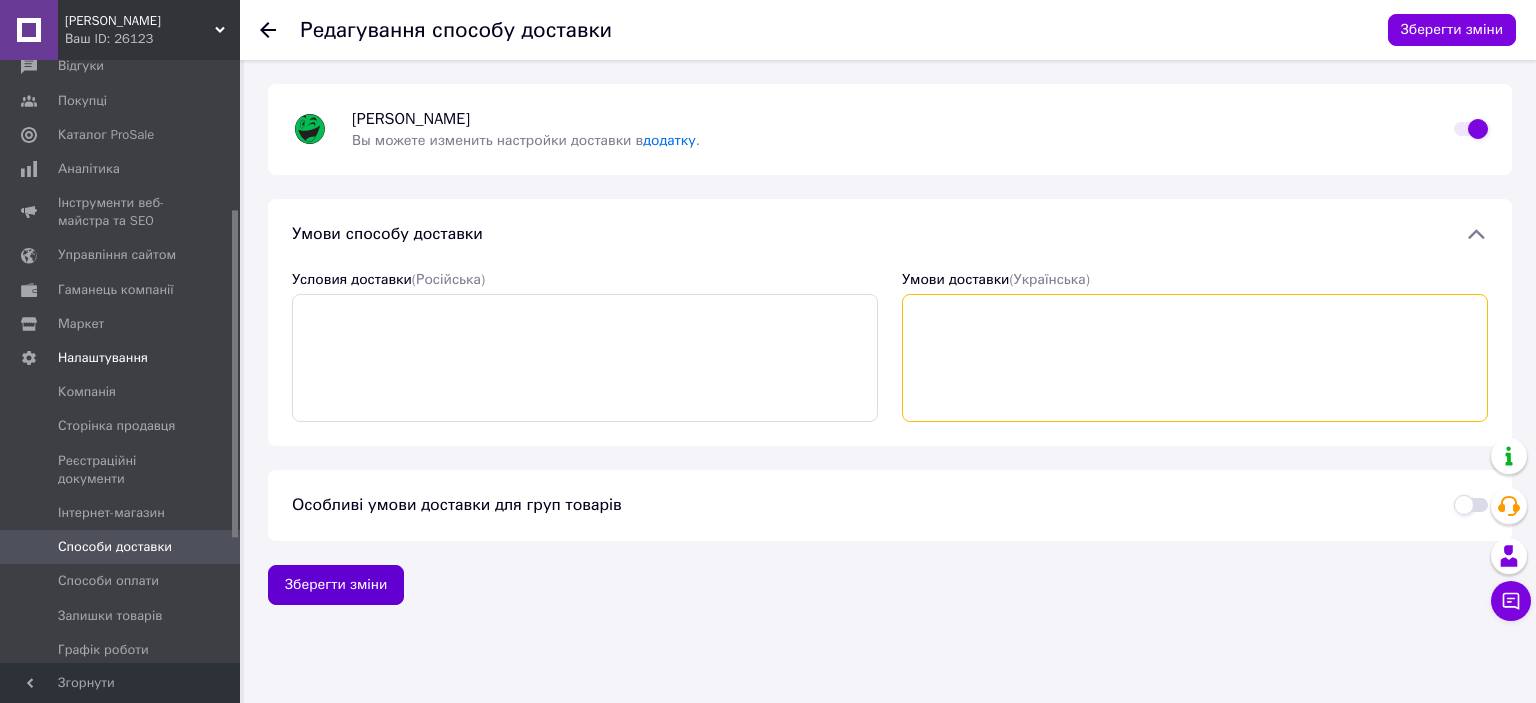 type 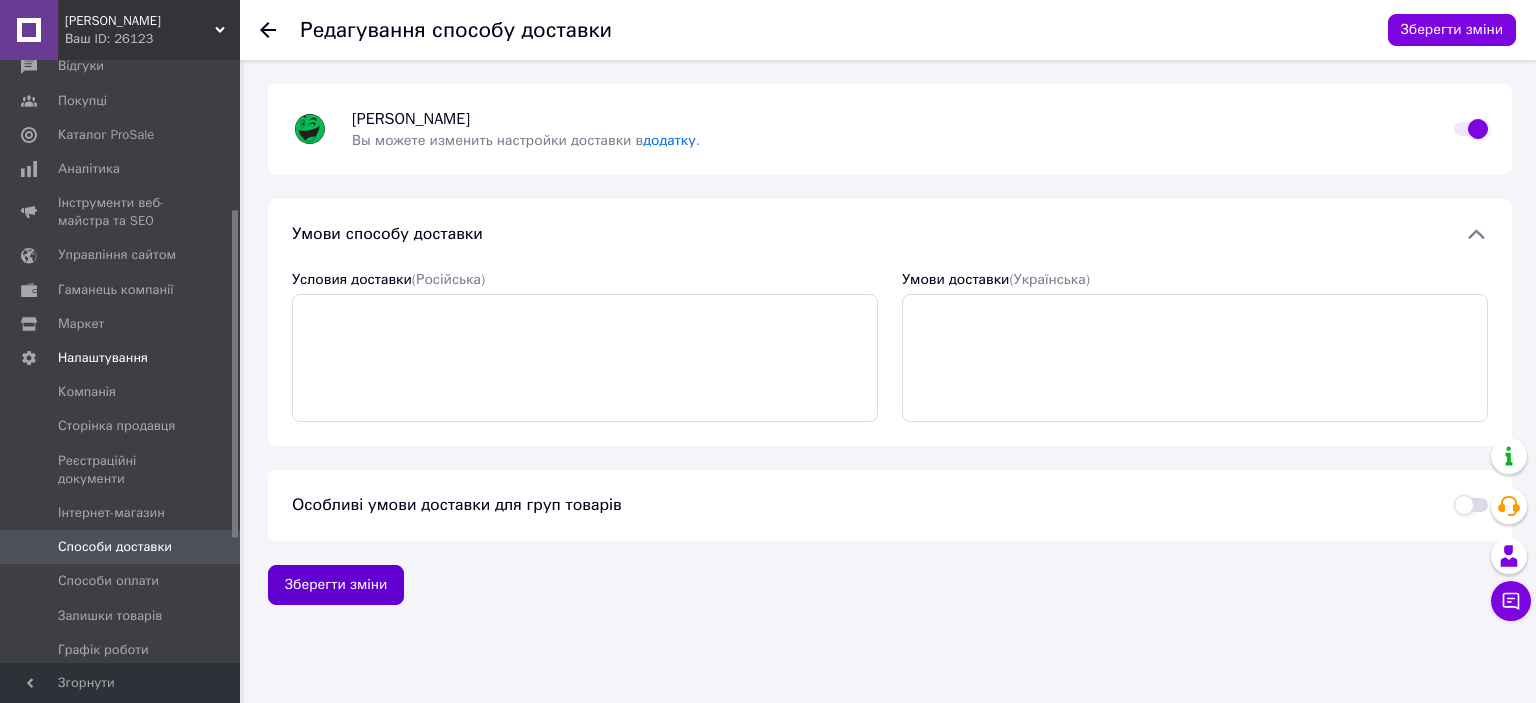 click on "Зберегти зміни" at bounding box center (336, 585) 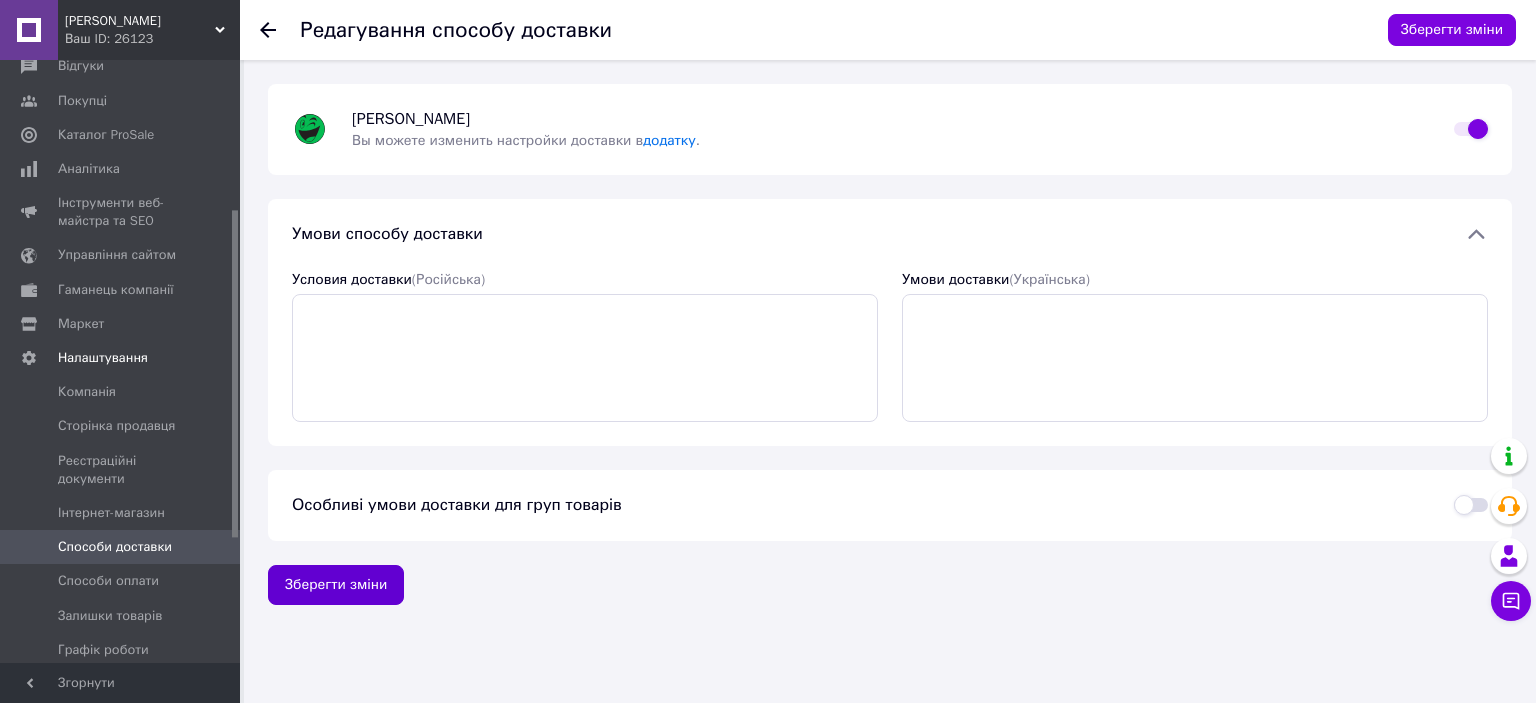click on "Зберегти зміни" at bounding box center (336, 585) 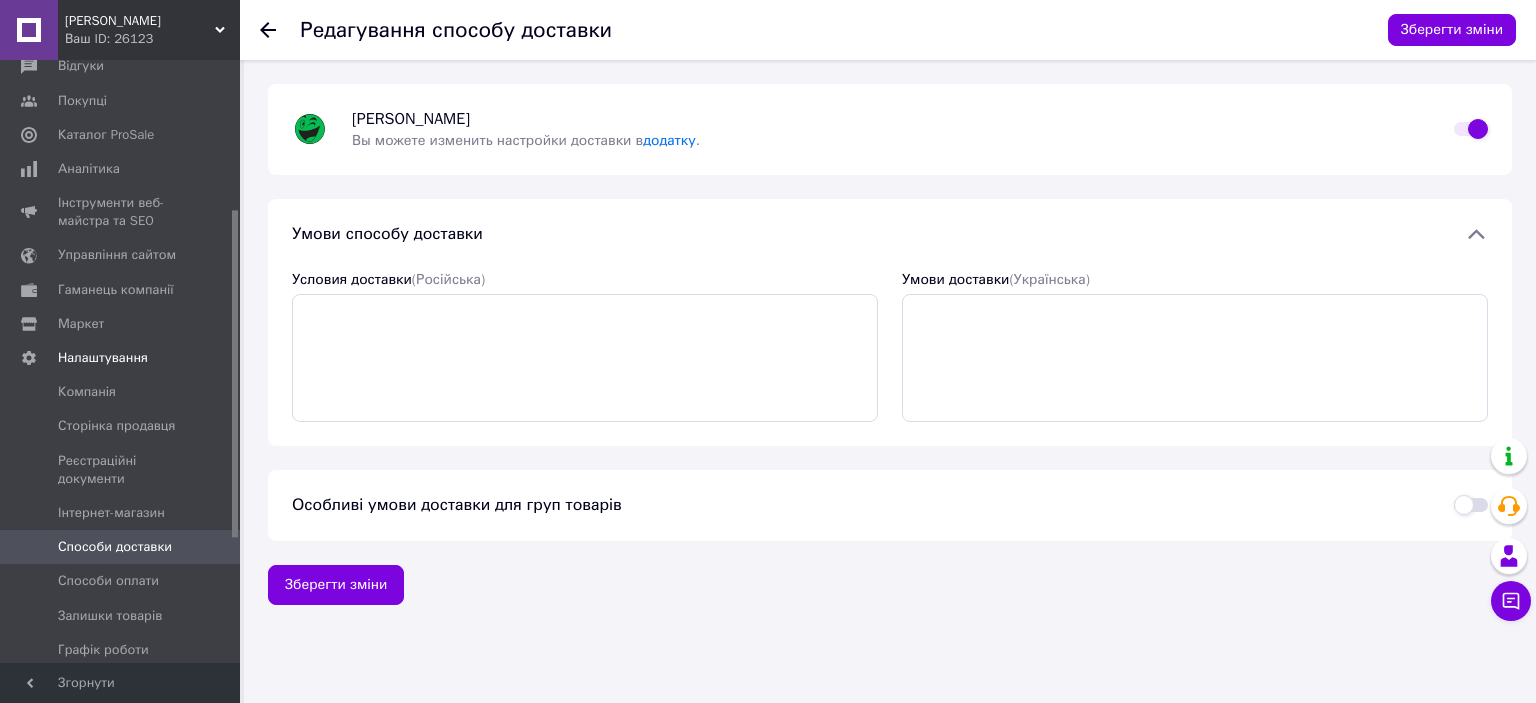 click 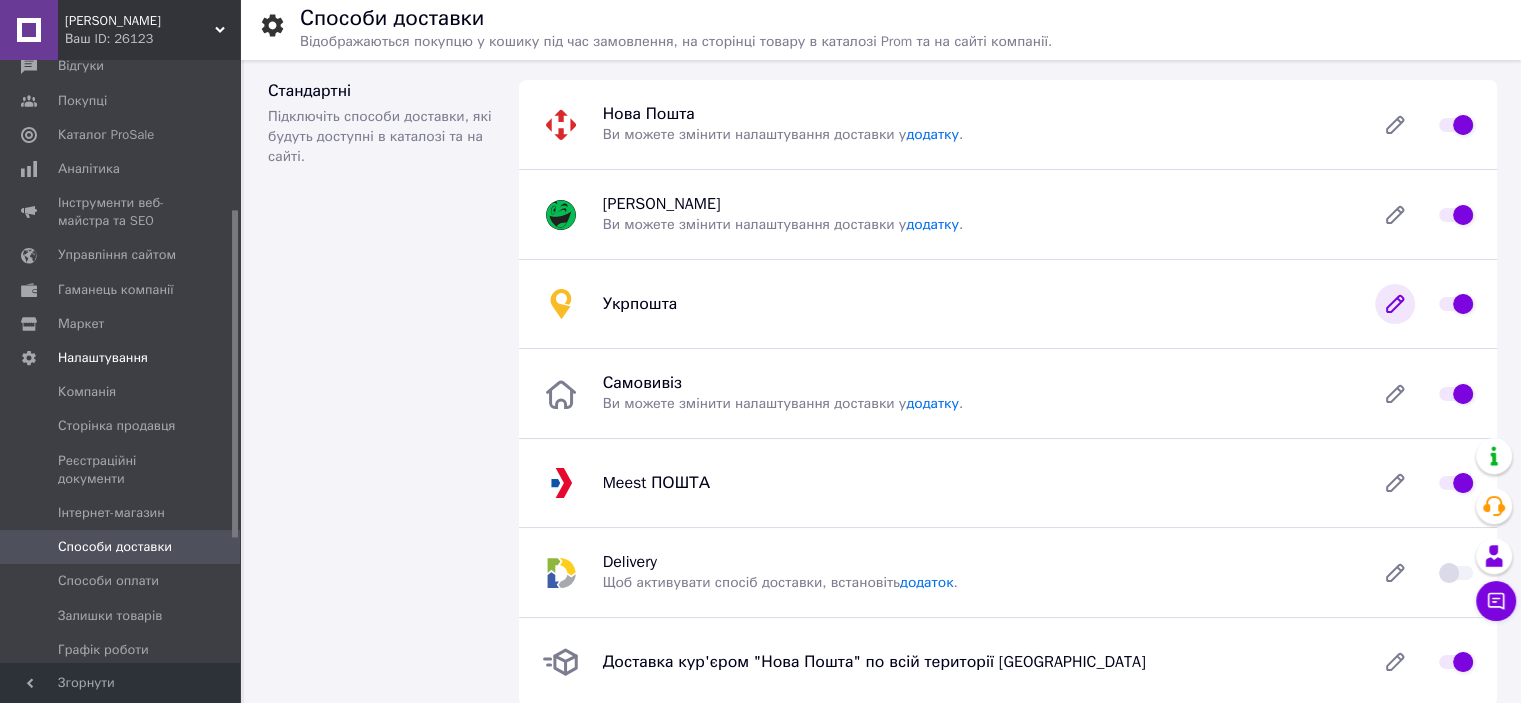 click 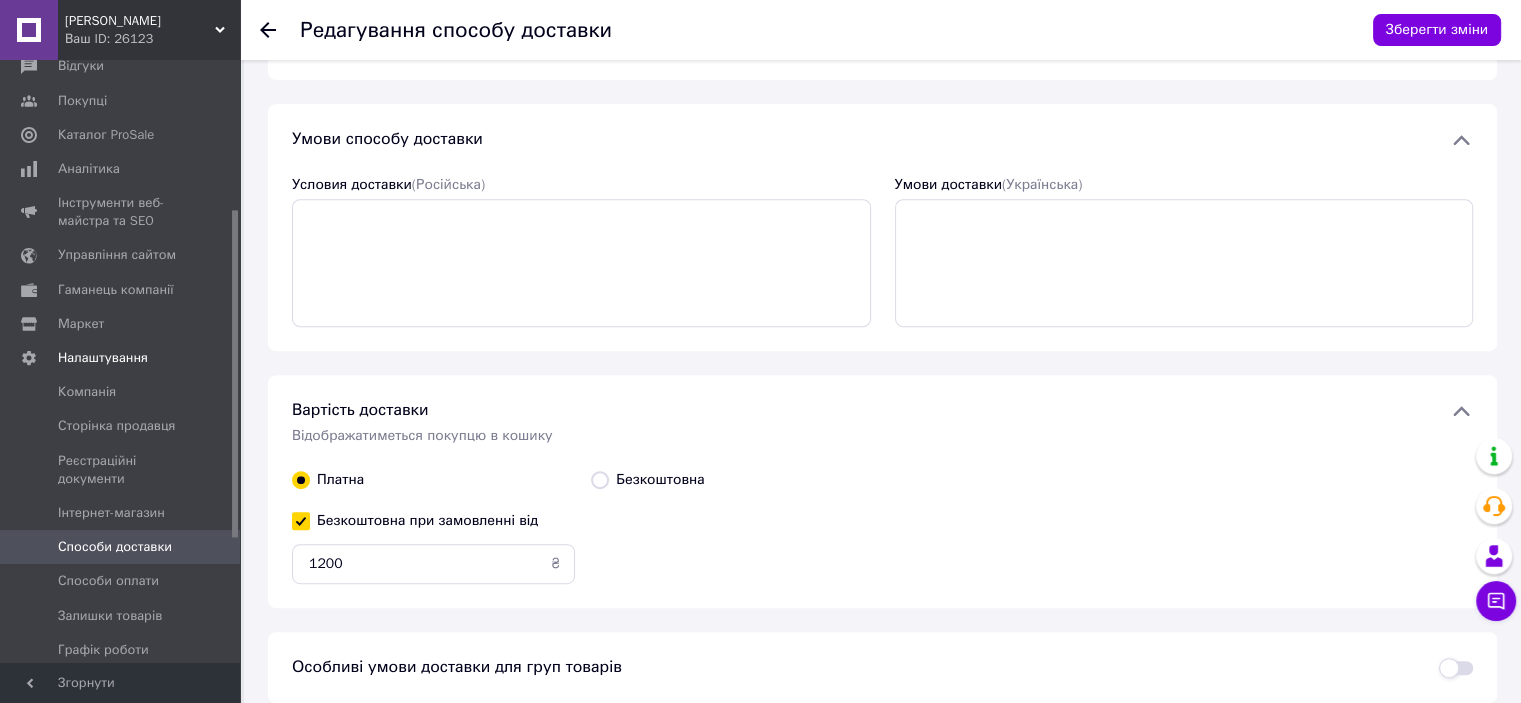 scroll, scrollTop: 800, scrollLeft: 0, axis: vertical 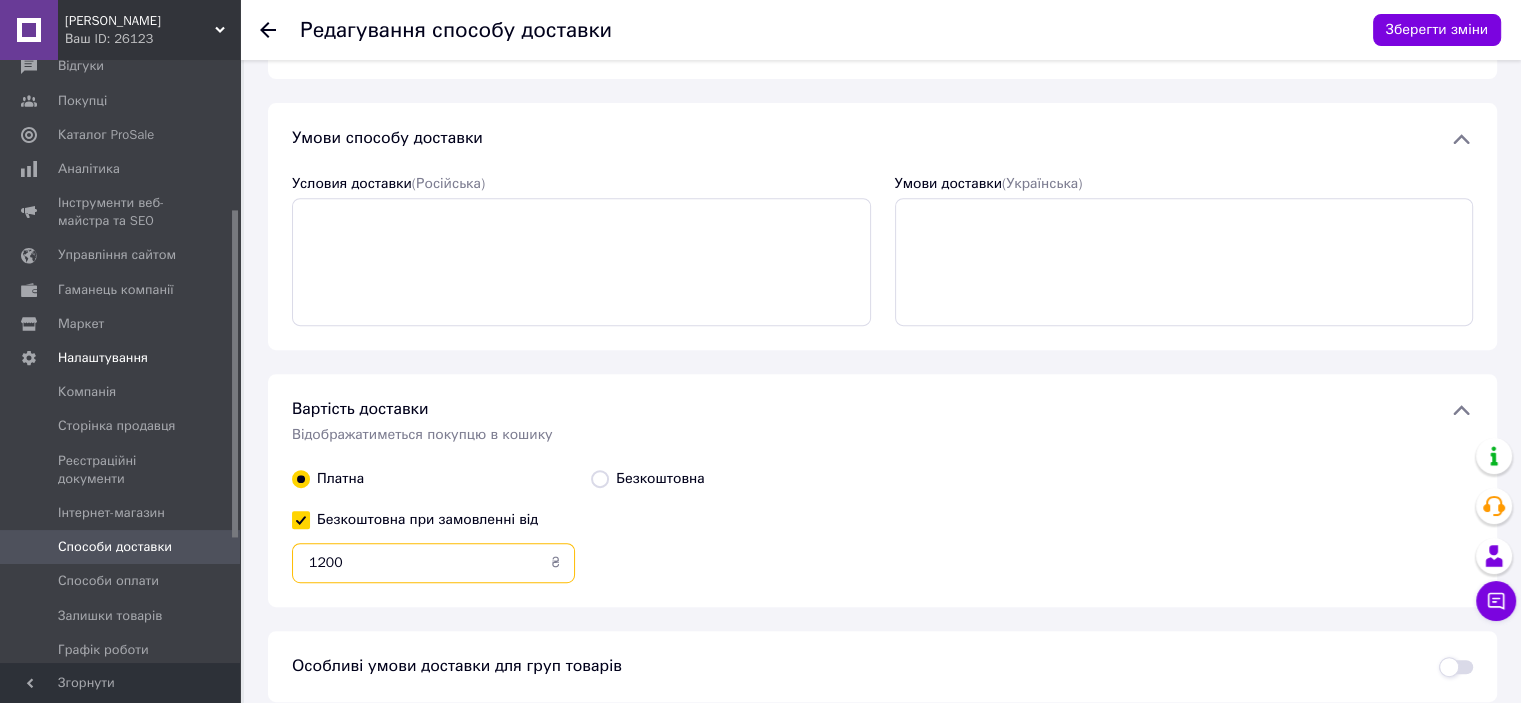 click on "1200" at bounding box center [433, 563] 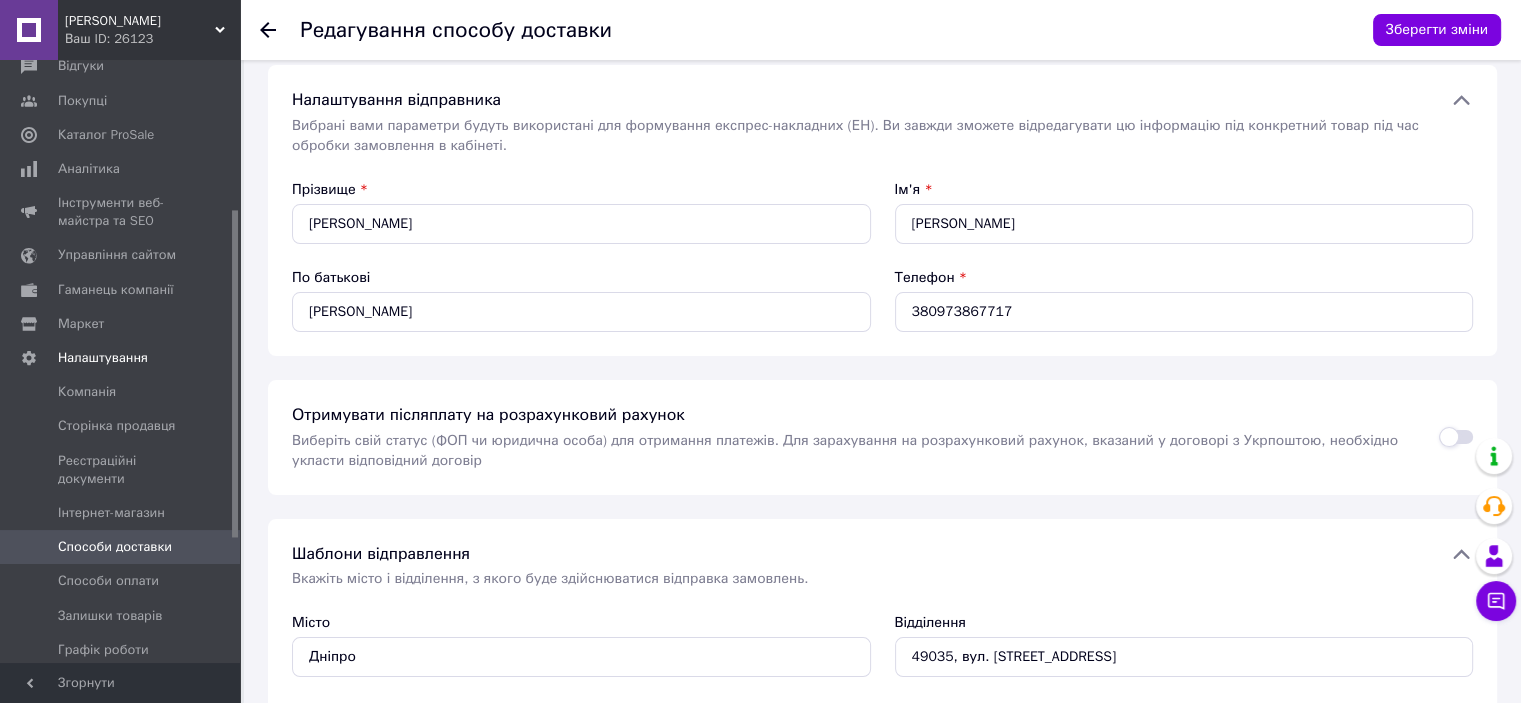 scroll, scrollTop: 100, scrollLeft: 0, axis: vertical 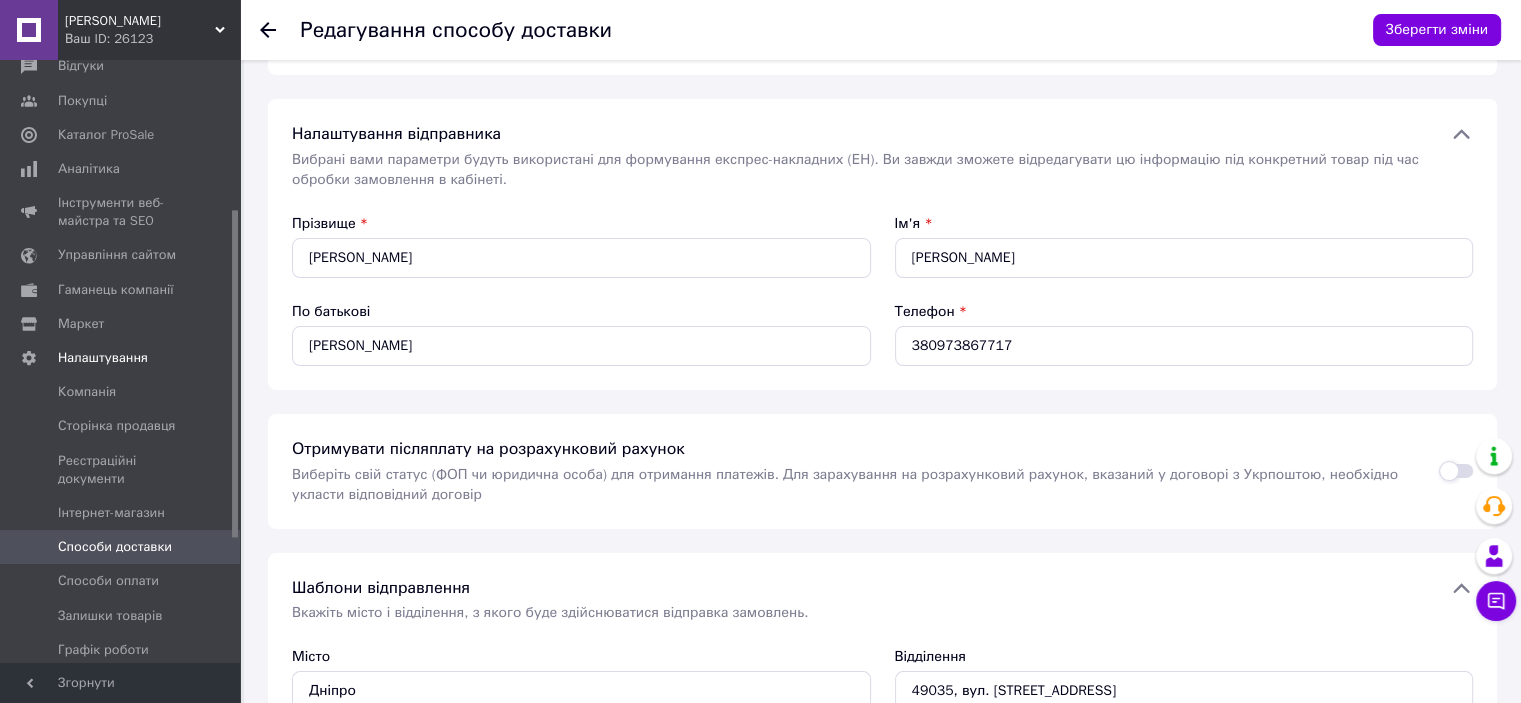 type on "1300" 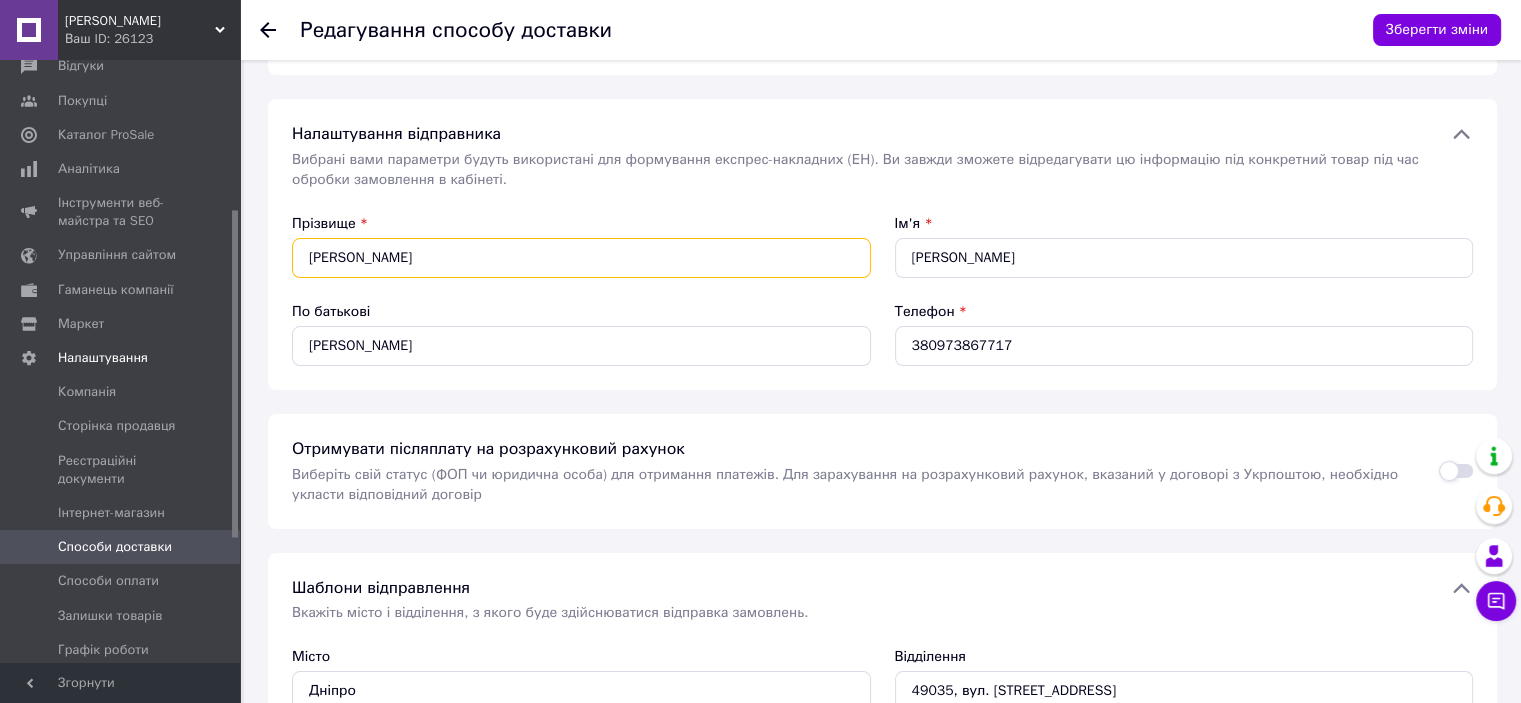 click on "Волховский" at bounding box center (581, 258) 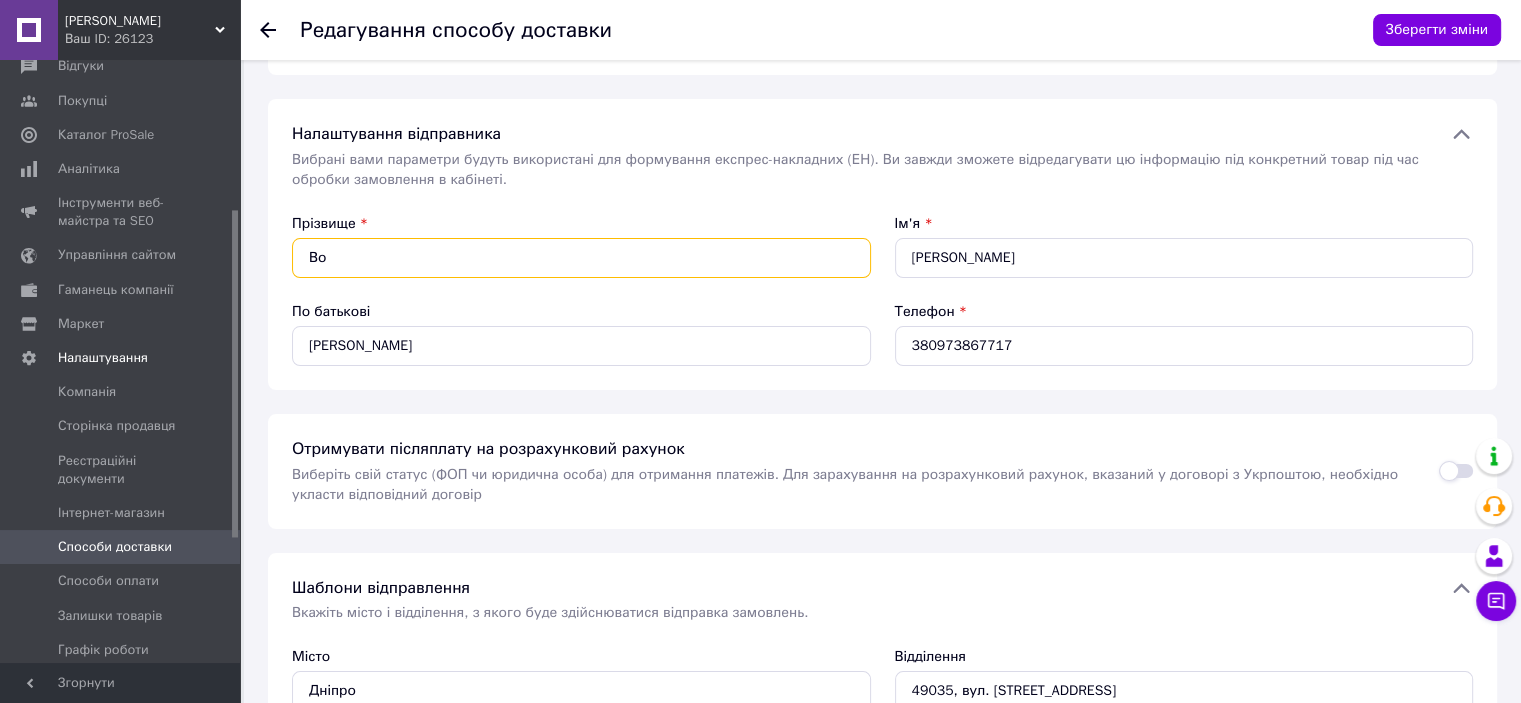 type on "В" 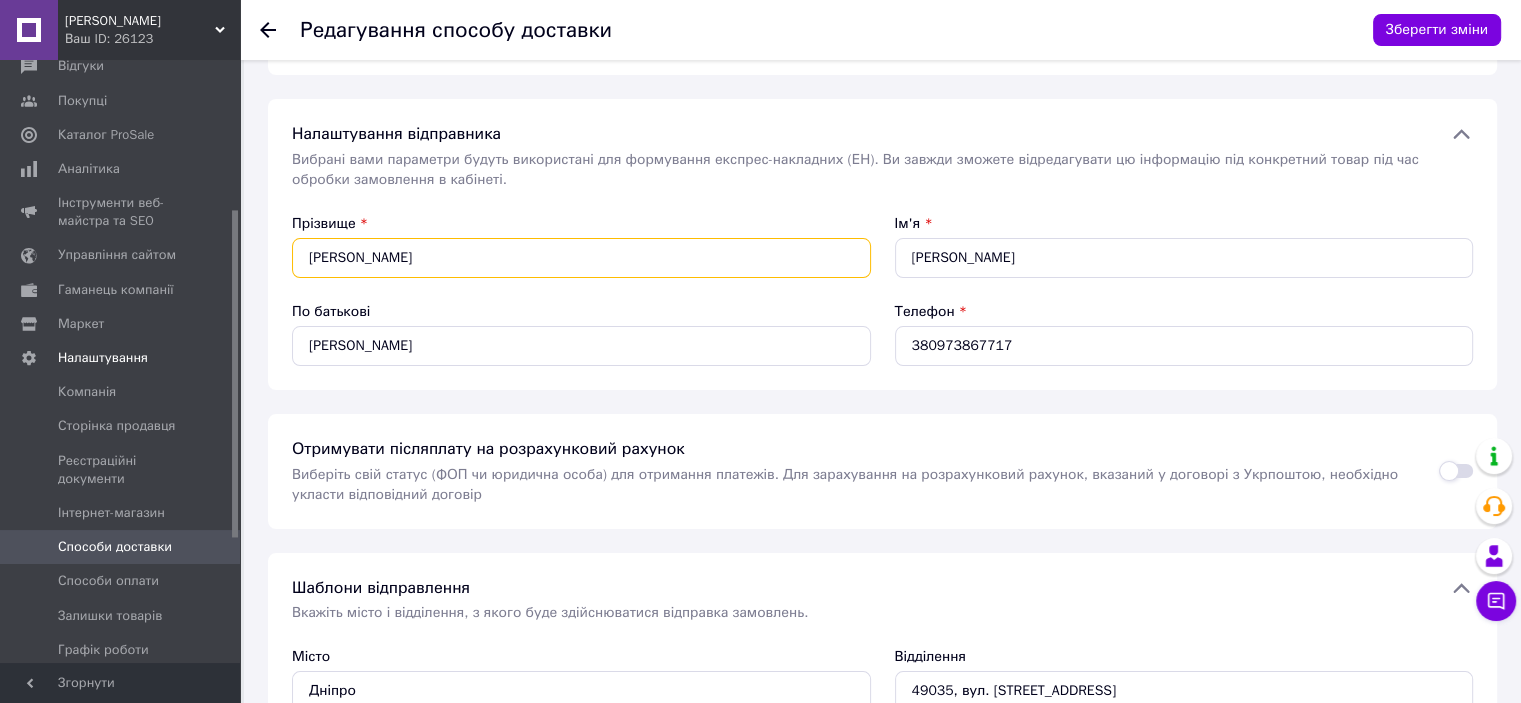 type on "Волховський" 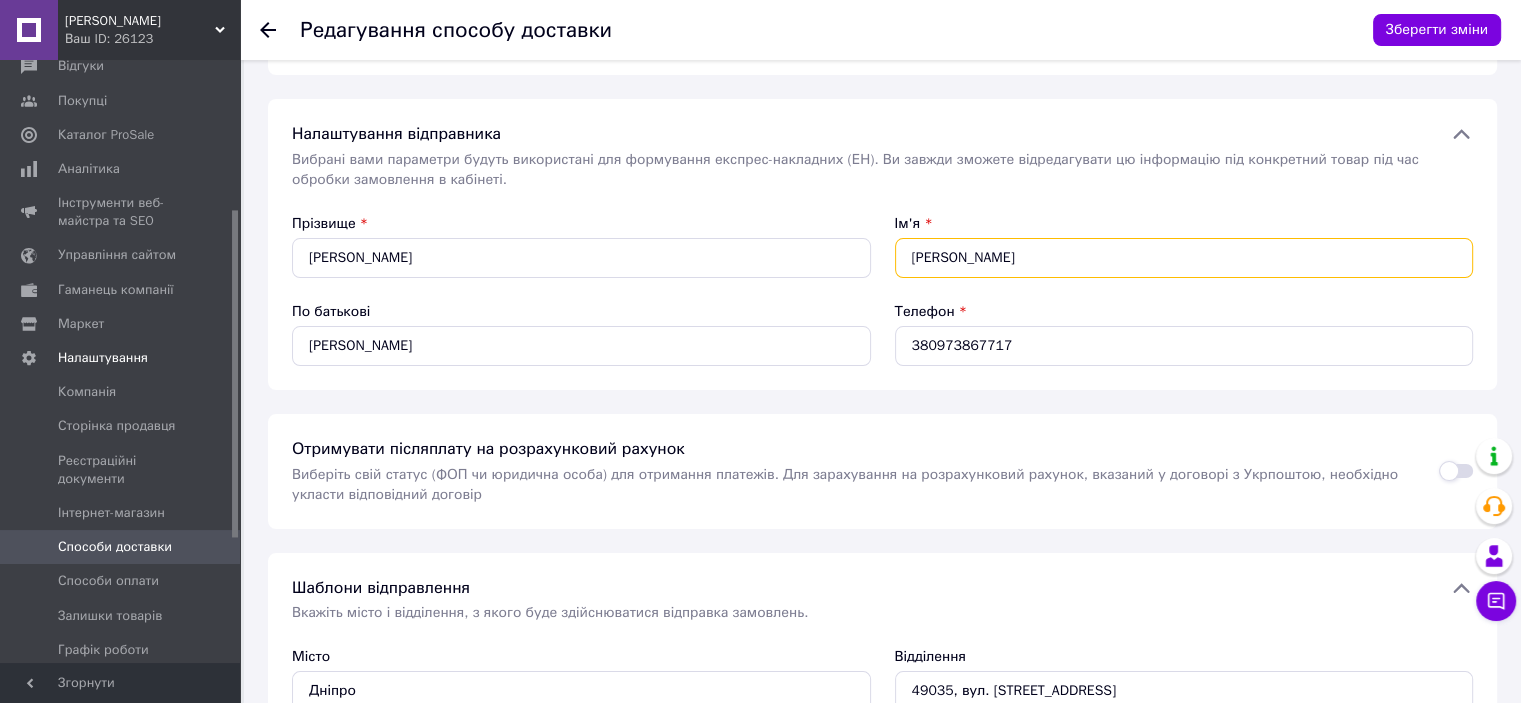 click on "Павел" at bounding box center (1184, 258) 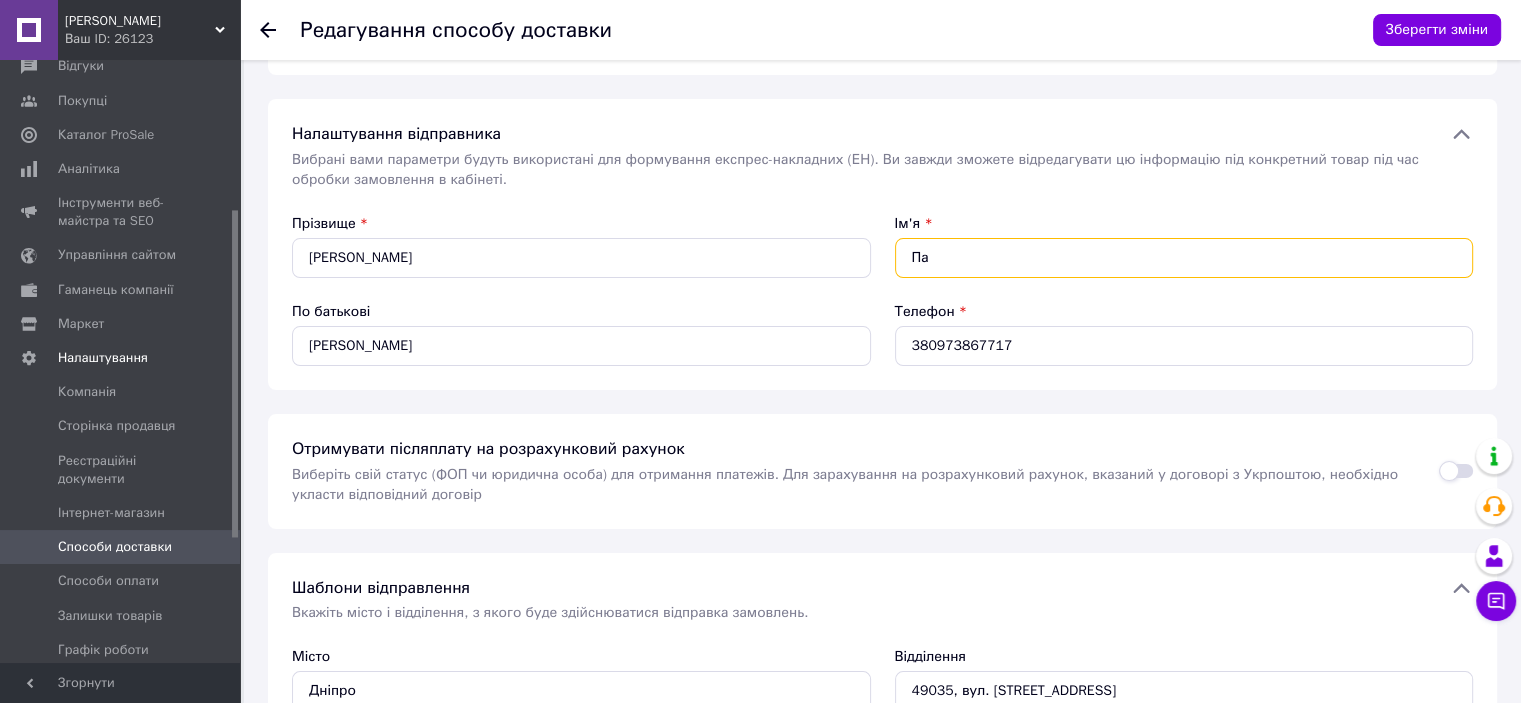 type on "П" 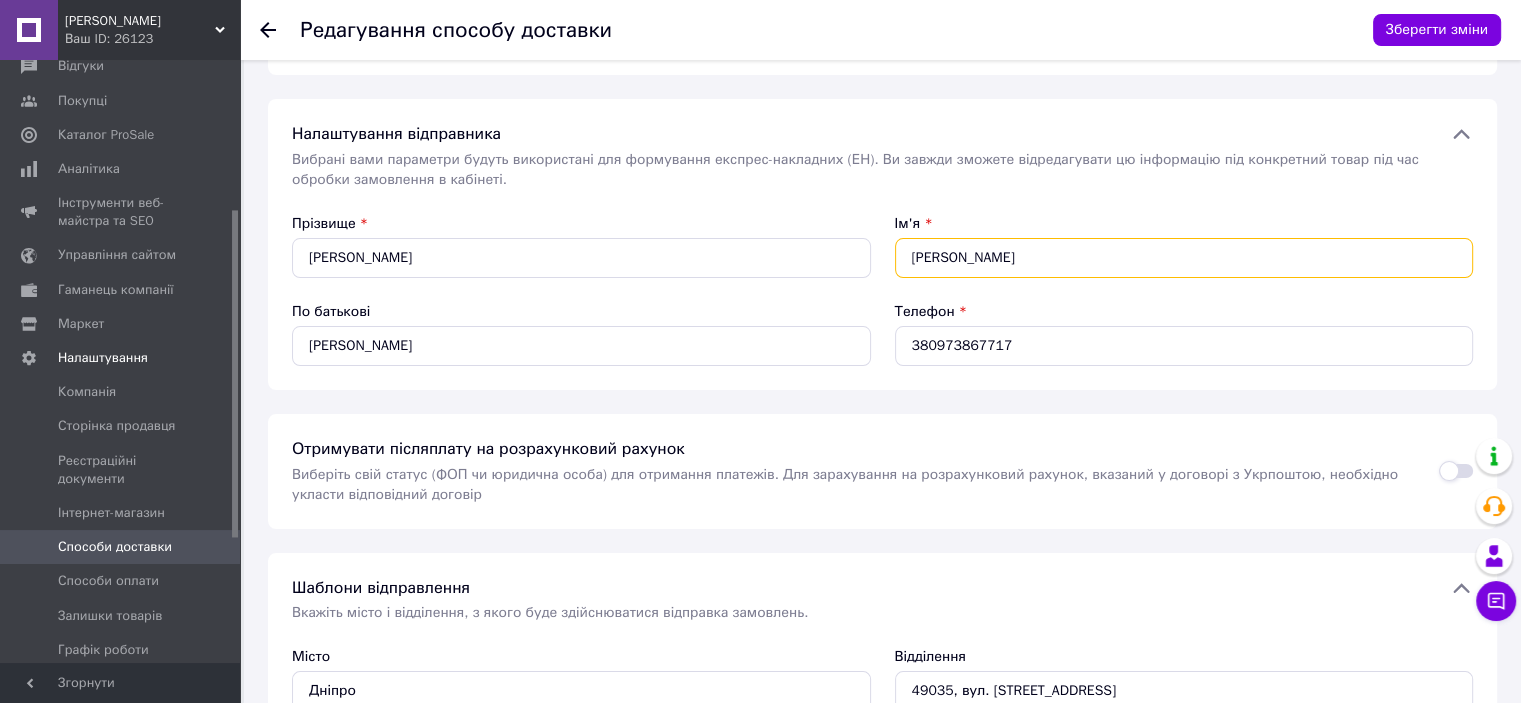 type on "Павло" 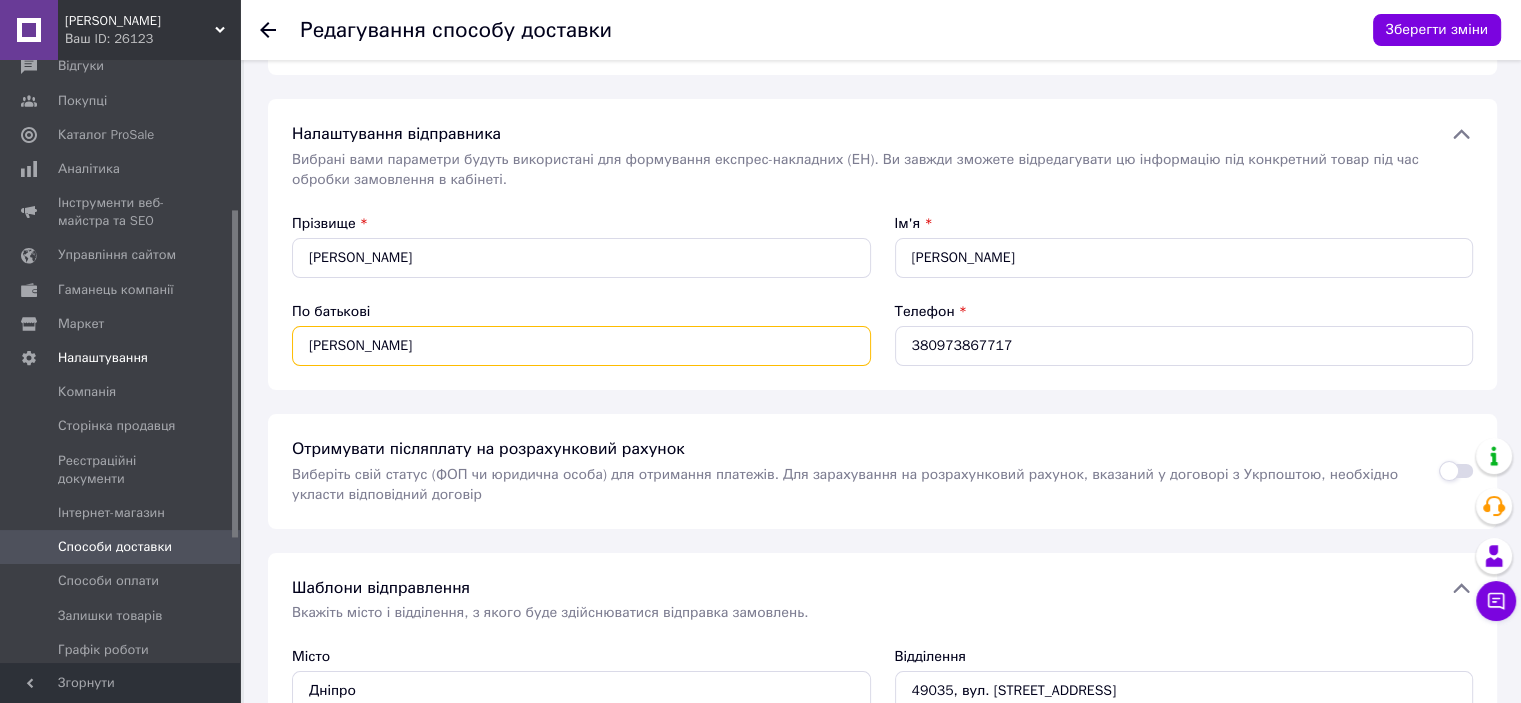 click on "Валерьевич" at bounding box center (581, 346) 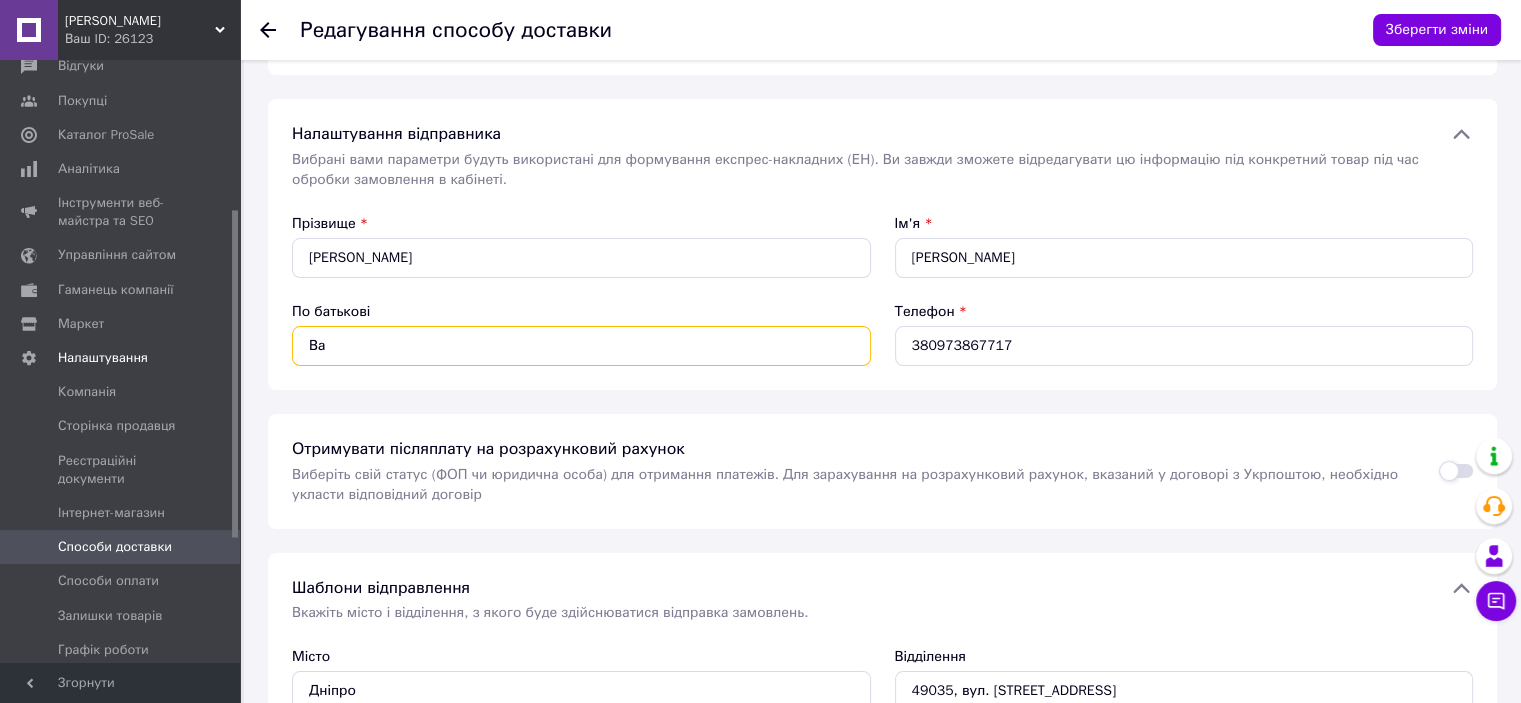 type on "В" 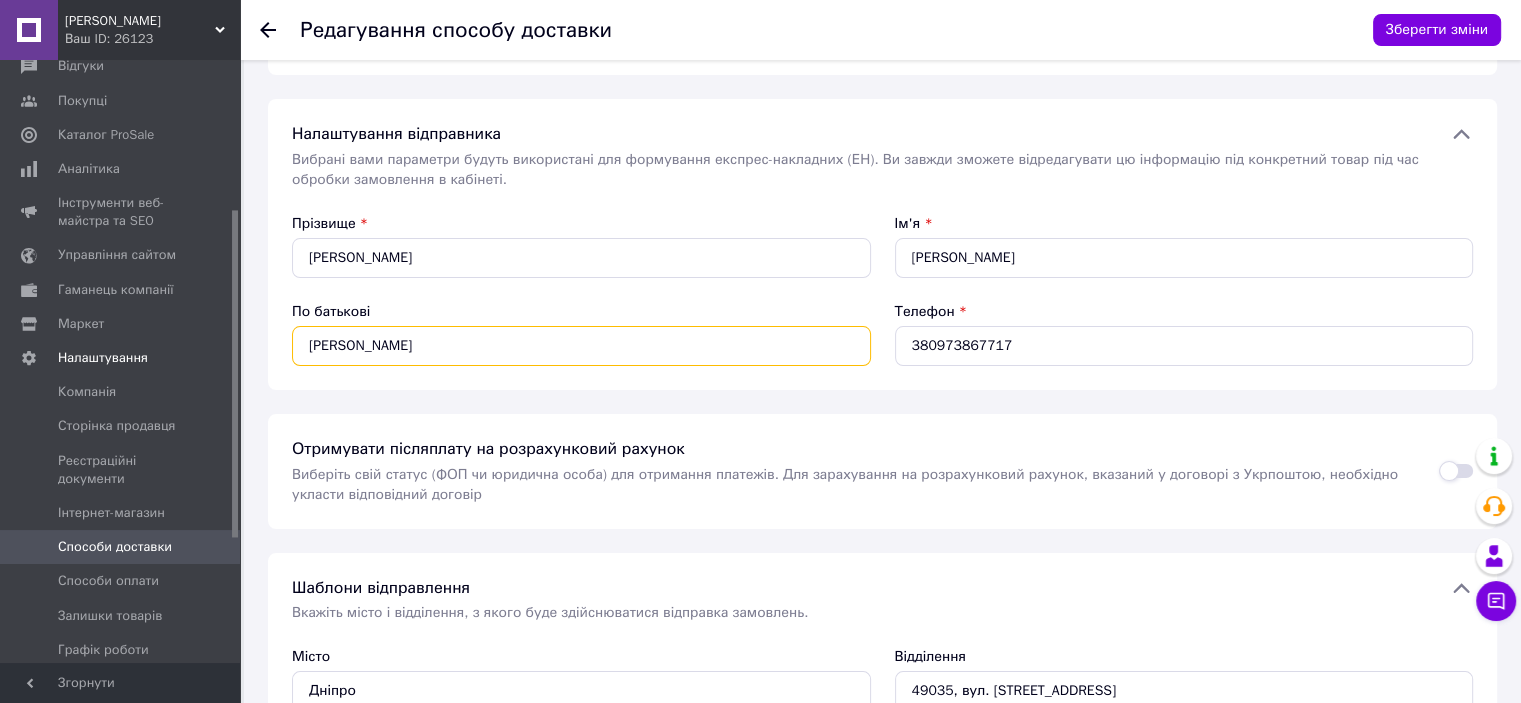 type on "Валерійович" 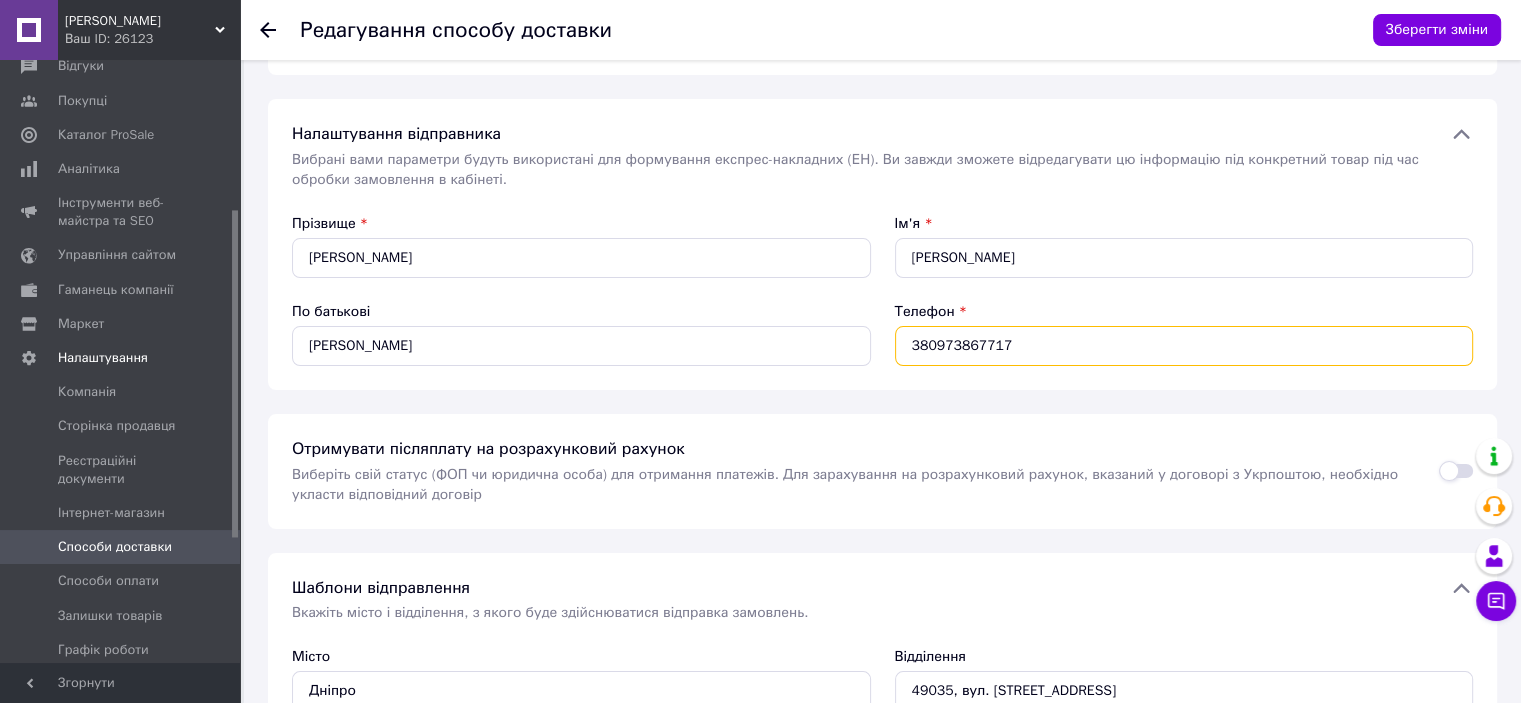 click on "380973867717" at bounding box center [1184, 346] 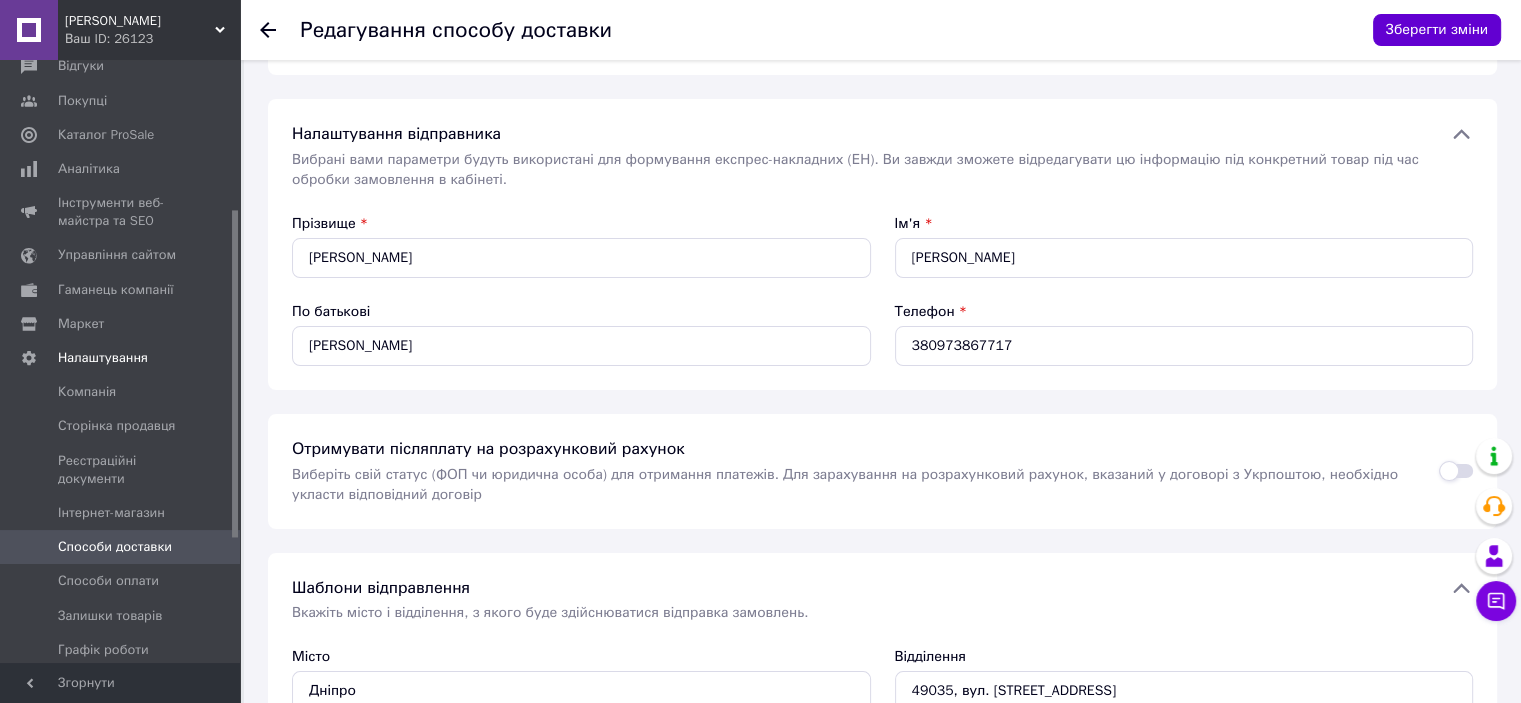 click on "Зберегти зміни" at bounding box center [1437, 30] 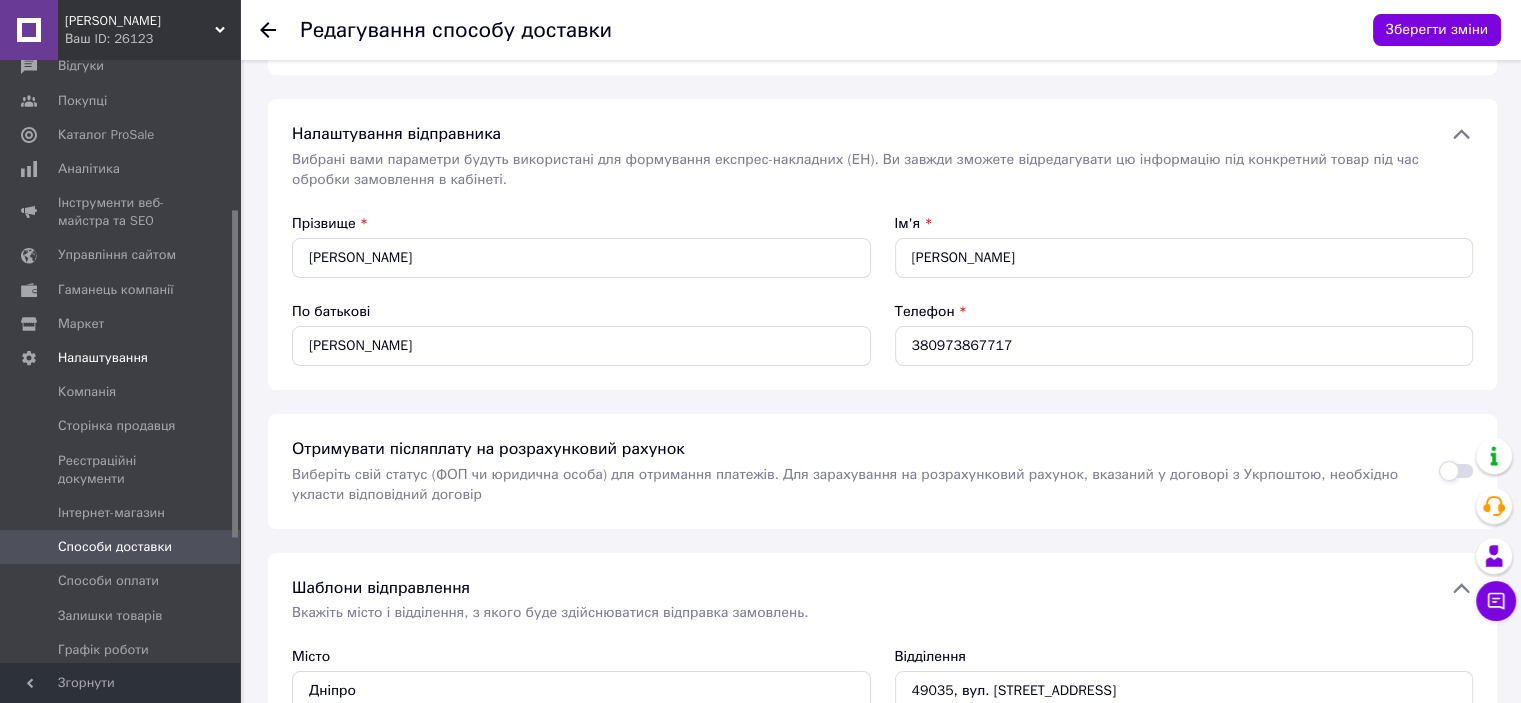 click 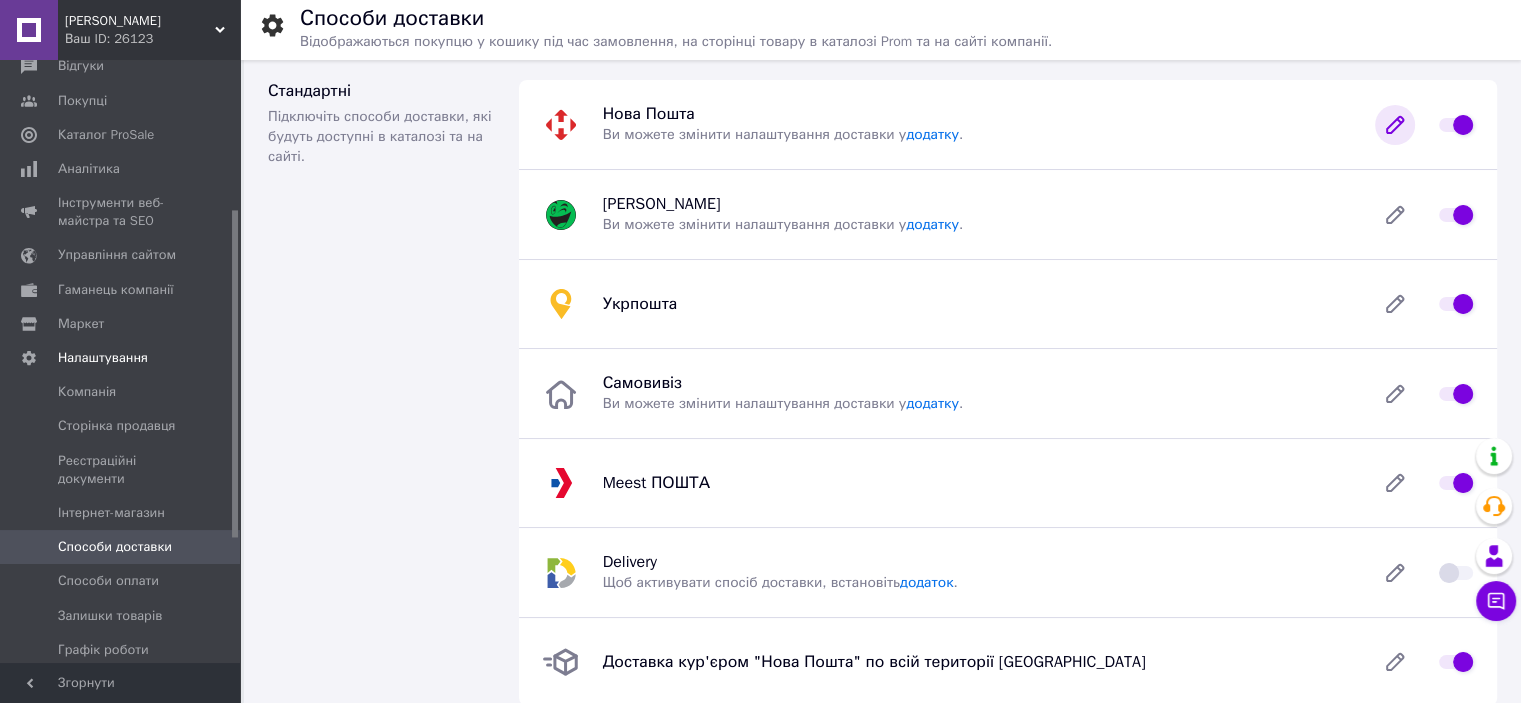 click 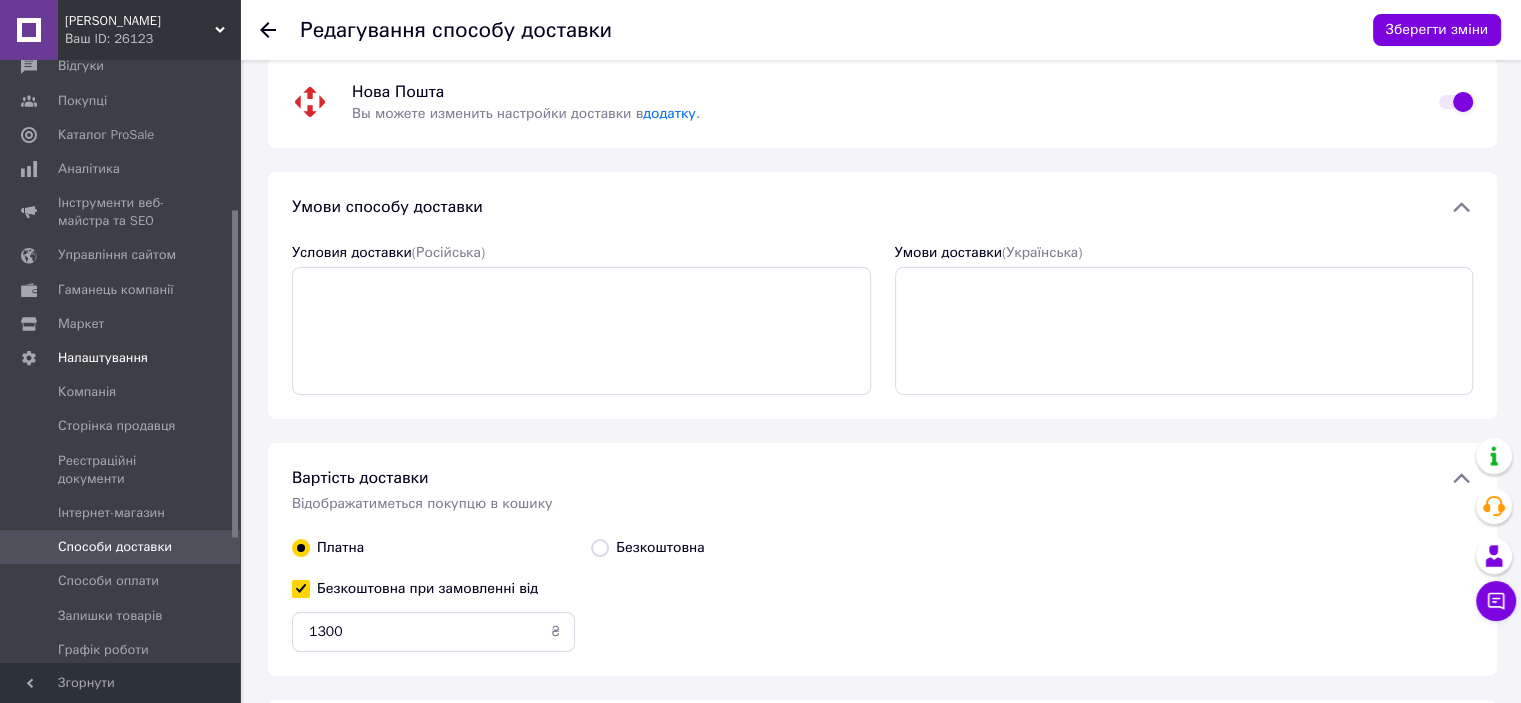 scroll, scrollTop: 0, scrollLeft: 0, axis: both 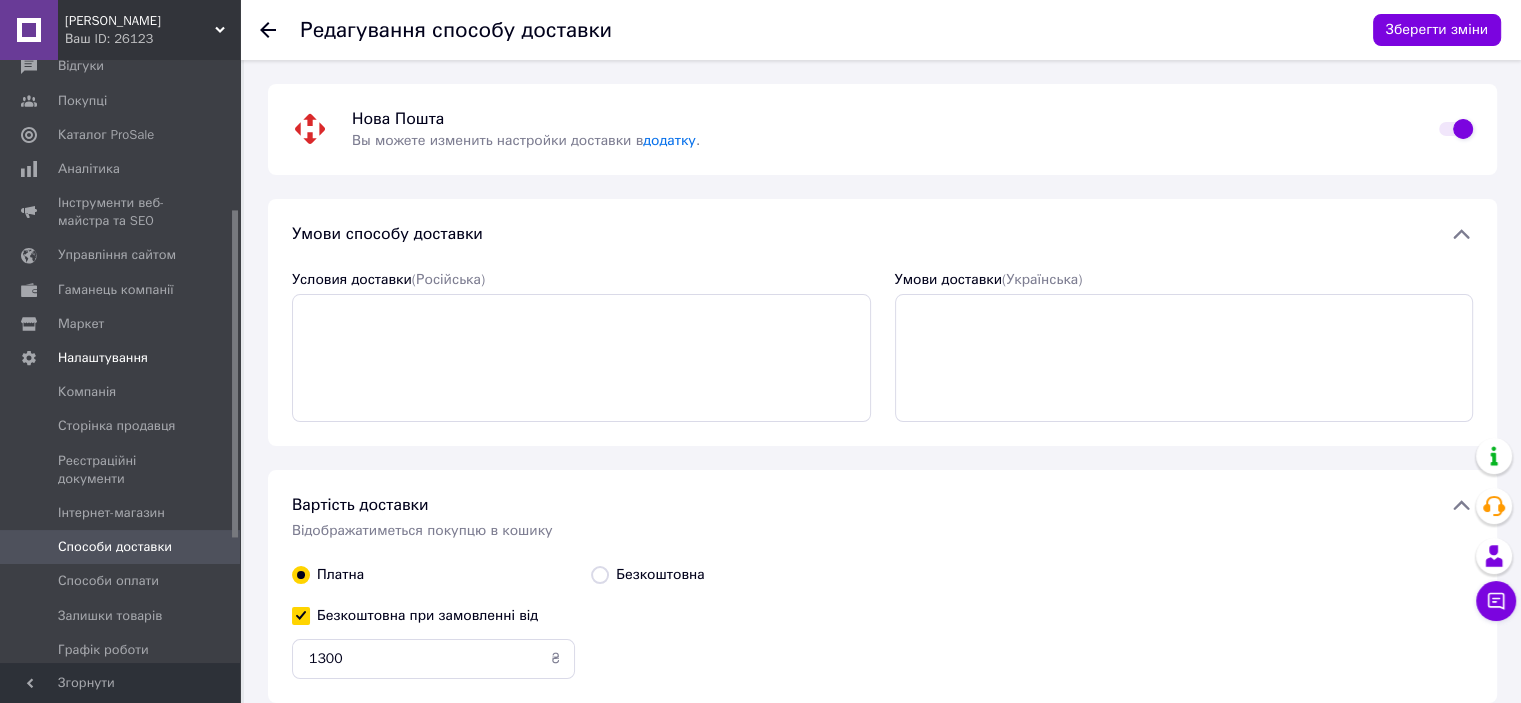 click 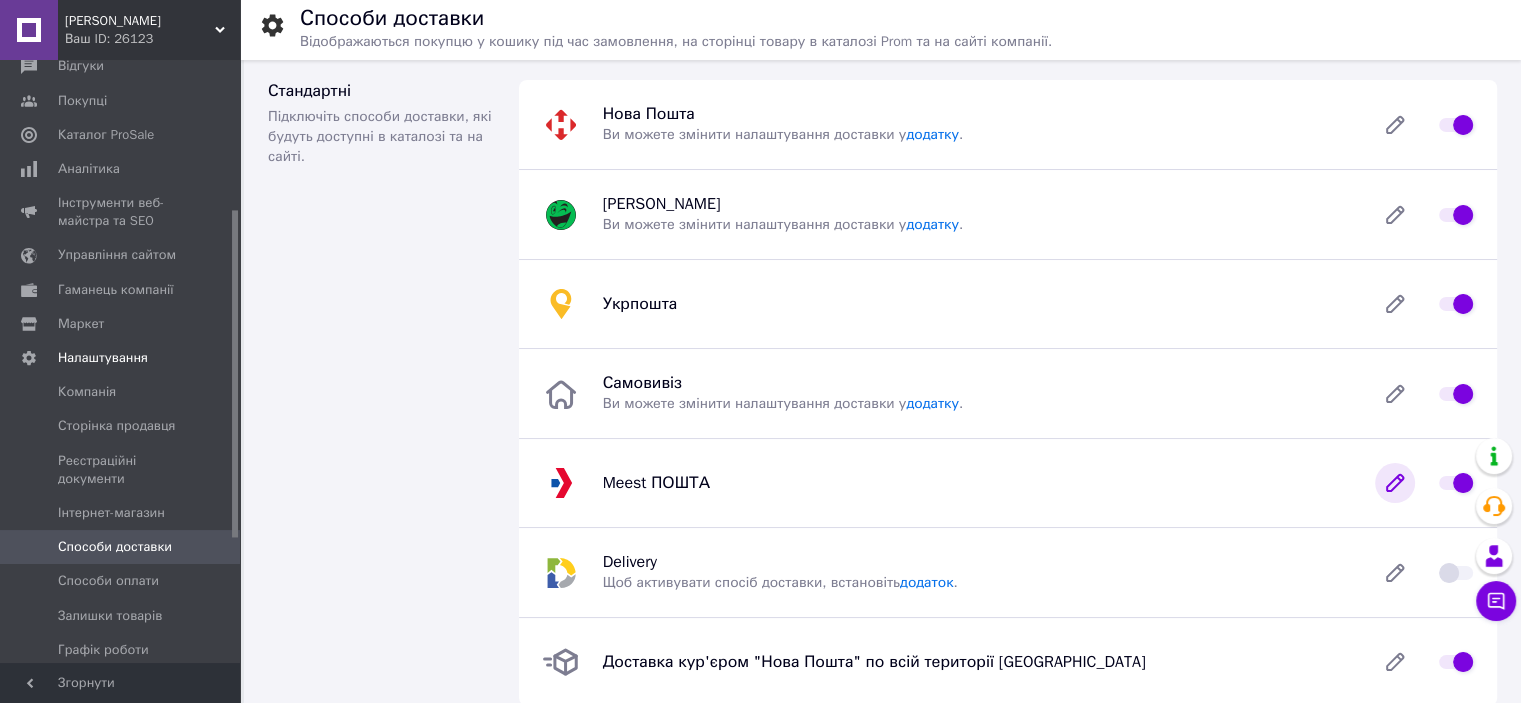 click 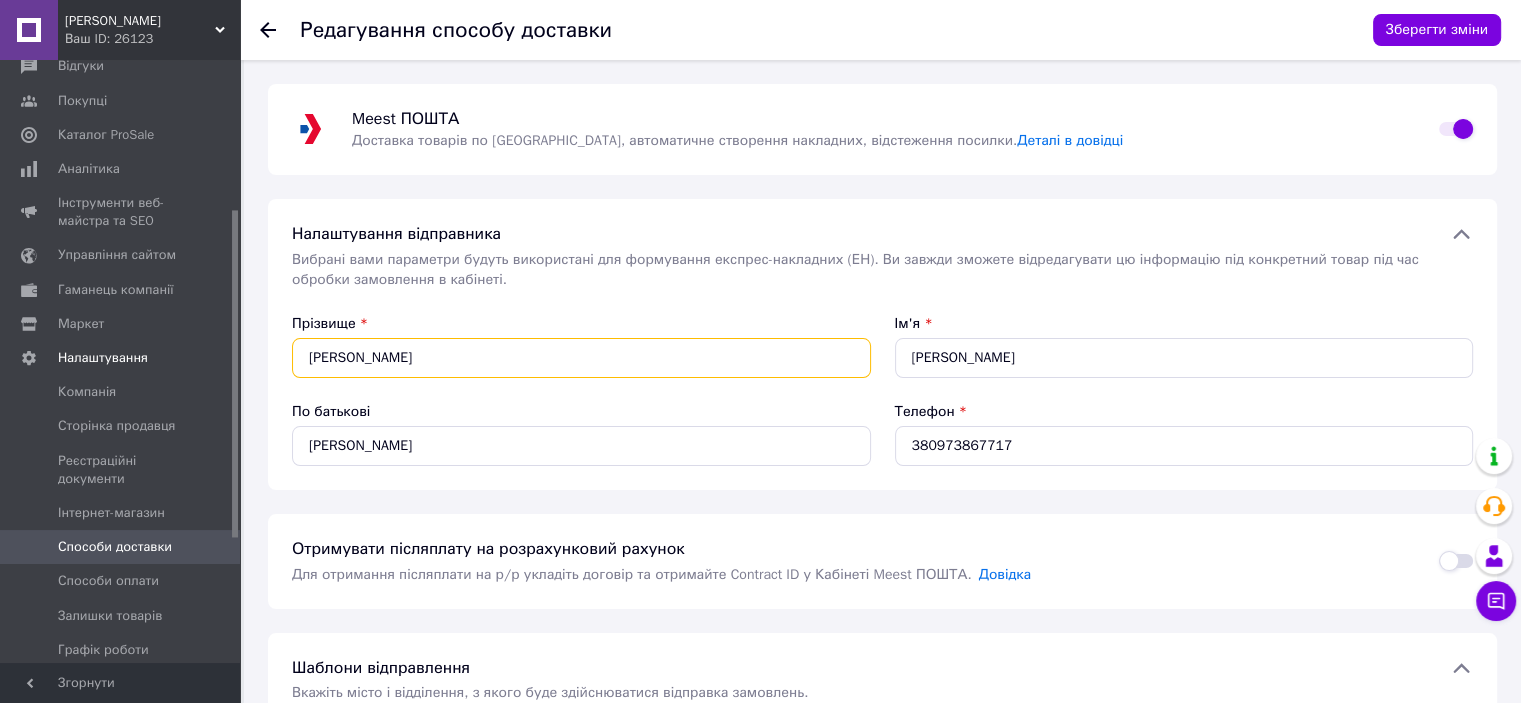 click on "Павло" at bounding box center [581, 358] 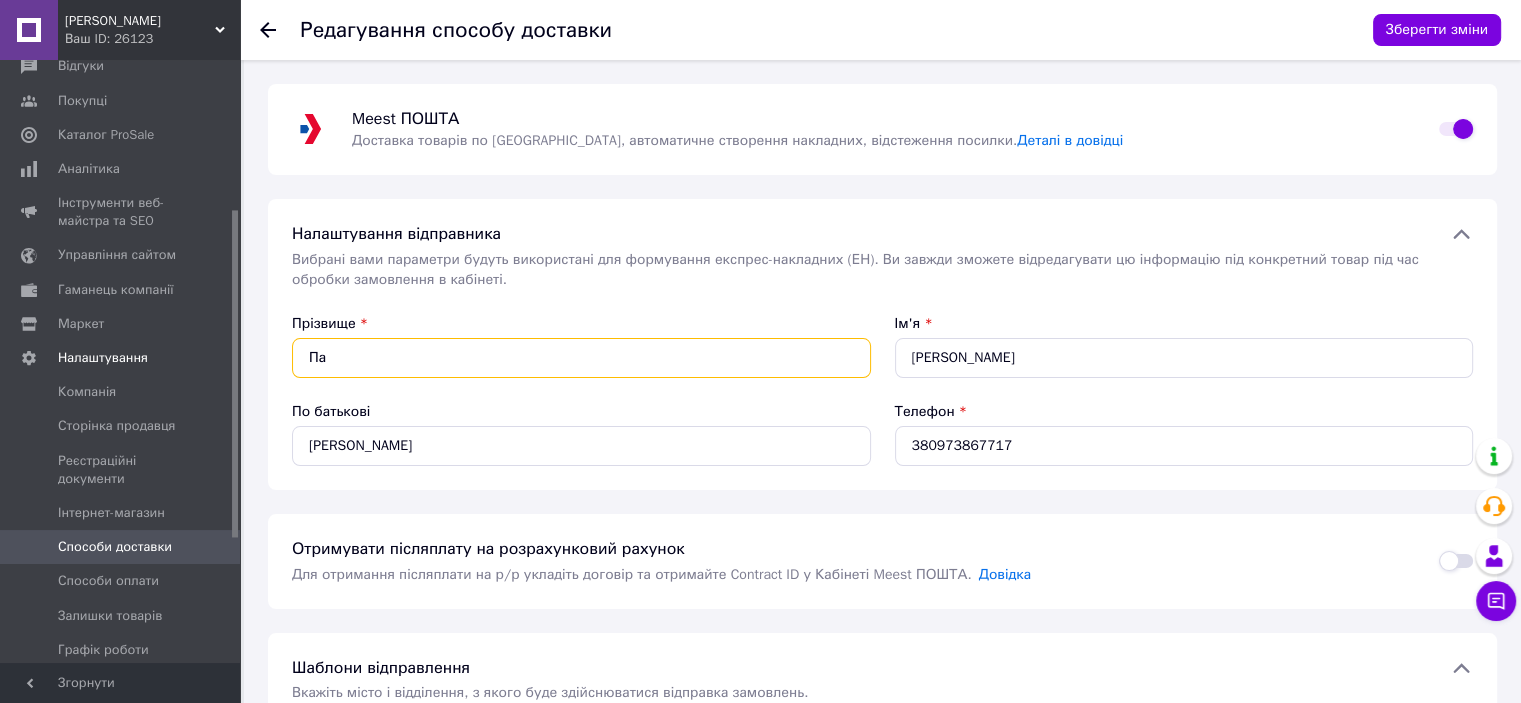 type on "П" 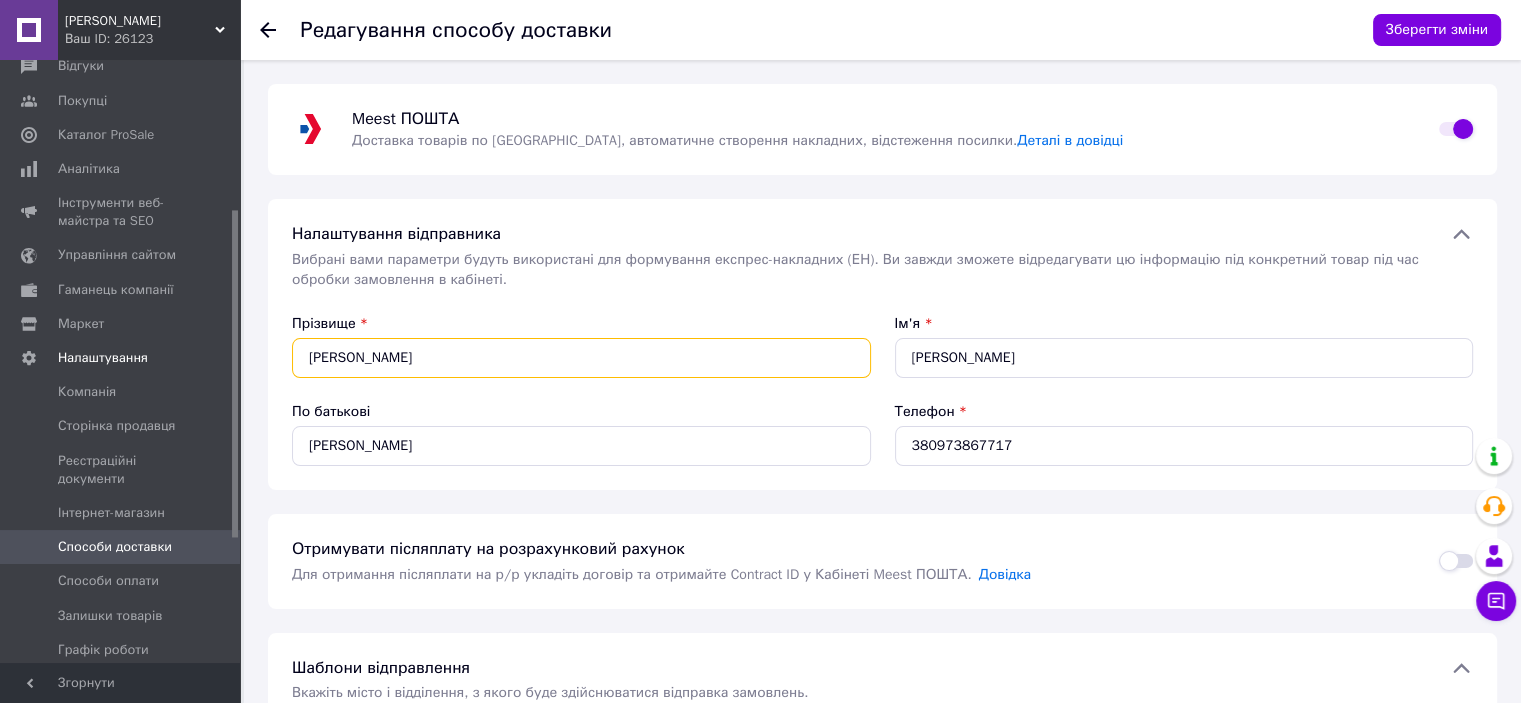 type on "Волховський" 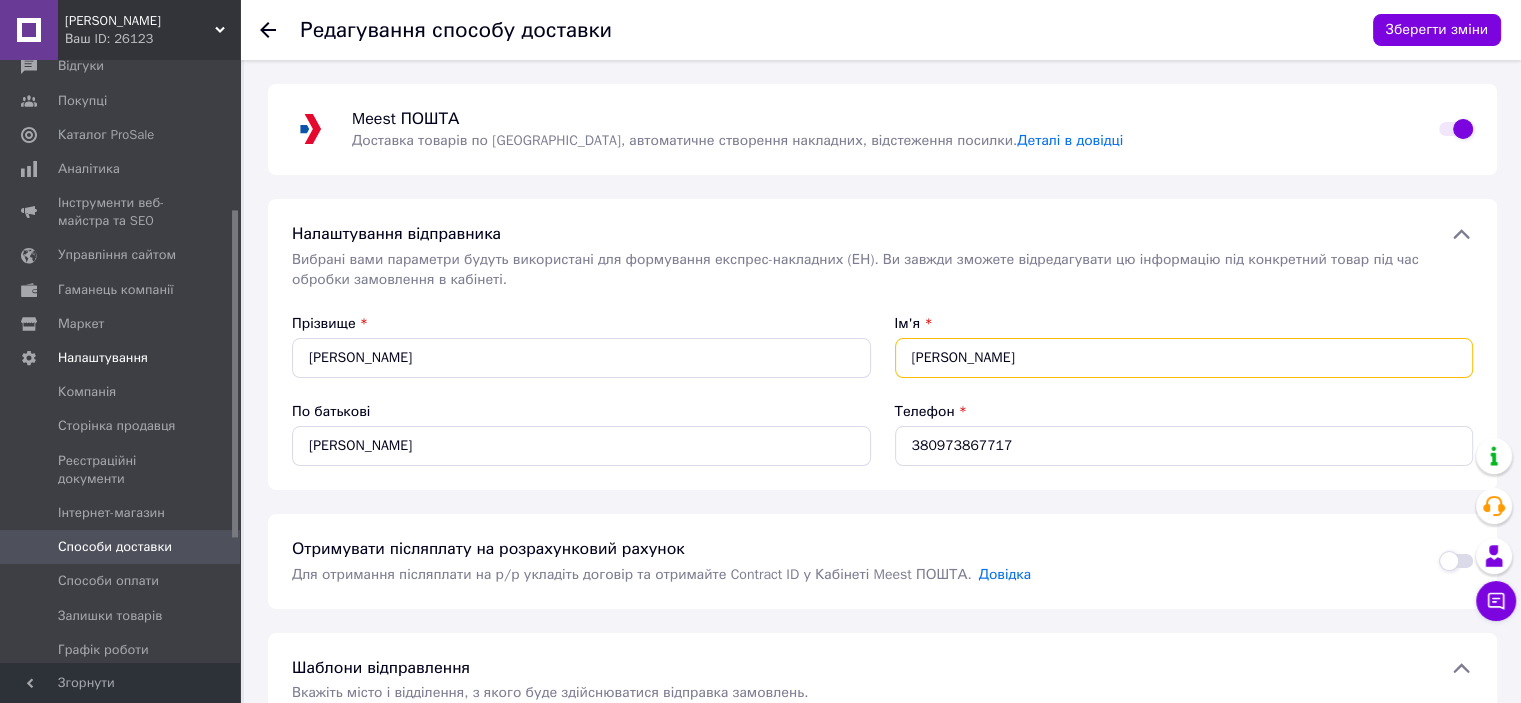 click on "Волховський" at bounding box center (1184, 358) 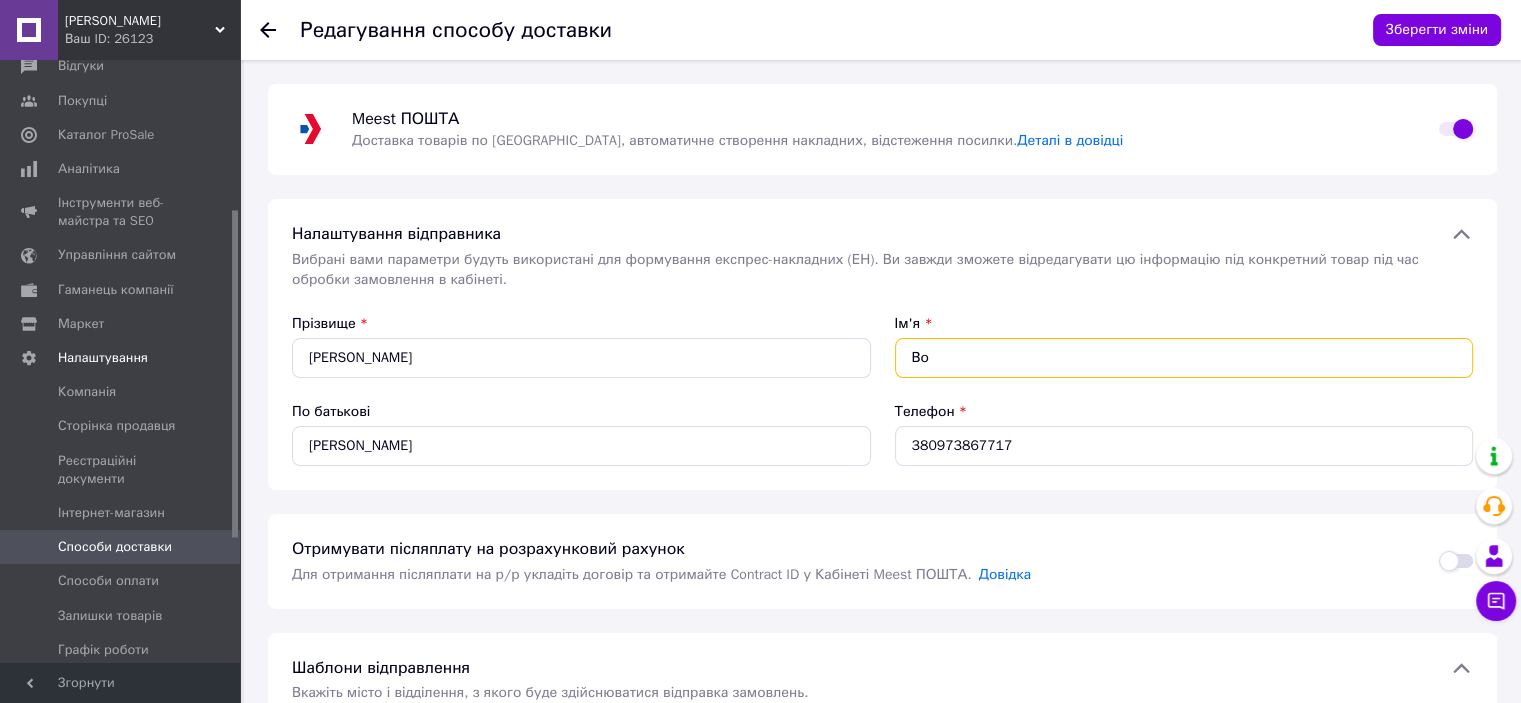 type on "В" 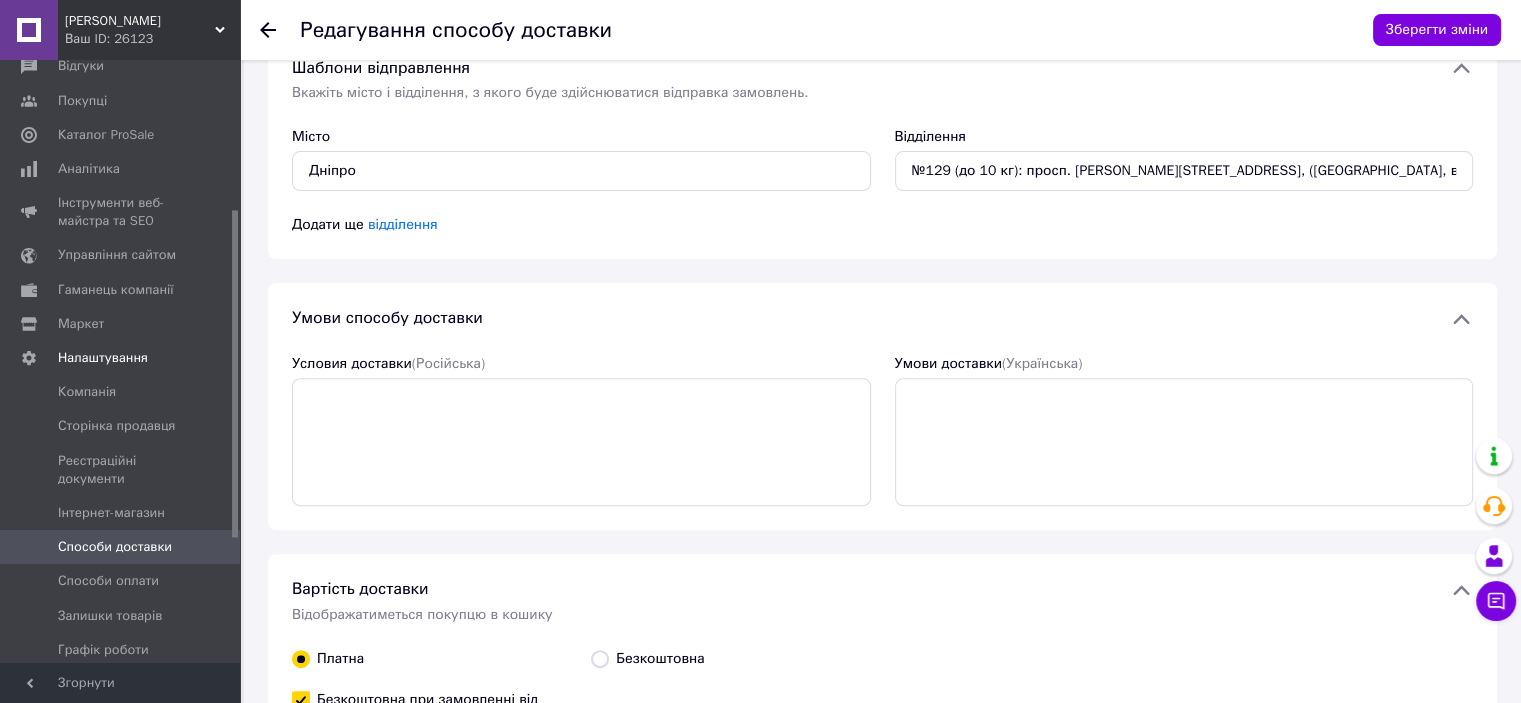 scroll, scrollTop: 700, scrollLeft: 0, axis: vertical 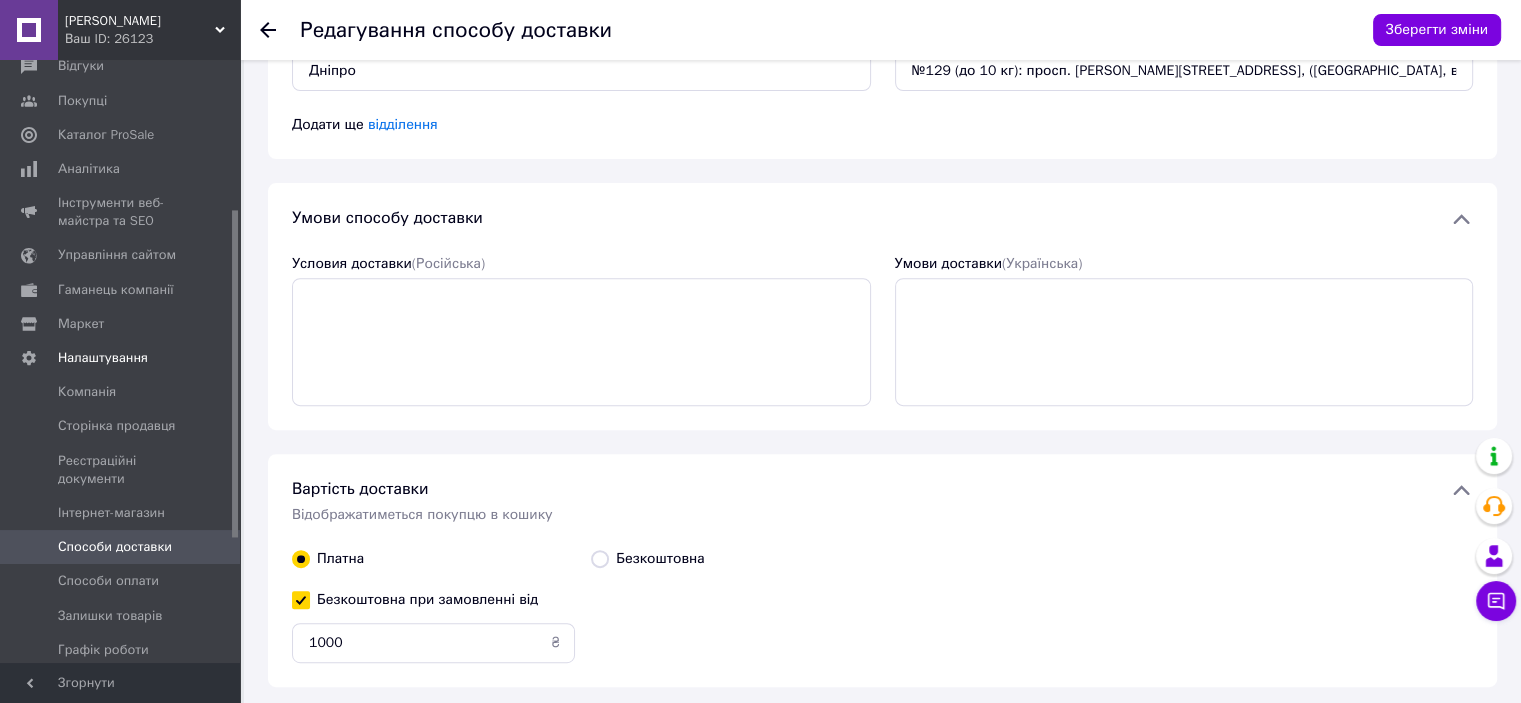 type on "Павло" 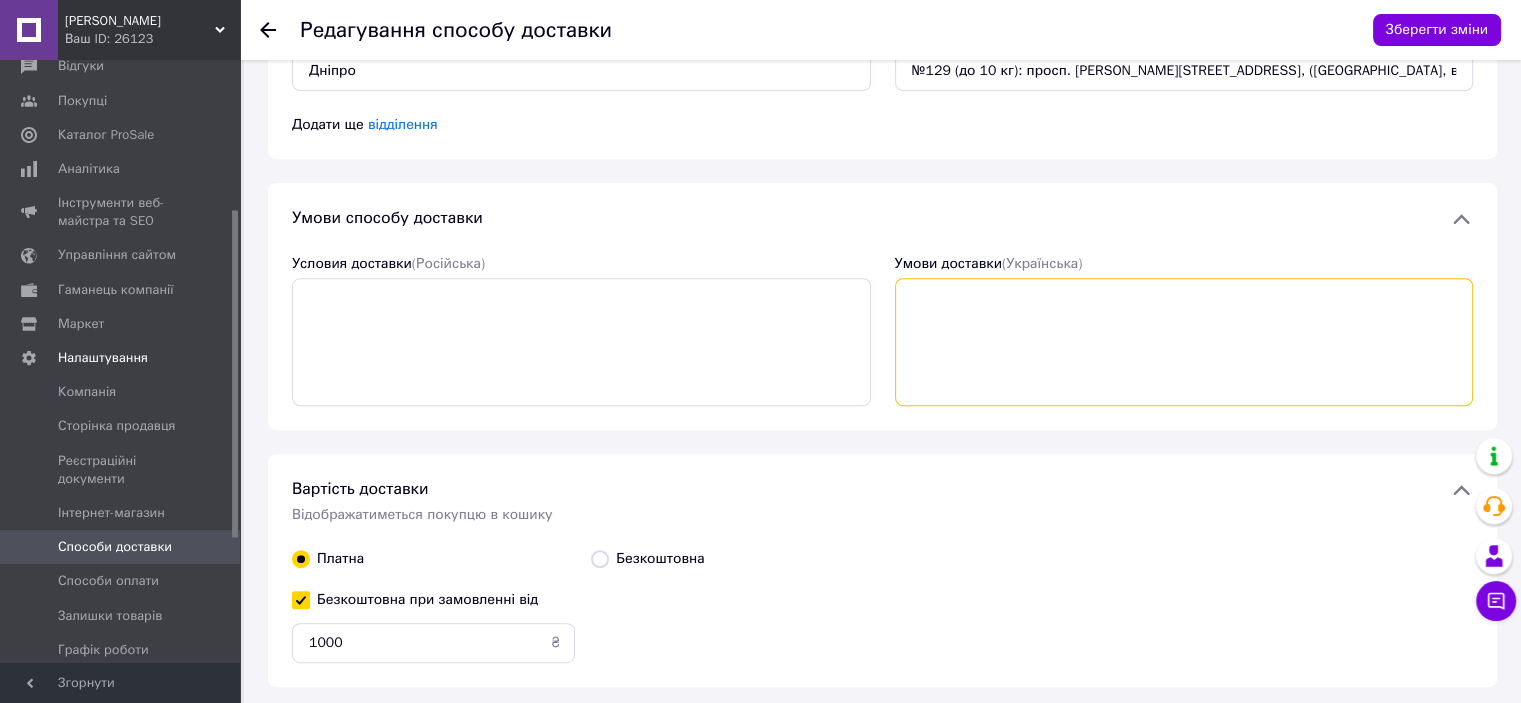 click on "Умови доставки  (Українська)" at bounding box center [1184, 342] 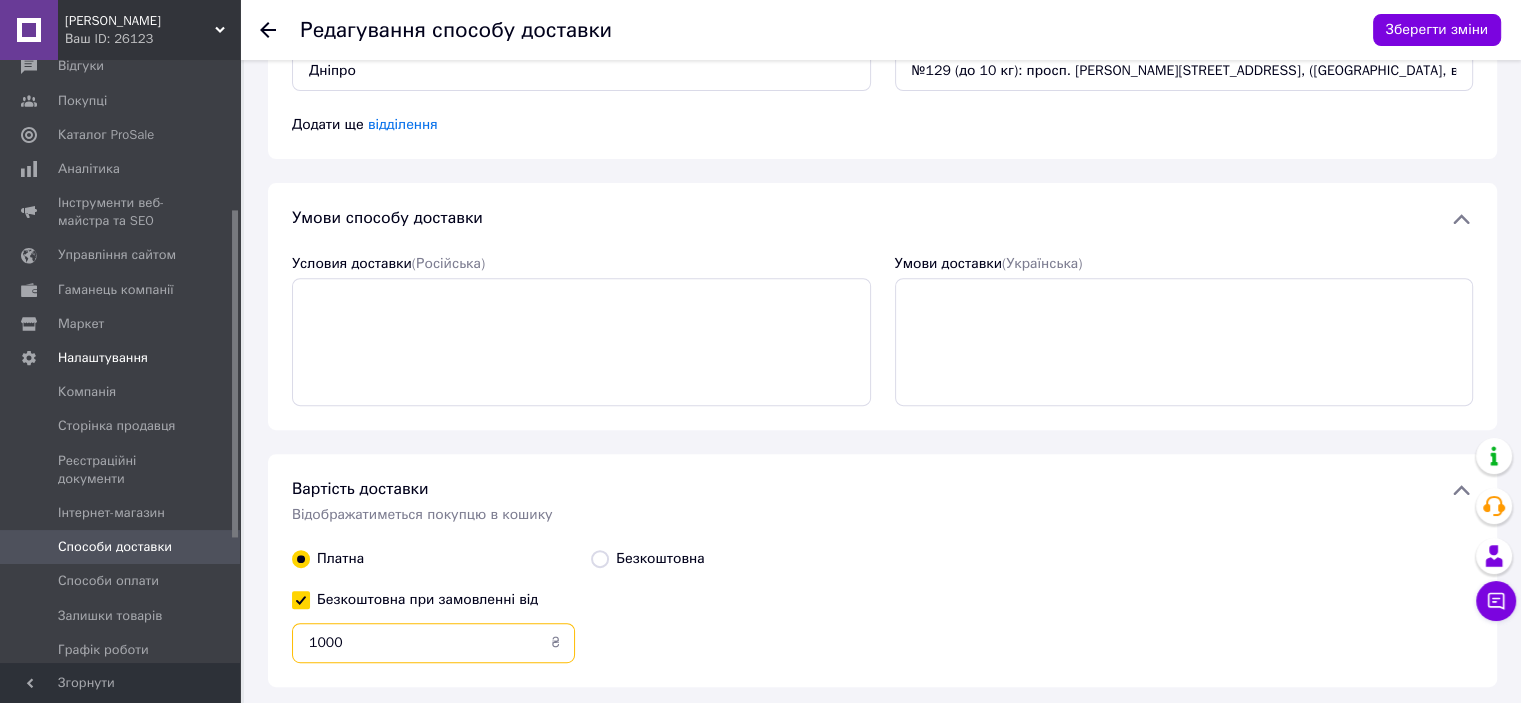 click on "1000" at bounding box center [433, 643] 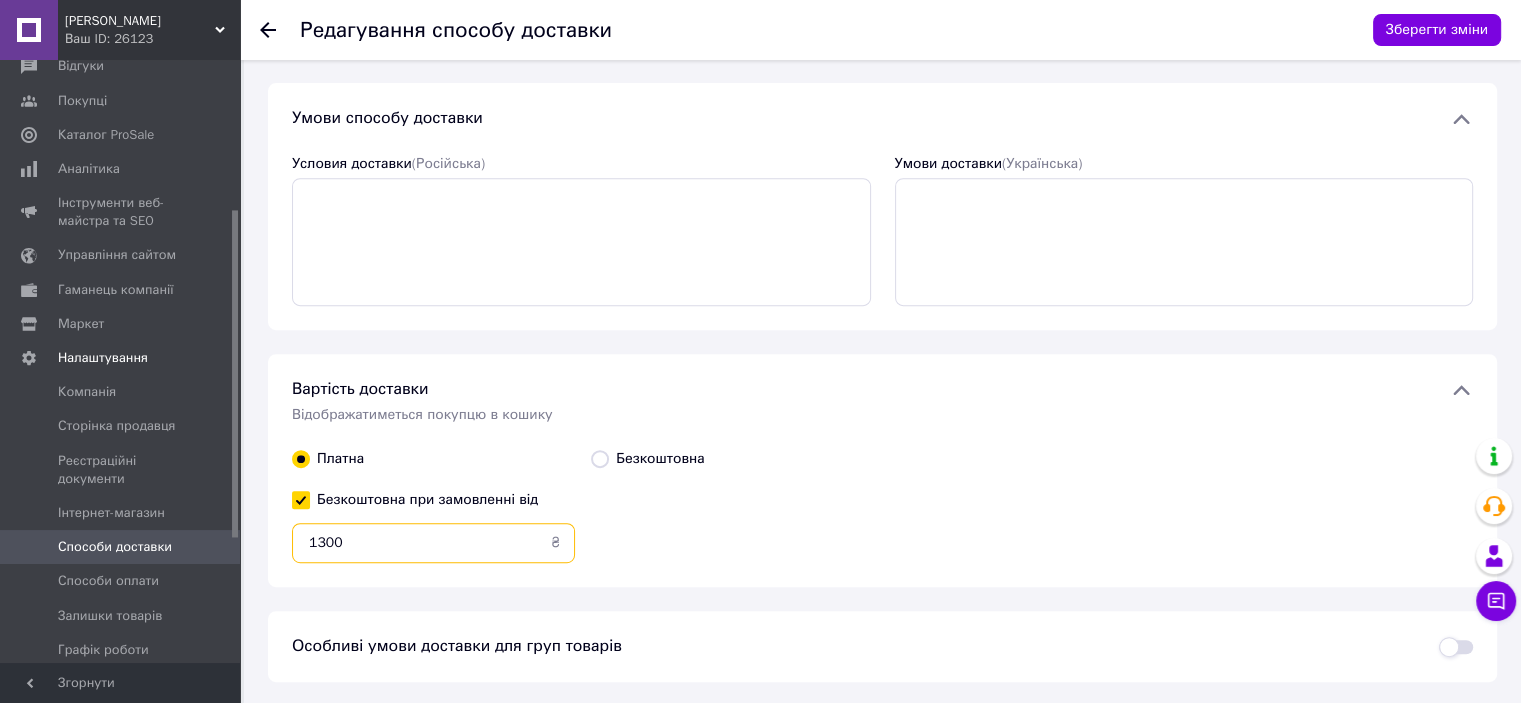 scroll, scrollTop: 860, scrollLeft: 0, axis: vertical 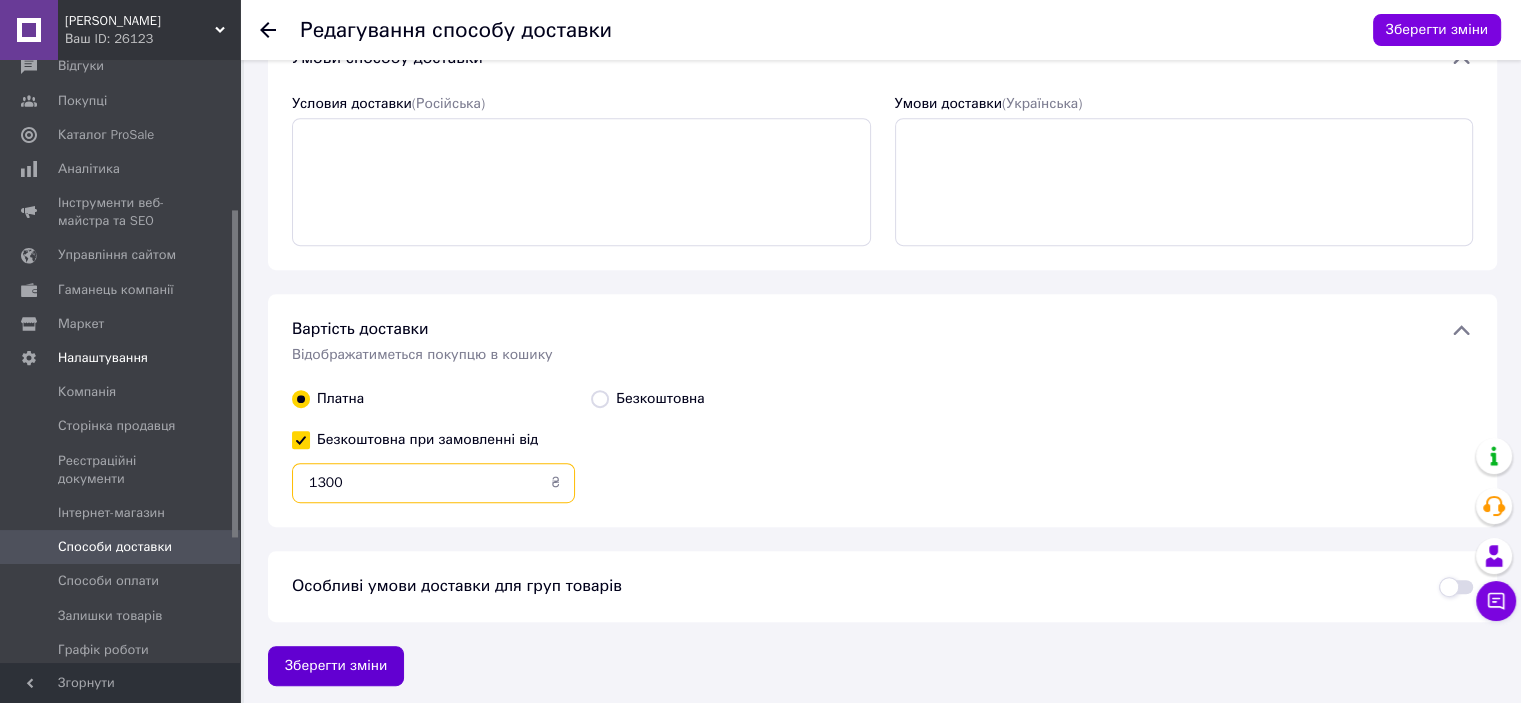 type on "1300" 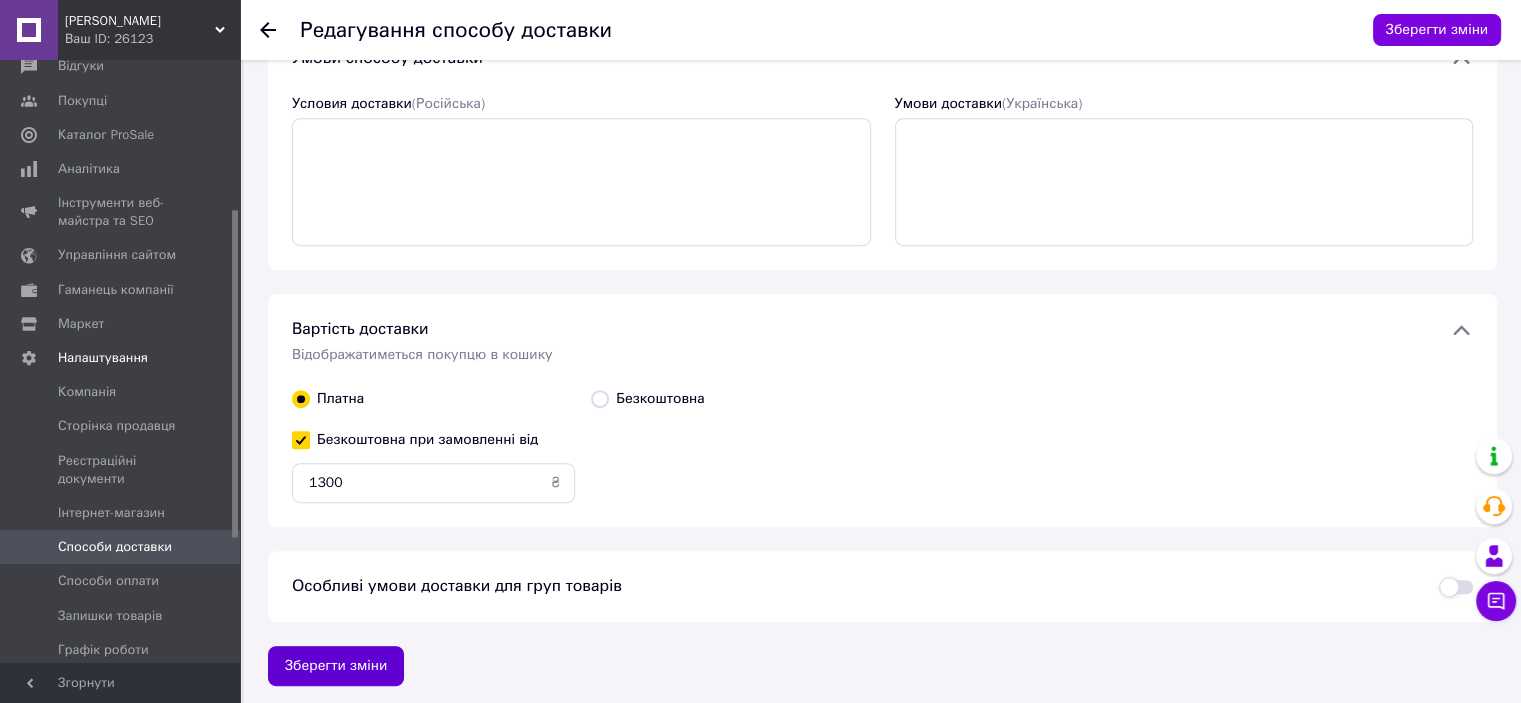 click on "Зберегти зміни" at bounding box center (336, 666) 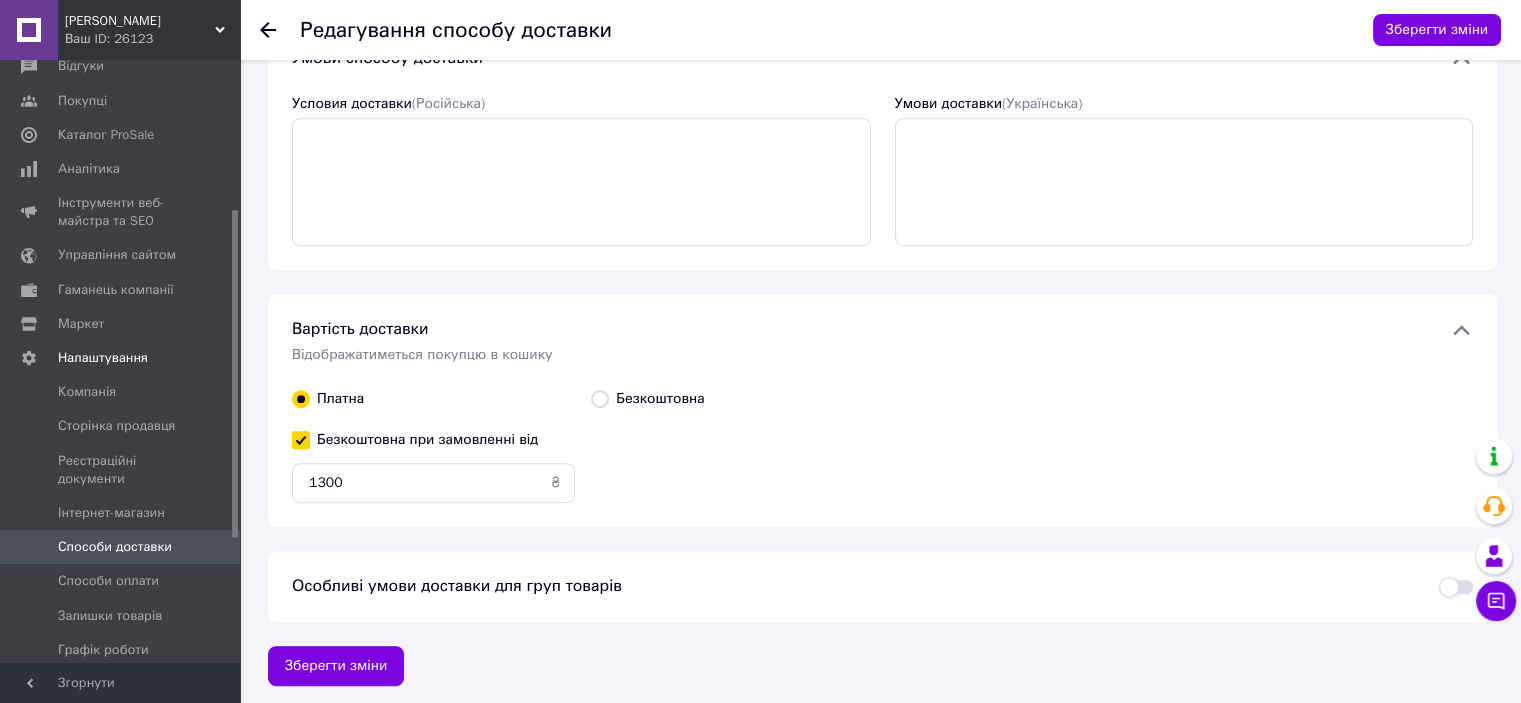 click on "Особливі умови доставки для груп товарів" at bounding box center (853, 586) 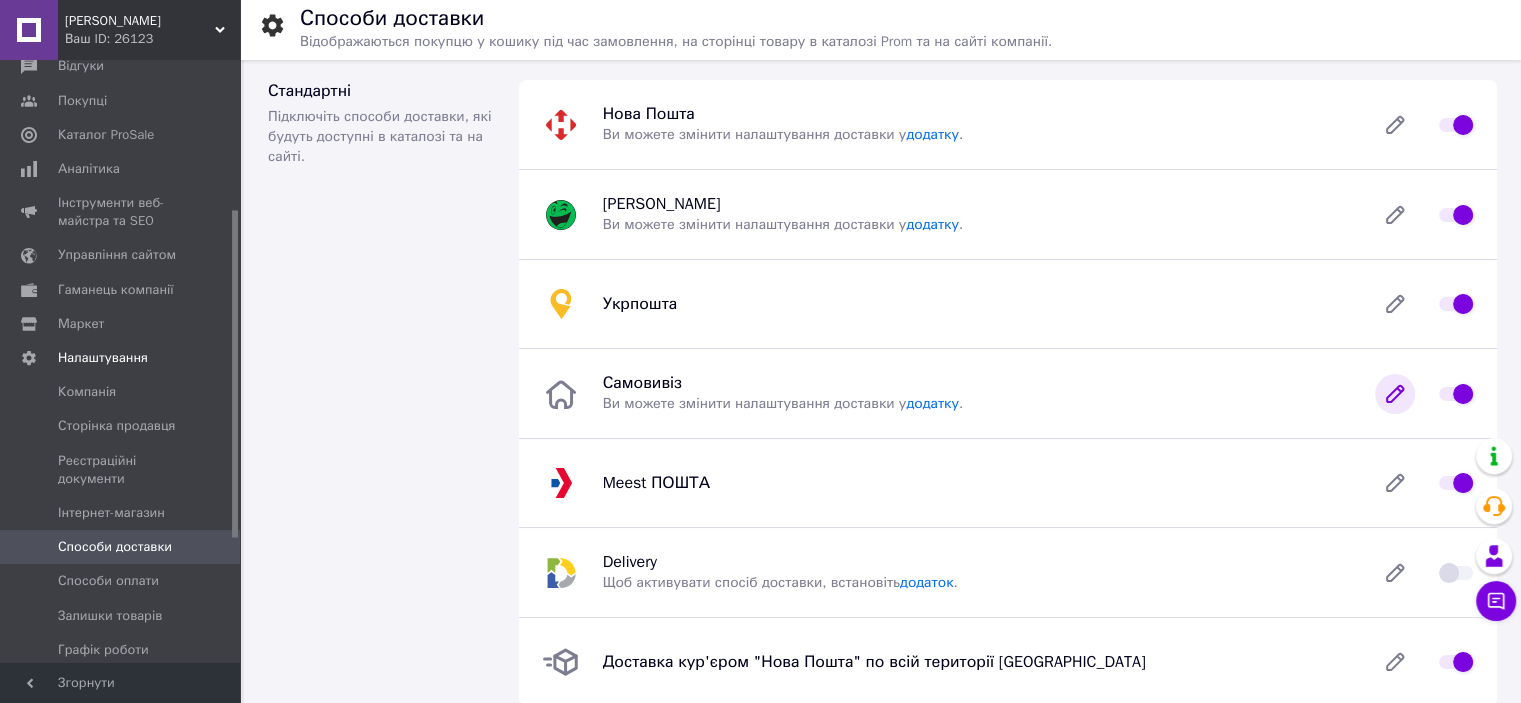 click 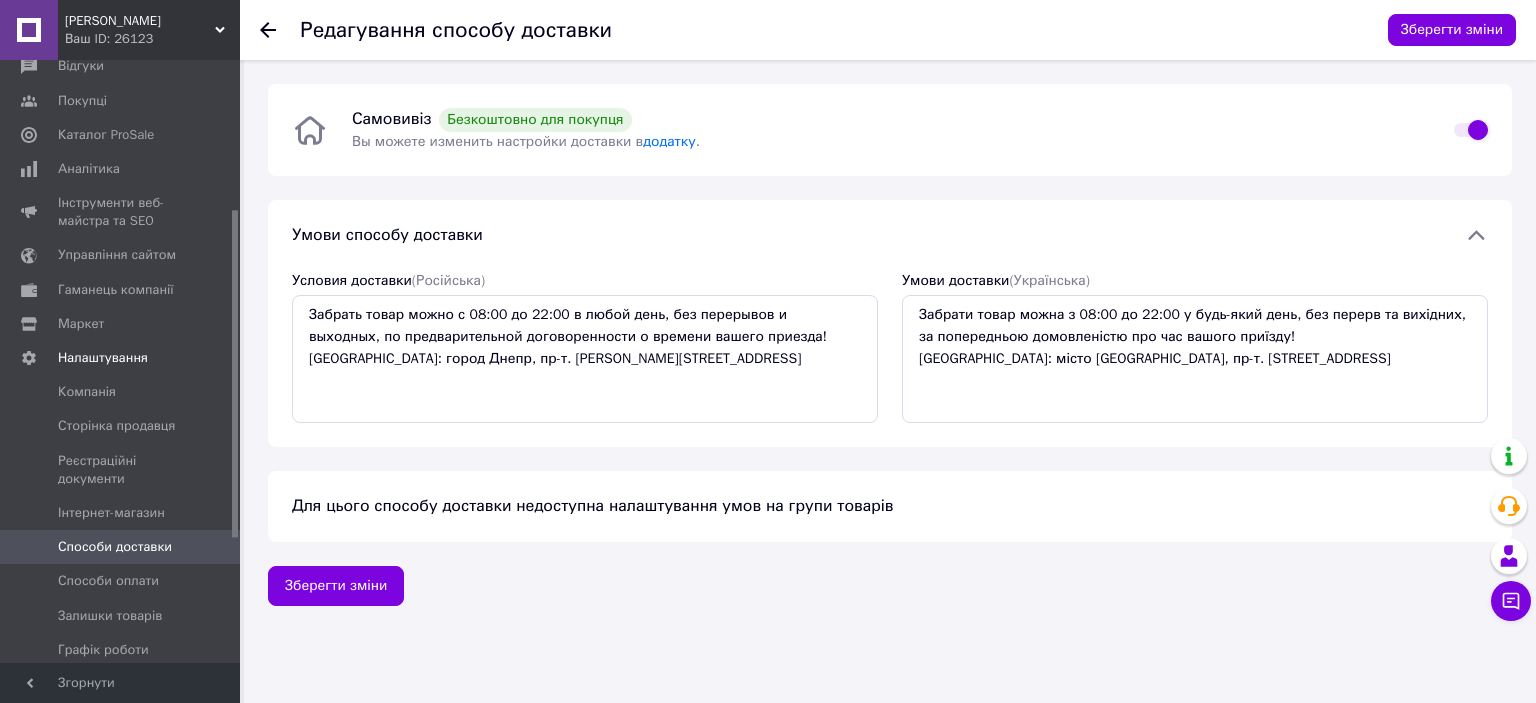 click 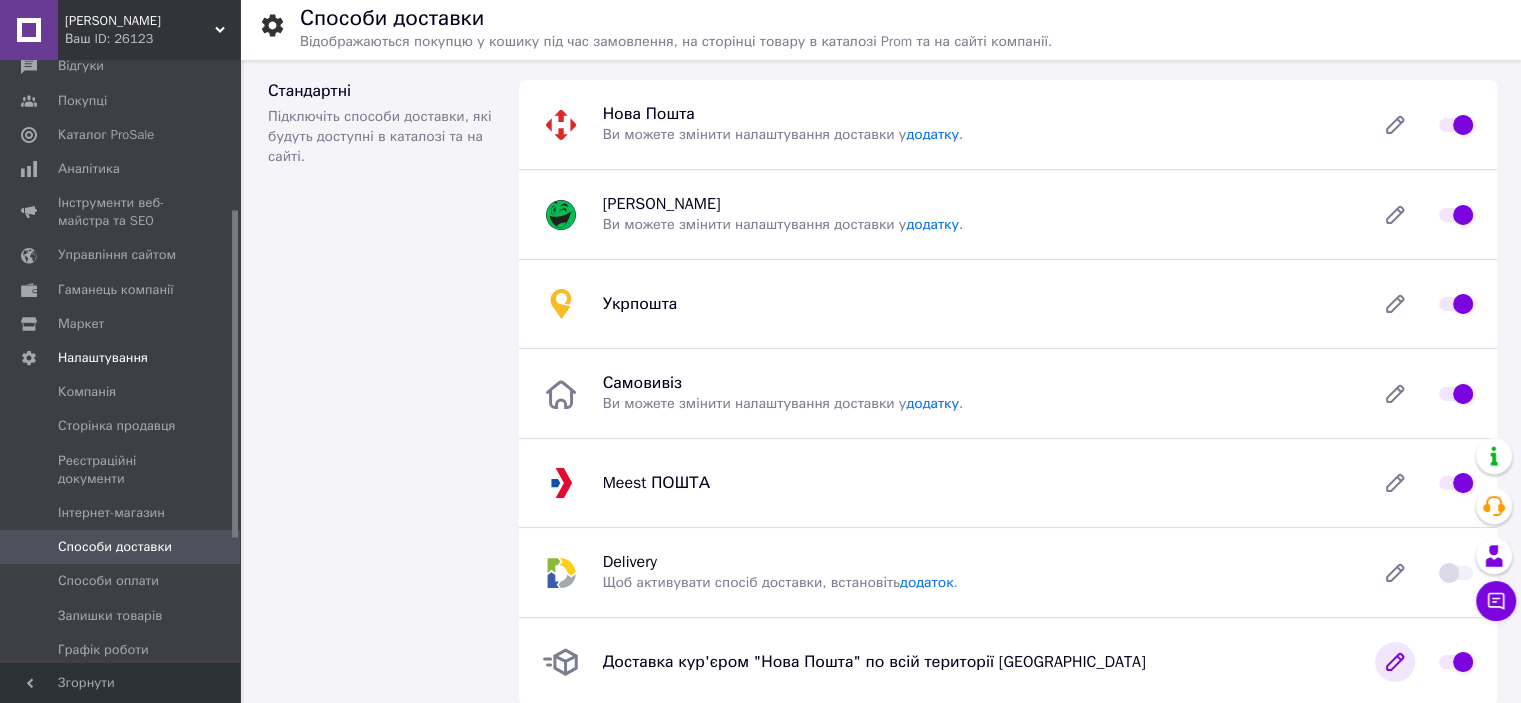 click 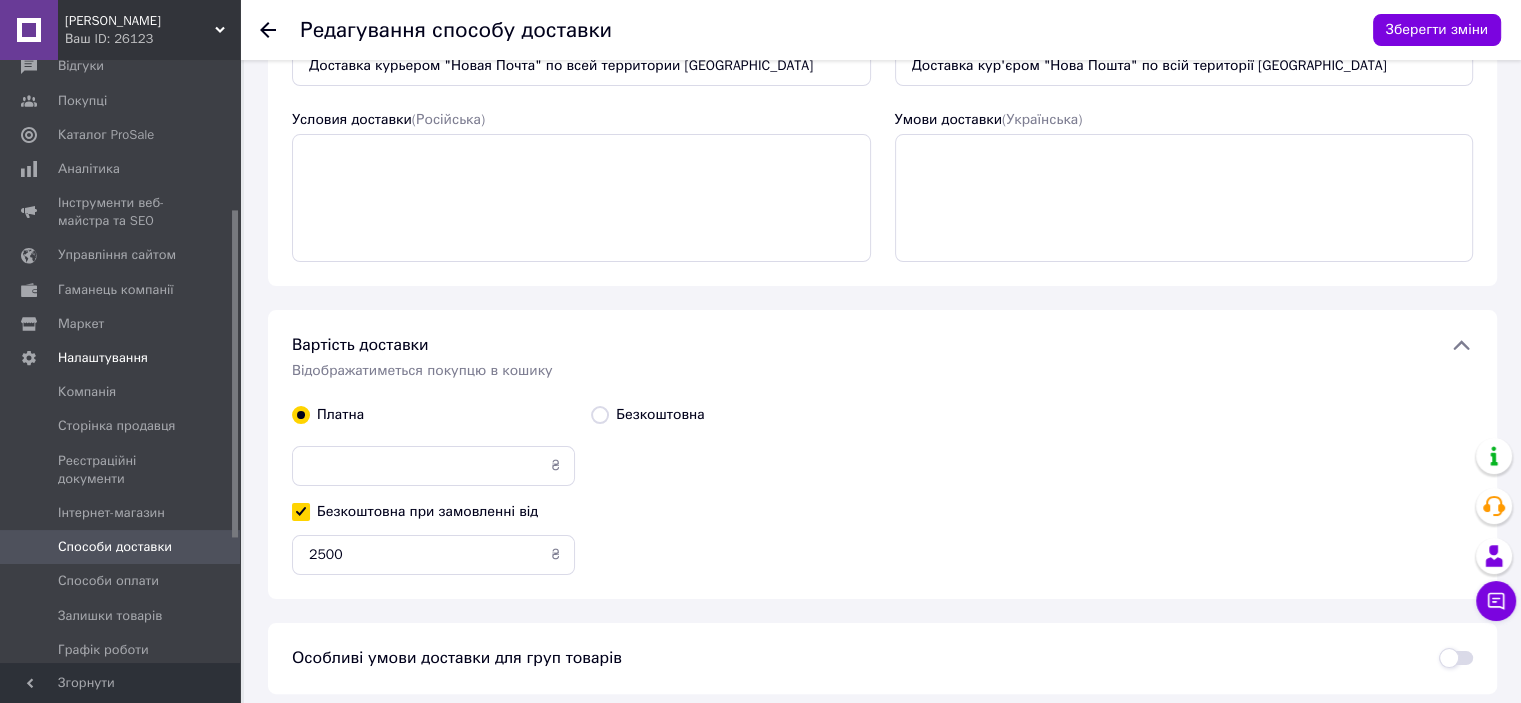 scroll, scrollTop: 300, scrollLeft: 0, axis: vertical 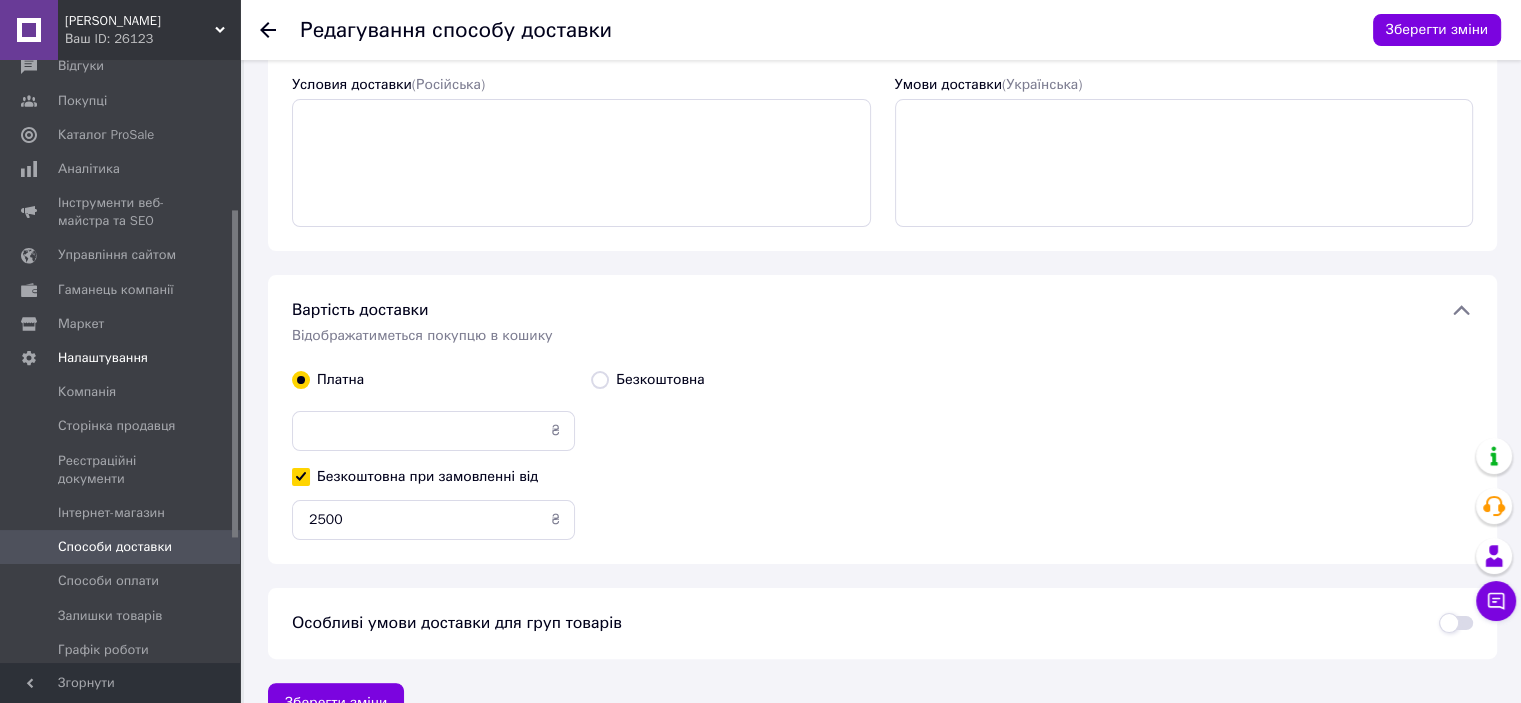 click 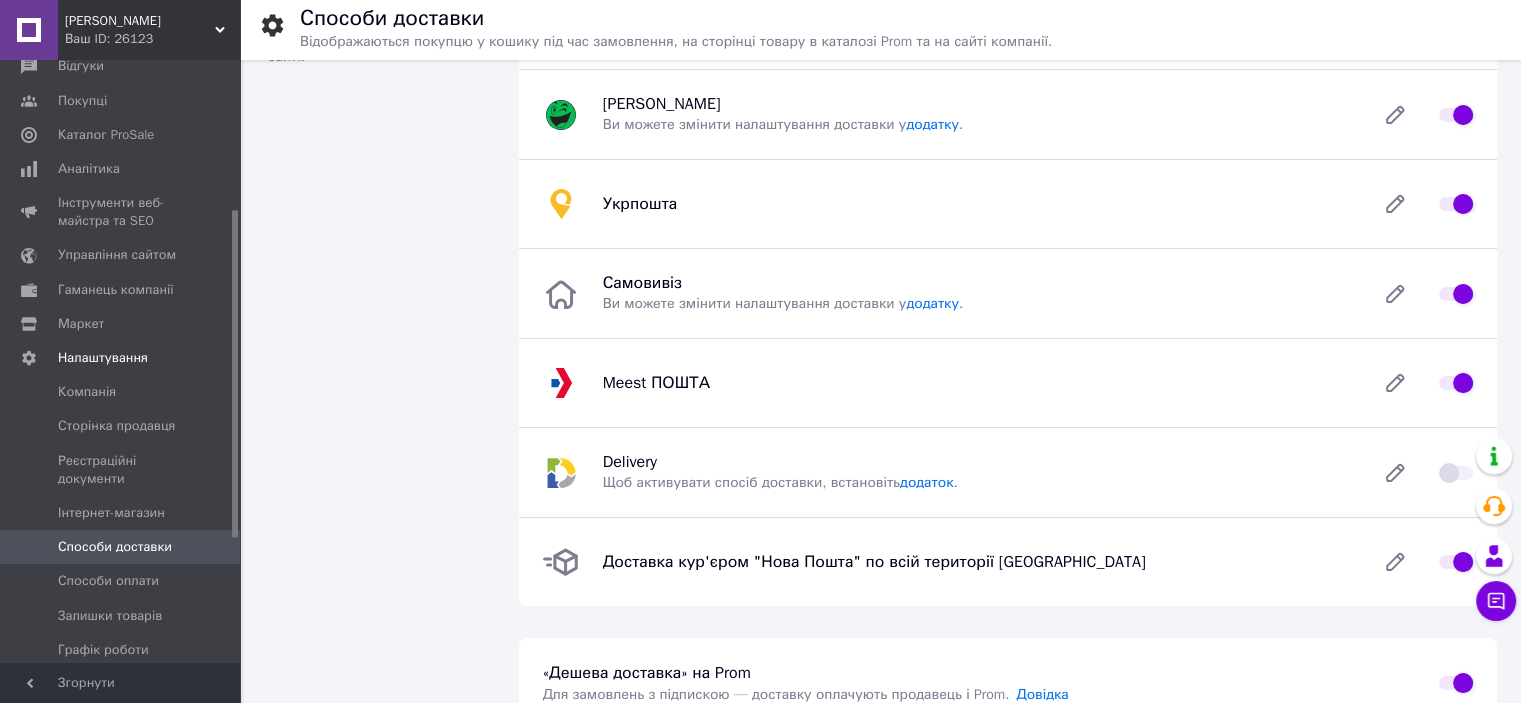 scroll, scrollTop: 200, scrollLeft: 0, axis: vertical 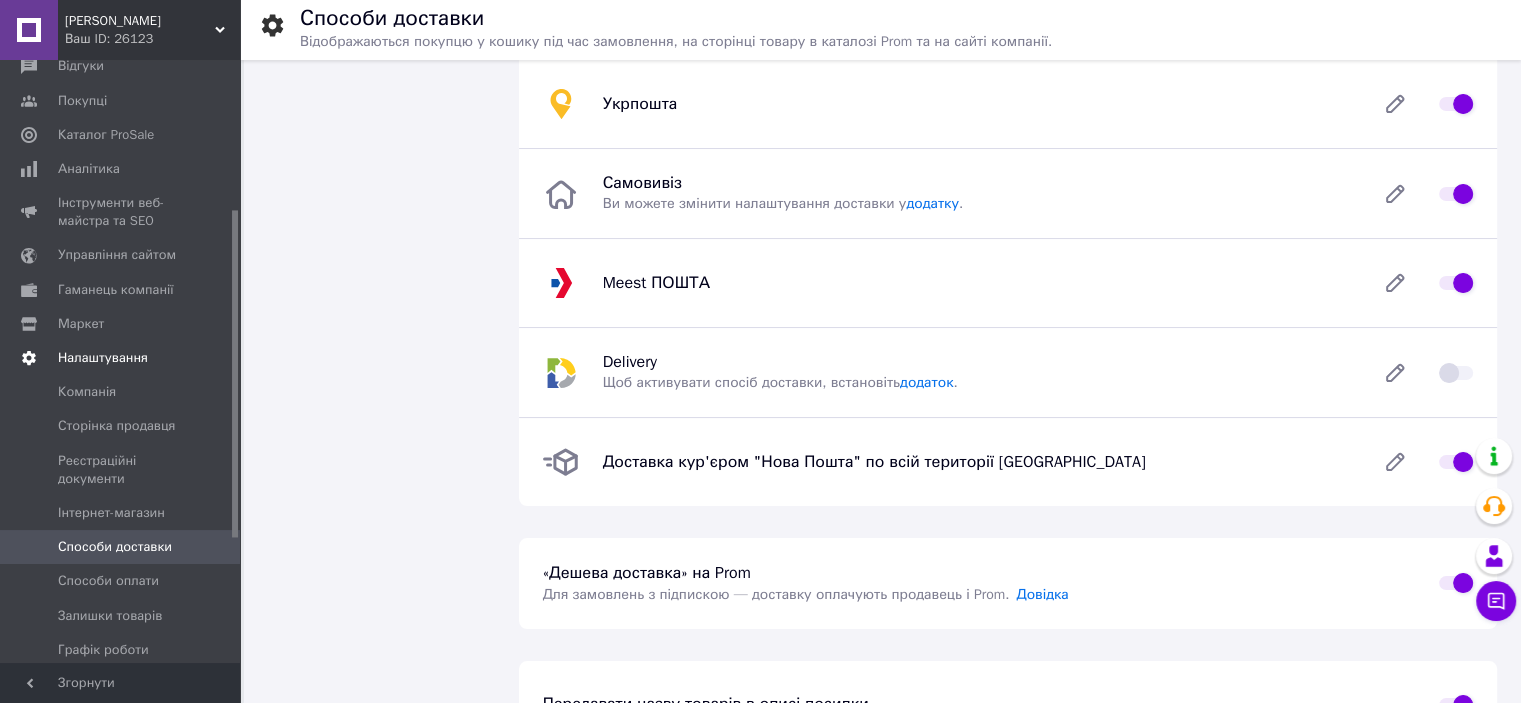 click on "Налаштування" at bounding box center [103, 358] 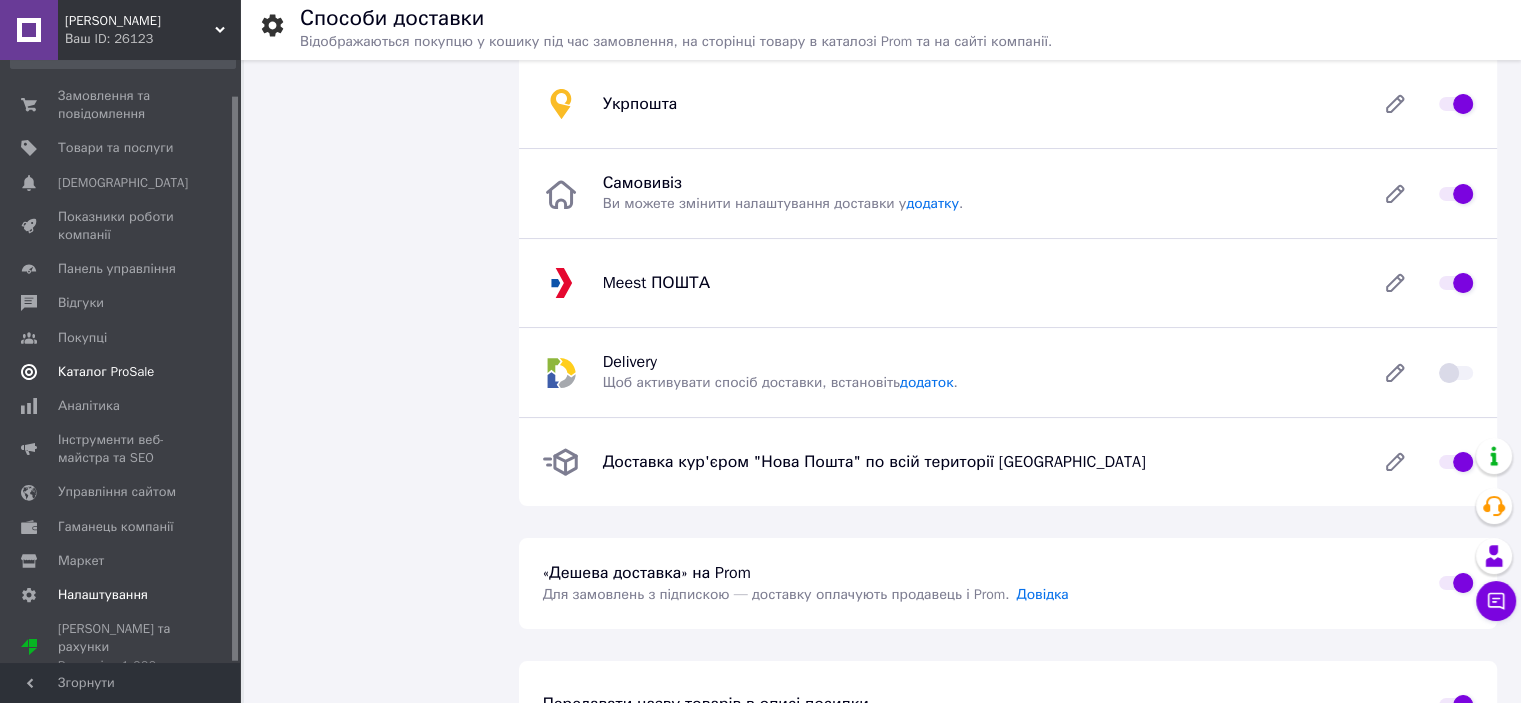 click on "Каталог ProSale" at bounding box center (106, 372) 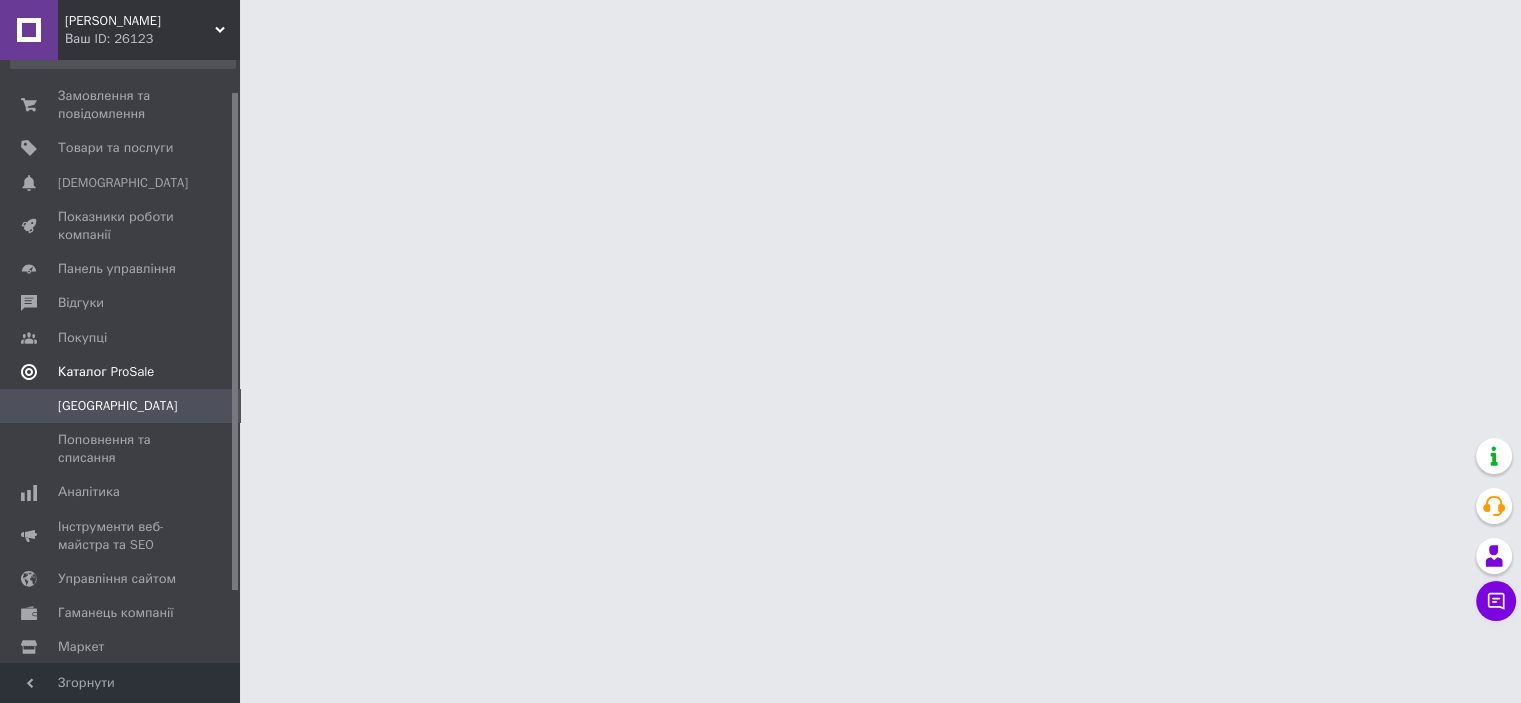 scroll, scrollTop: 0, scrollLeft: 0, axis: both 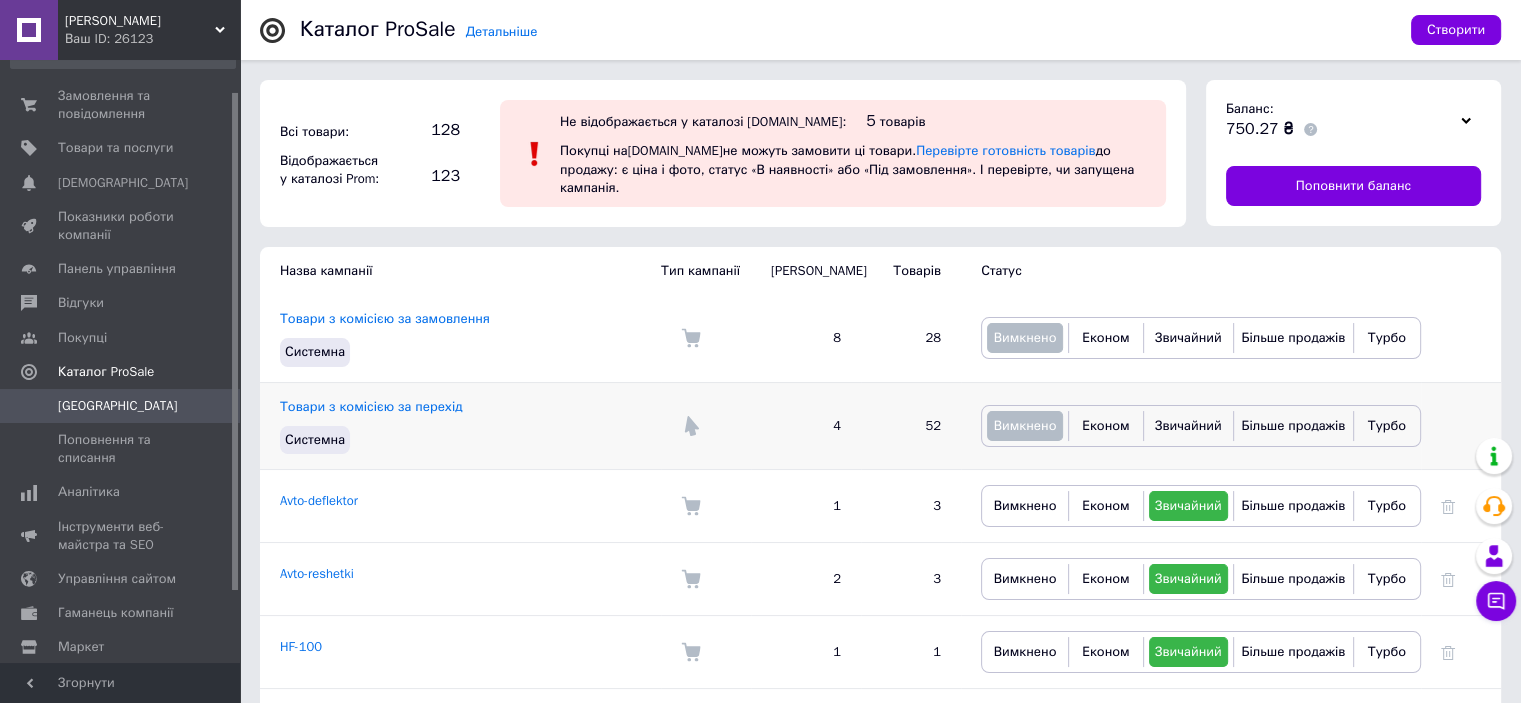 click on "Товари з комісією за перехід Системна" at bounding box center [460, 425] 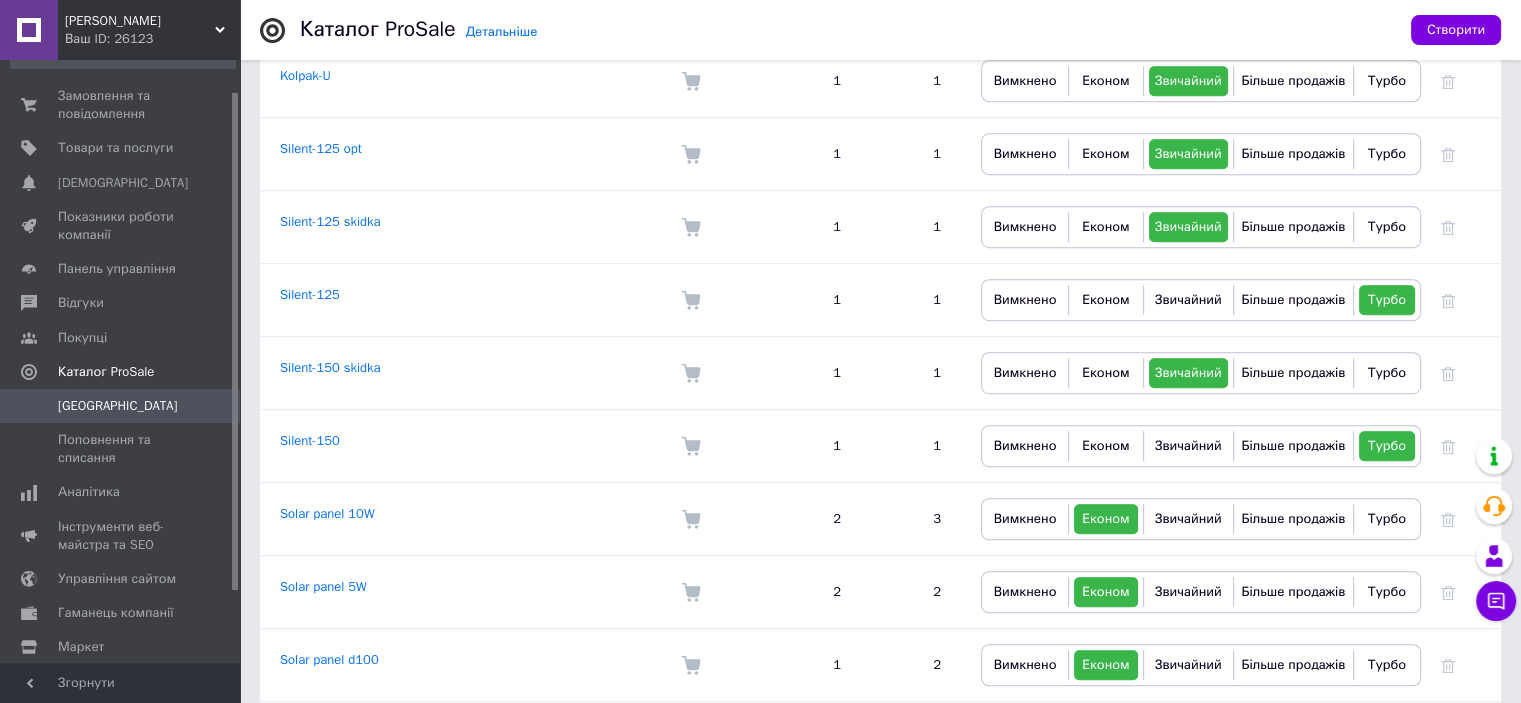 scroll, scrollTop: 1200, scrollLeft: 0, axis: vertical 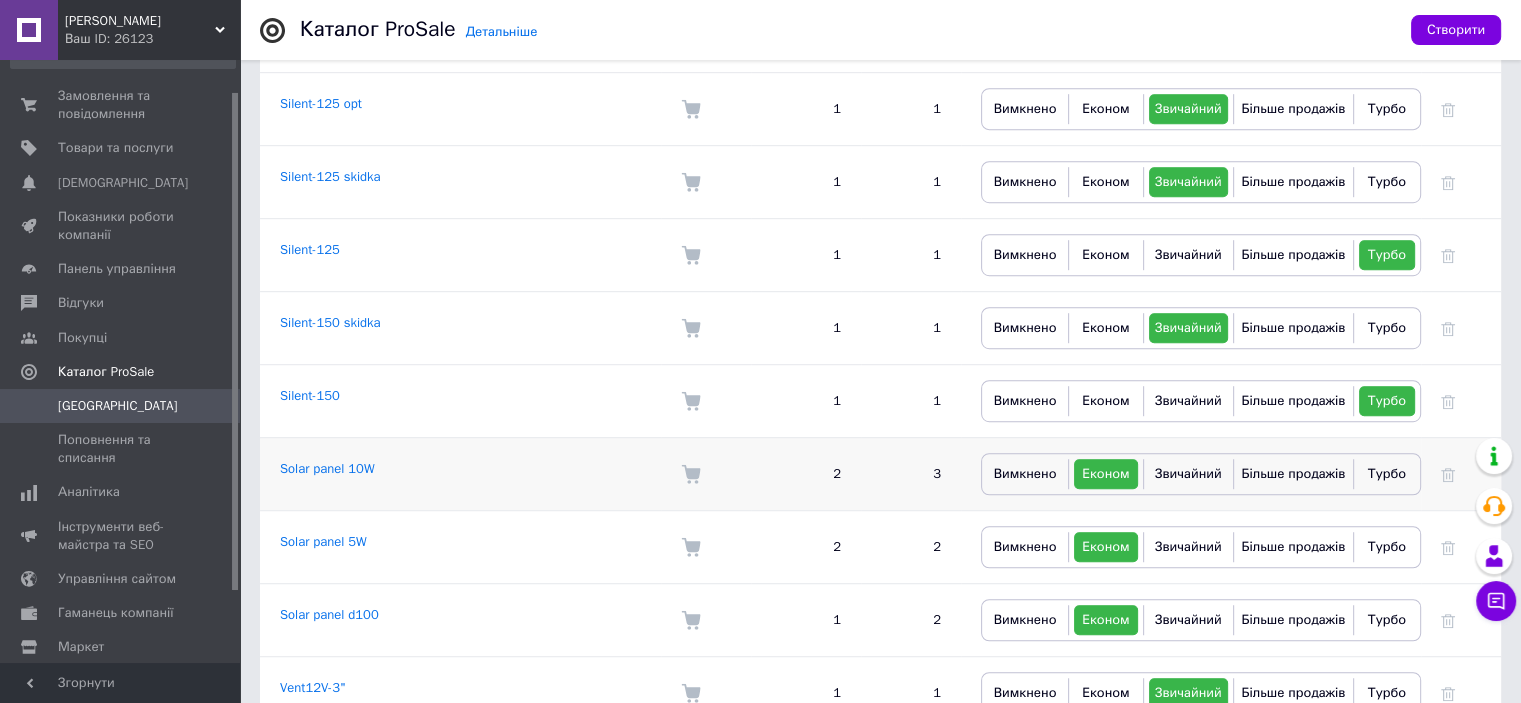 click on "Вимкнено Економ Звичайний Більше продажів Турбо" at bounding box center [1201, 474] 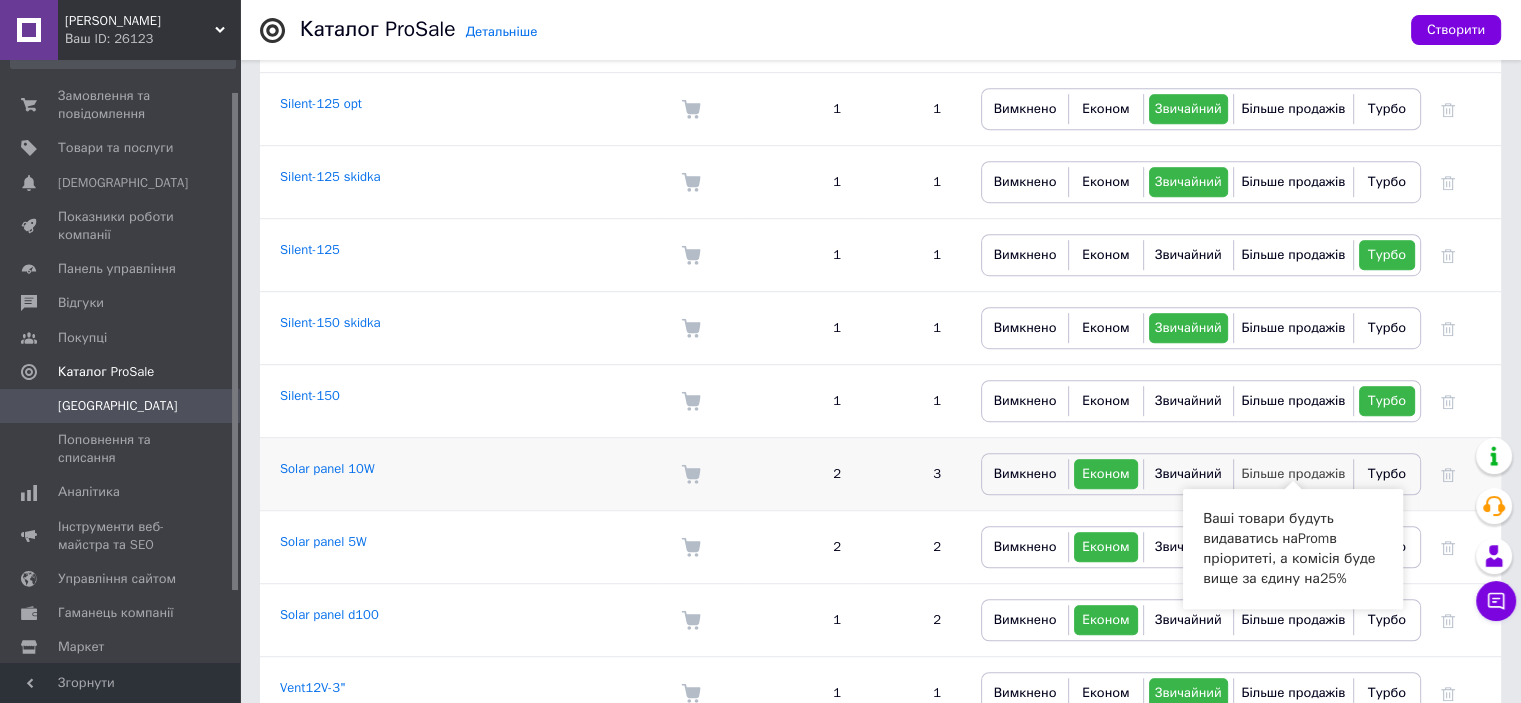 click on "Більше продажів" at bounding box center (1293, 473) 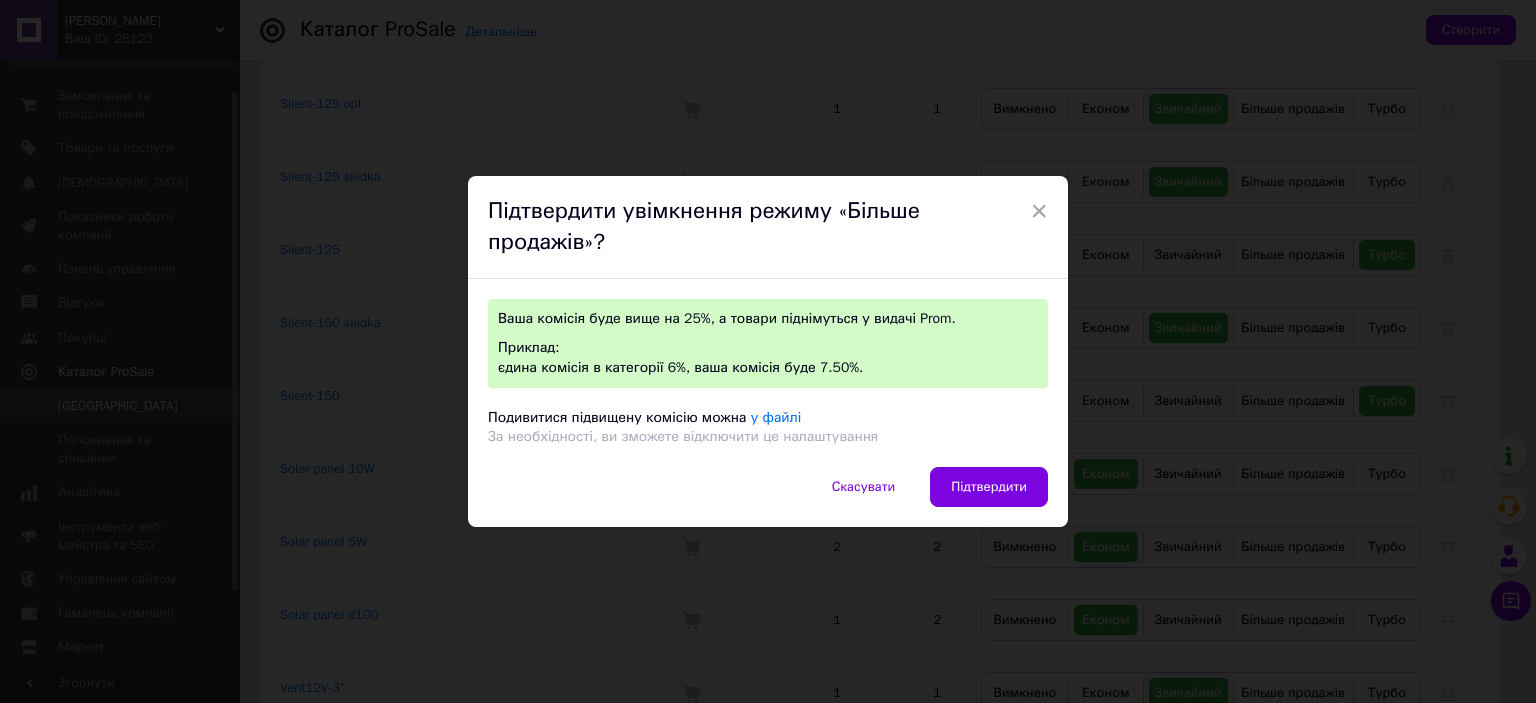 click on "Скасувати   Підтвердити" at bounding box center [768, 497] 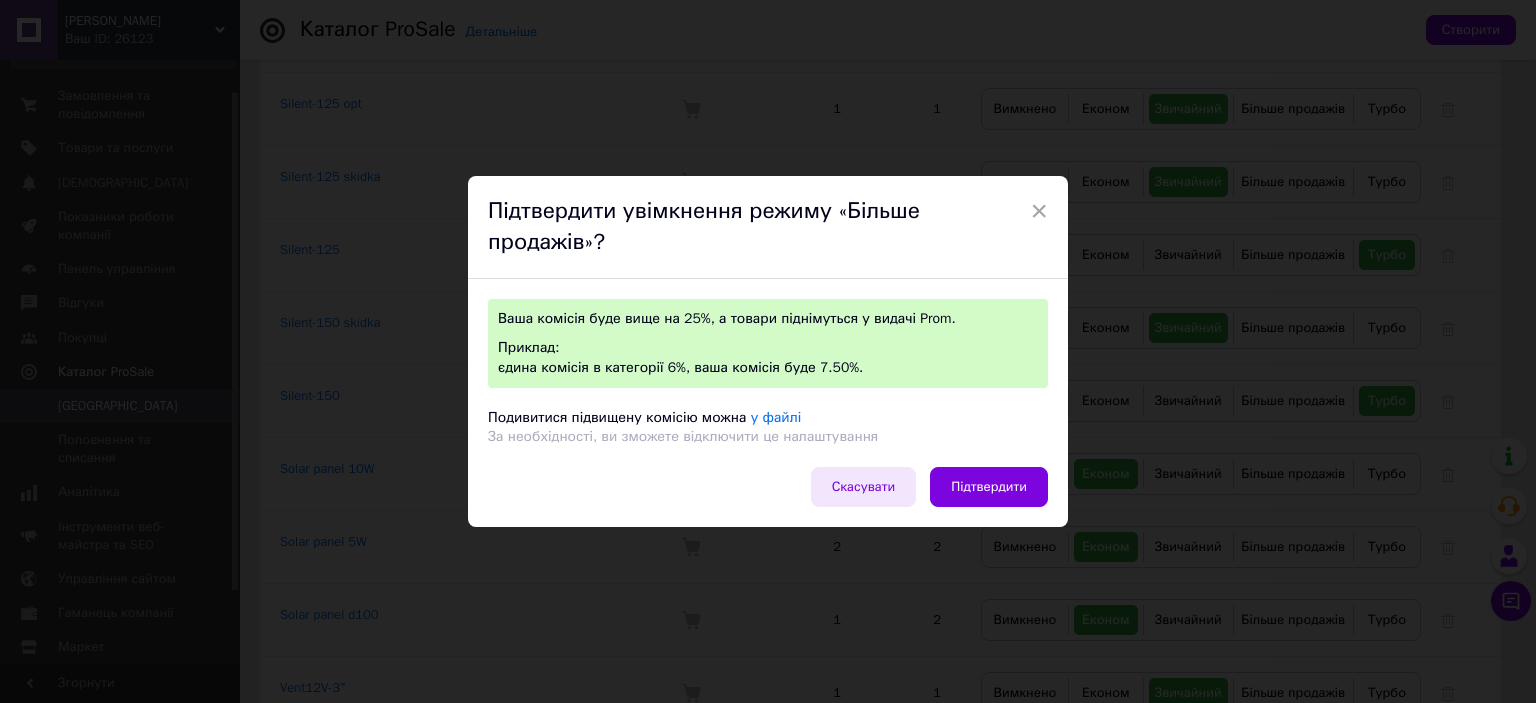 click on "Скасувати" at bounding box center (864, 487) 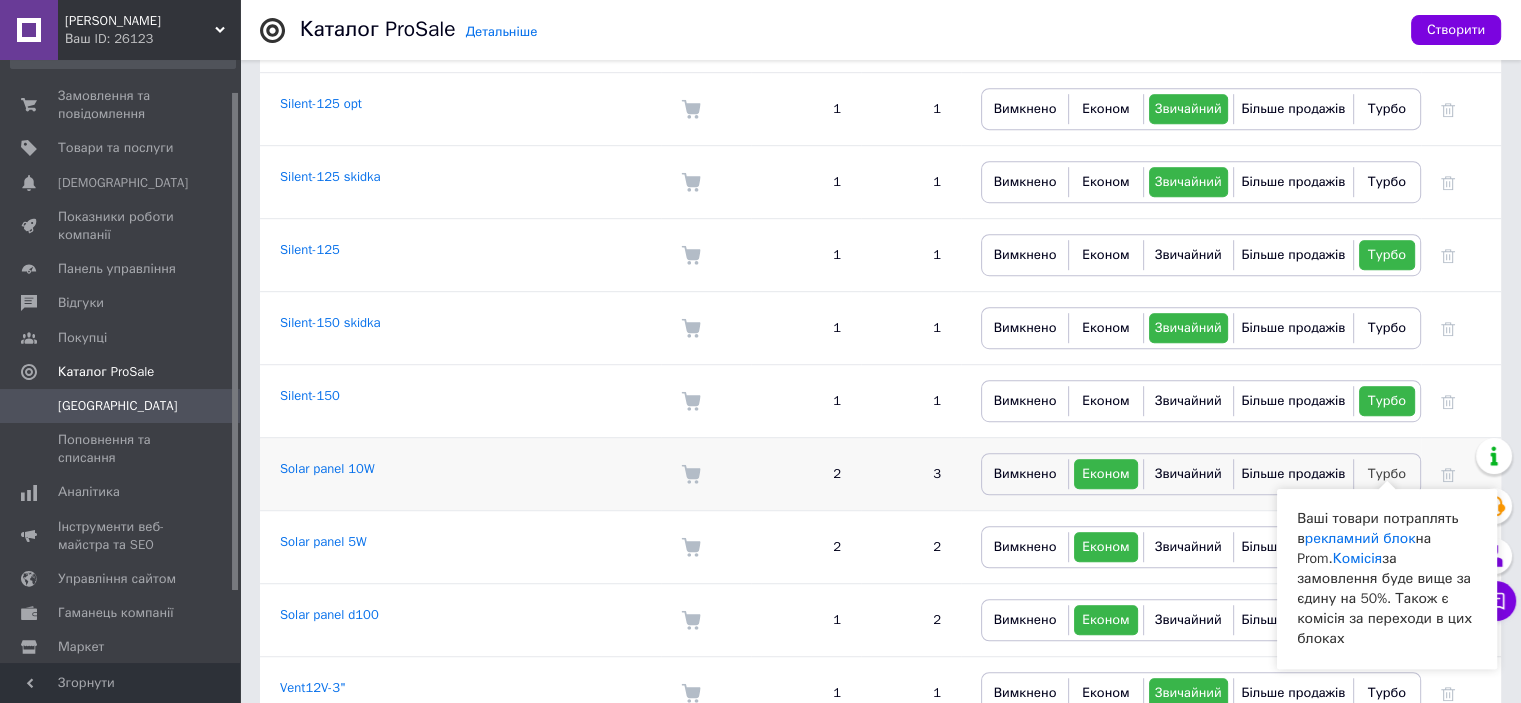 click on "Турбо" at bounding box center (1387, 473) 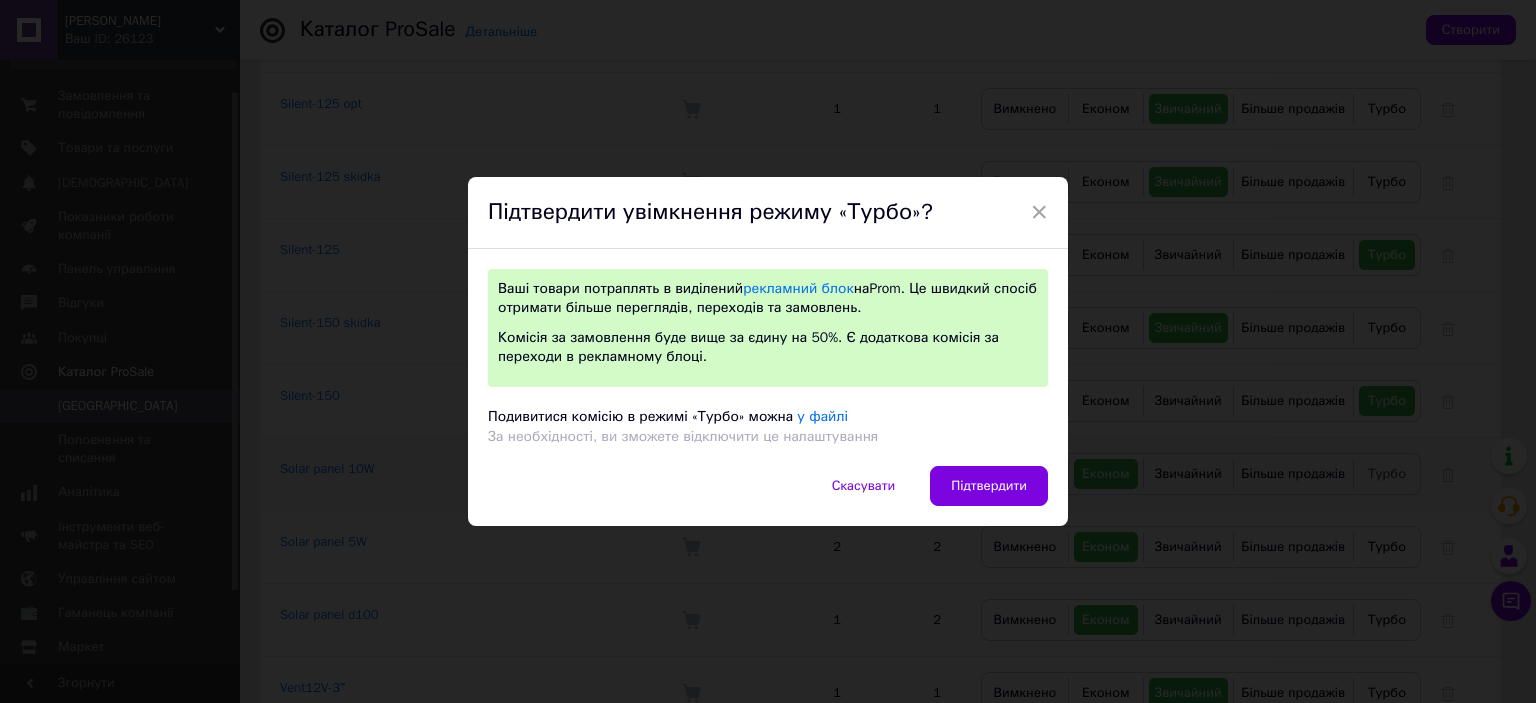 click on "× Підтвердити увімкнення режиму «Турбо»? Ваші товари потраплять в виділений  рекламний блок  на  Prom . Це швидкий спосіб отримати більше переглядів, переходів та замовлень. Комісія за замовлення буде вище за єдину на 50%. Є додаткова комісія за переходи в рекламному блоці. Подивитися комісію в режимі «Турбо» можна   у файлі За необхідності, ви зможете відключити це налаштування Скасувати   Підтвердити" at bounding box center (768, 351) 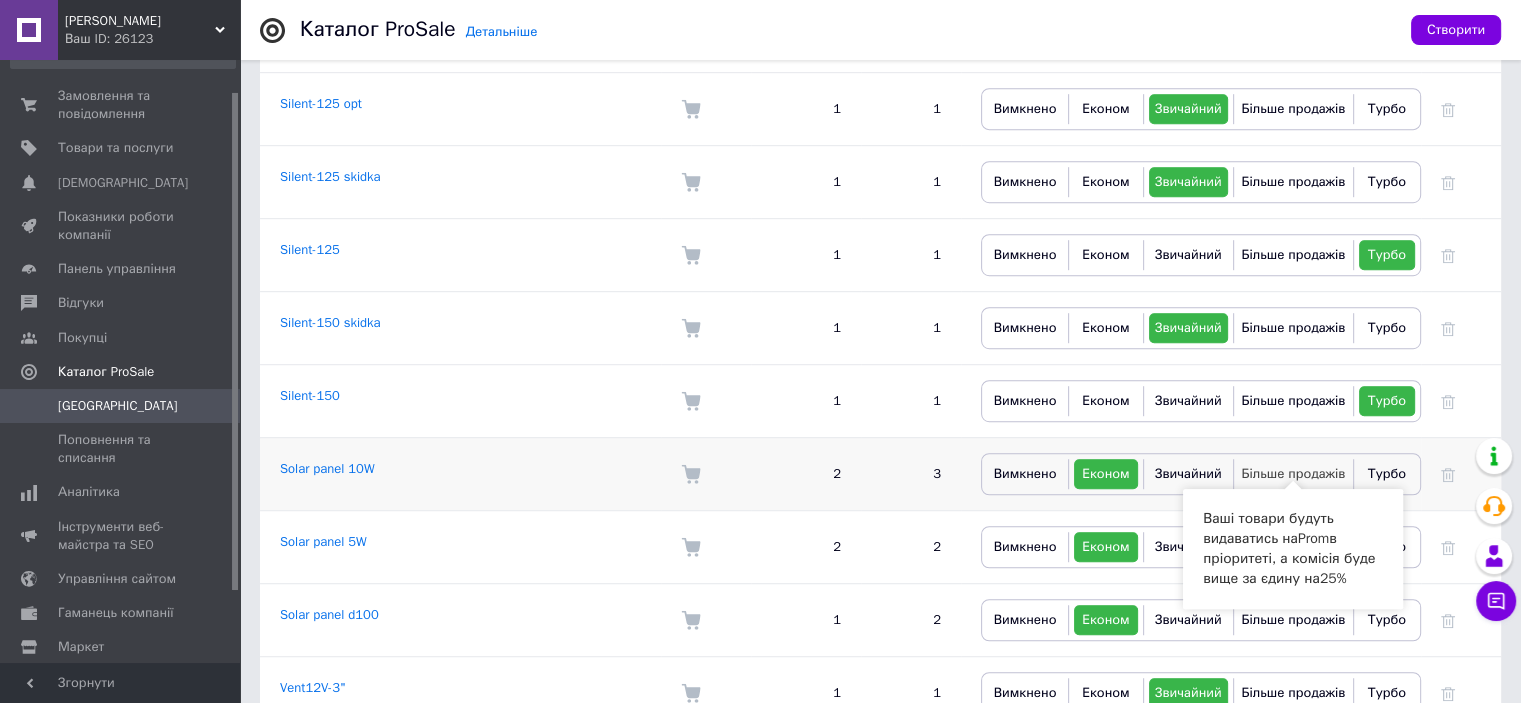 click on "Більше продажів" at bounding box center [1293, 473] 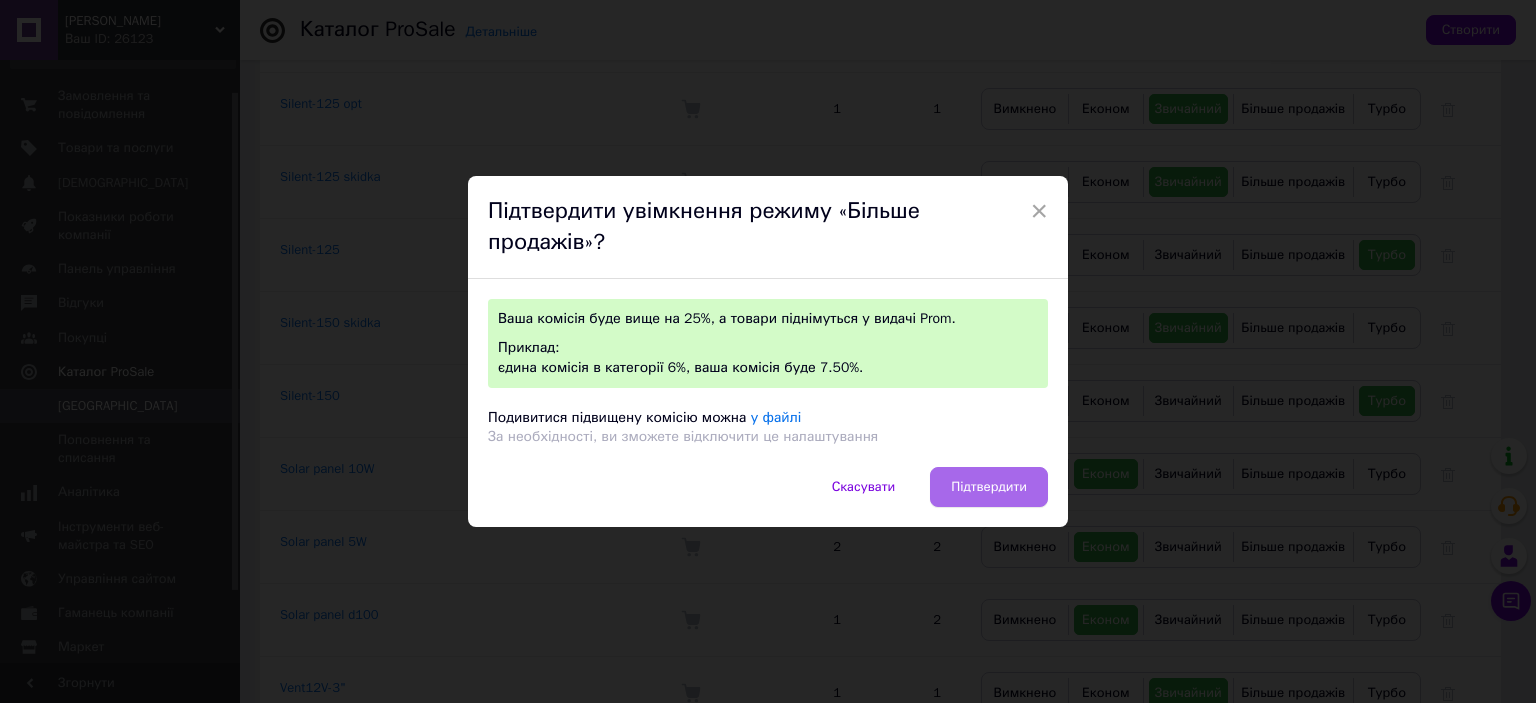 click on "Підтвердити" at bounding box center [989, 487] 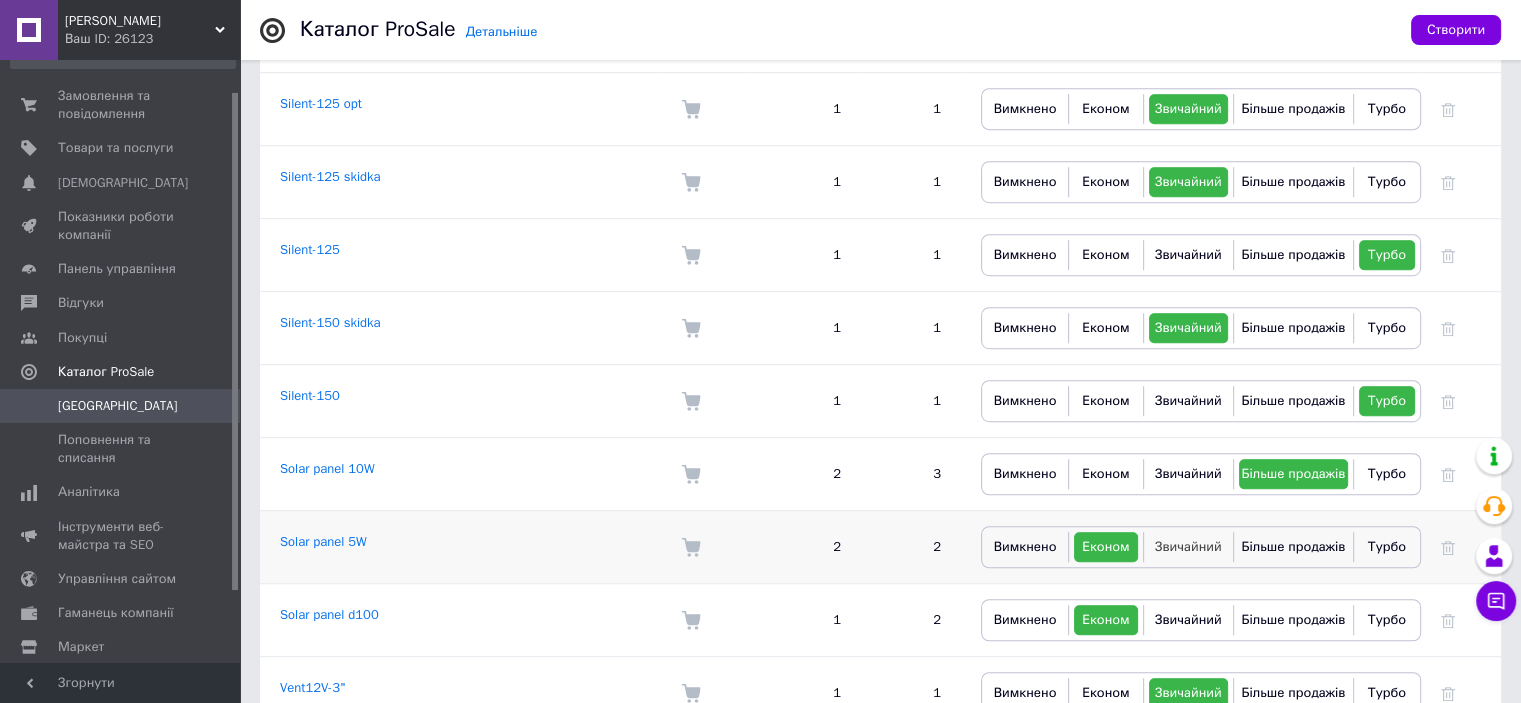 click on "Вимкнено Економ Звичайний Більше продажів Турбо" at bounding box center (1201, 547) 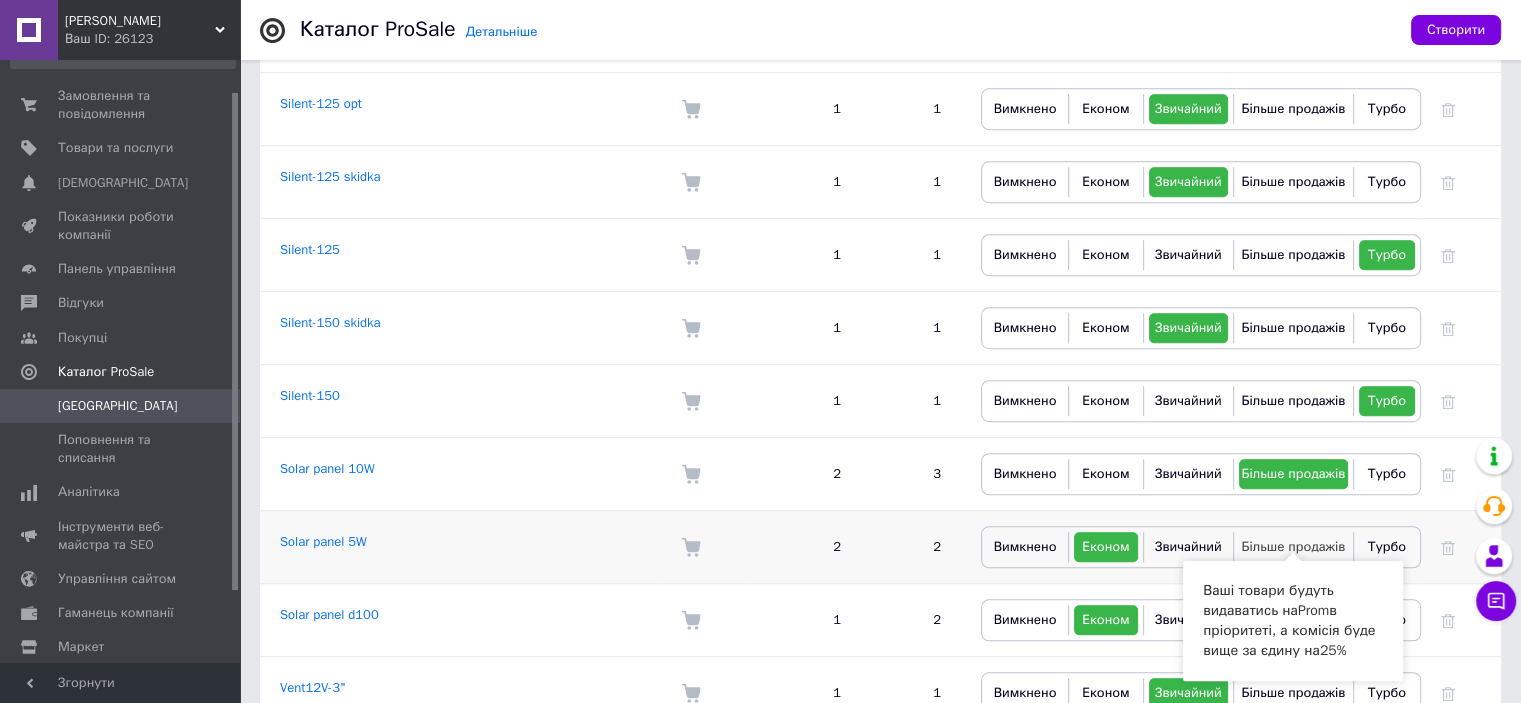 click on "Більше продажів" at bounding box center (1293, 546) 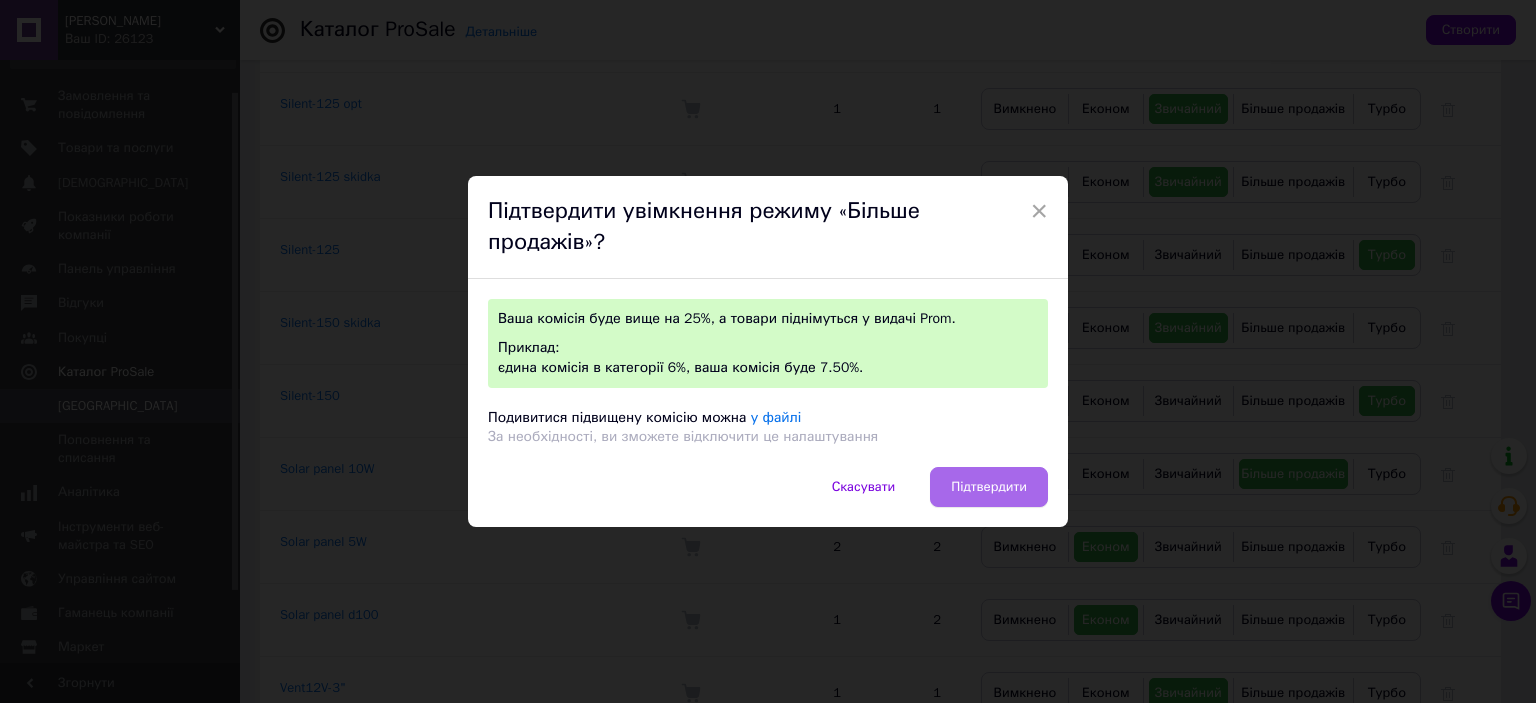 click on "Підтвердити" at bounding box center [989, 487] 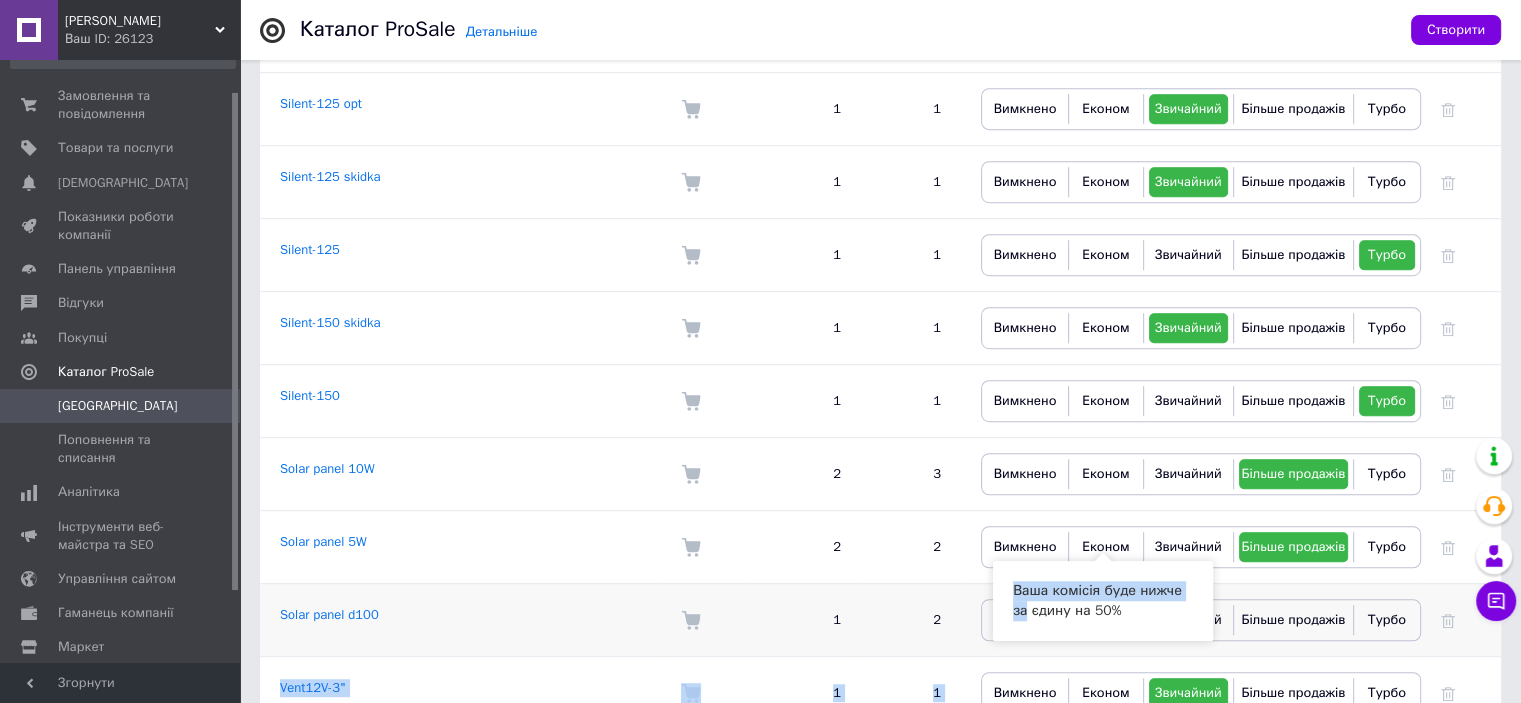 drag, startPoint x: 1221, startPoint y: 584, endPoint x: 1237, endPoint y: 591, distance: 17.464249 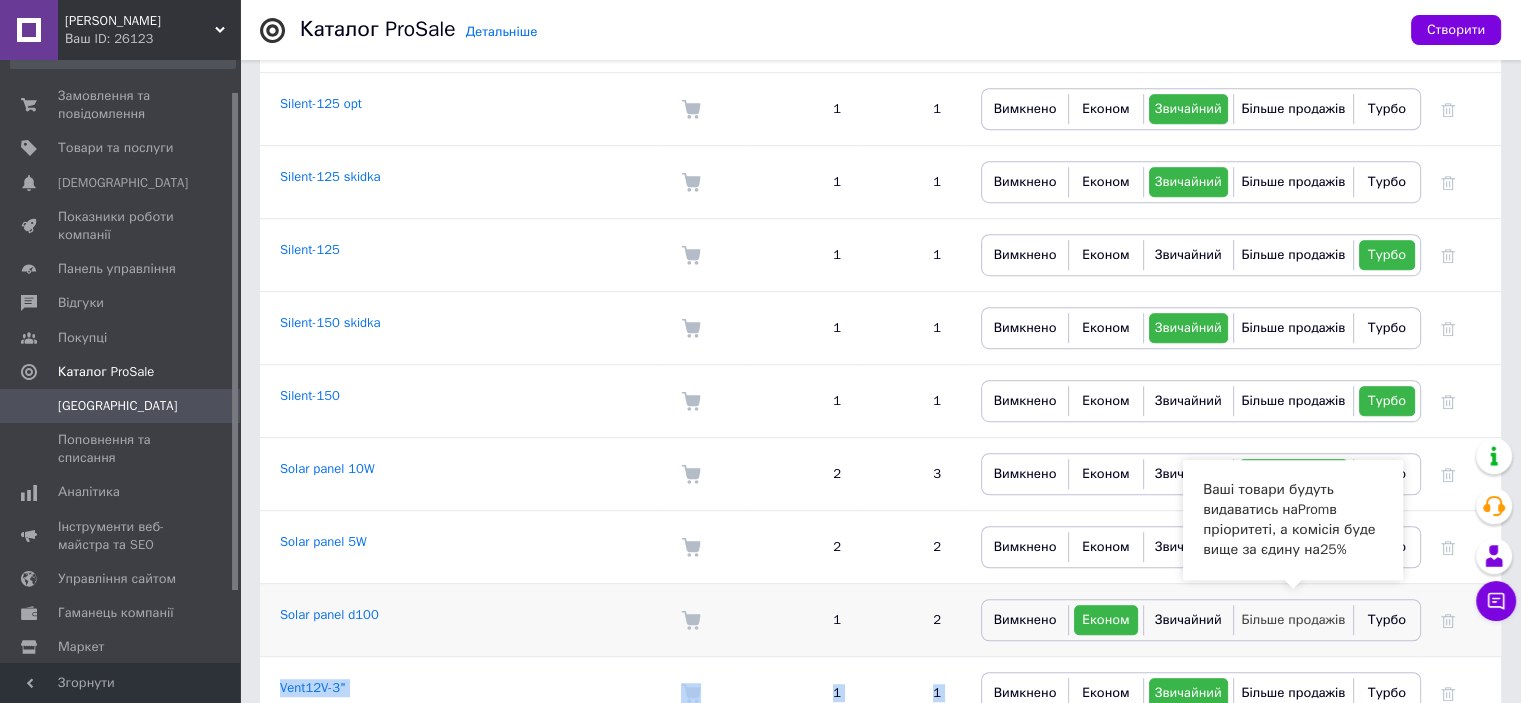 click on "Більше продажів" at bounding box center [1293, 619] 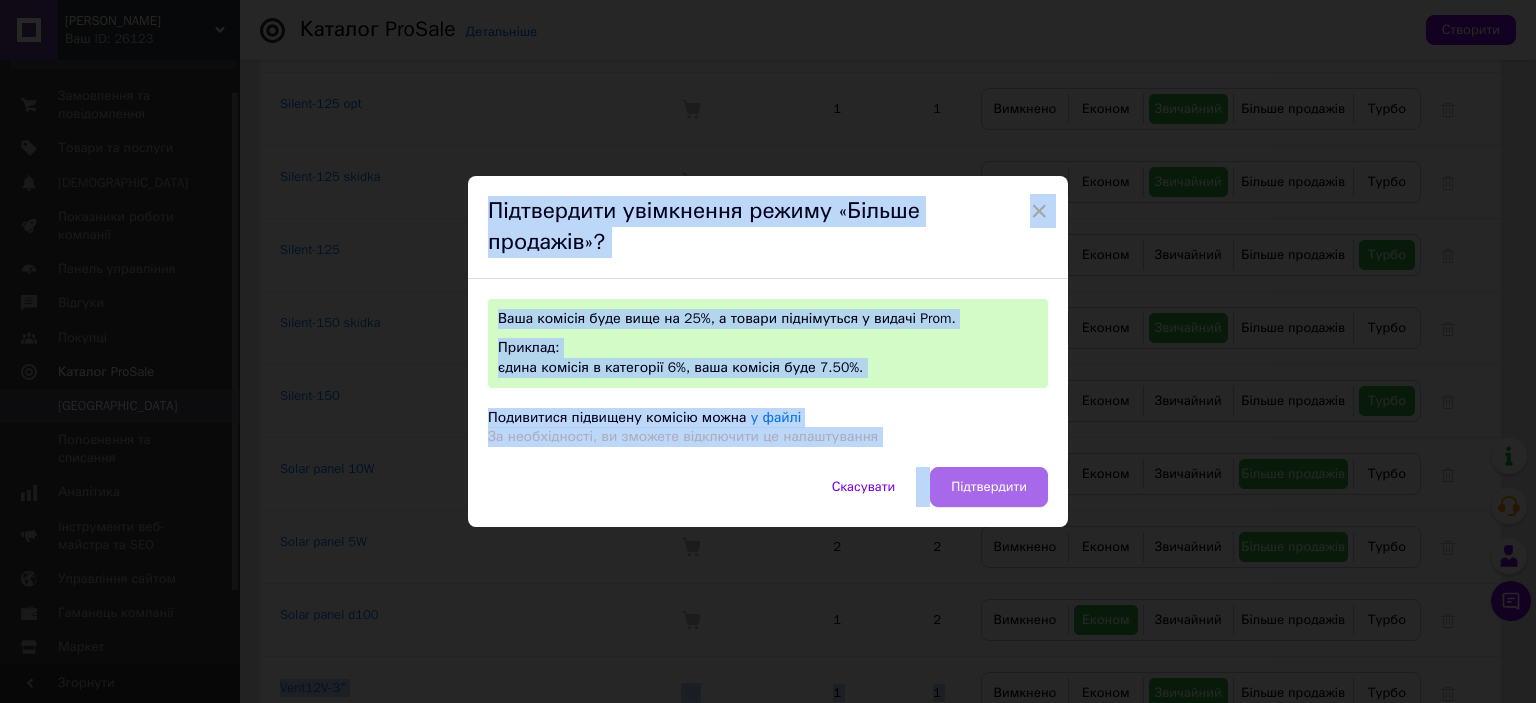 click on "Підтвердити" at bounding box center (989, 487) 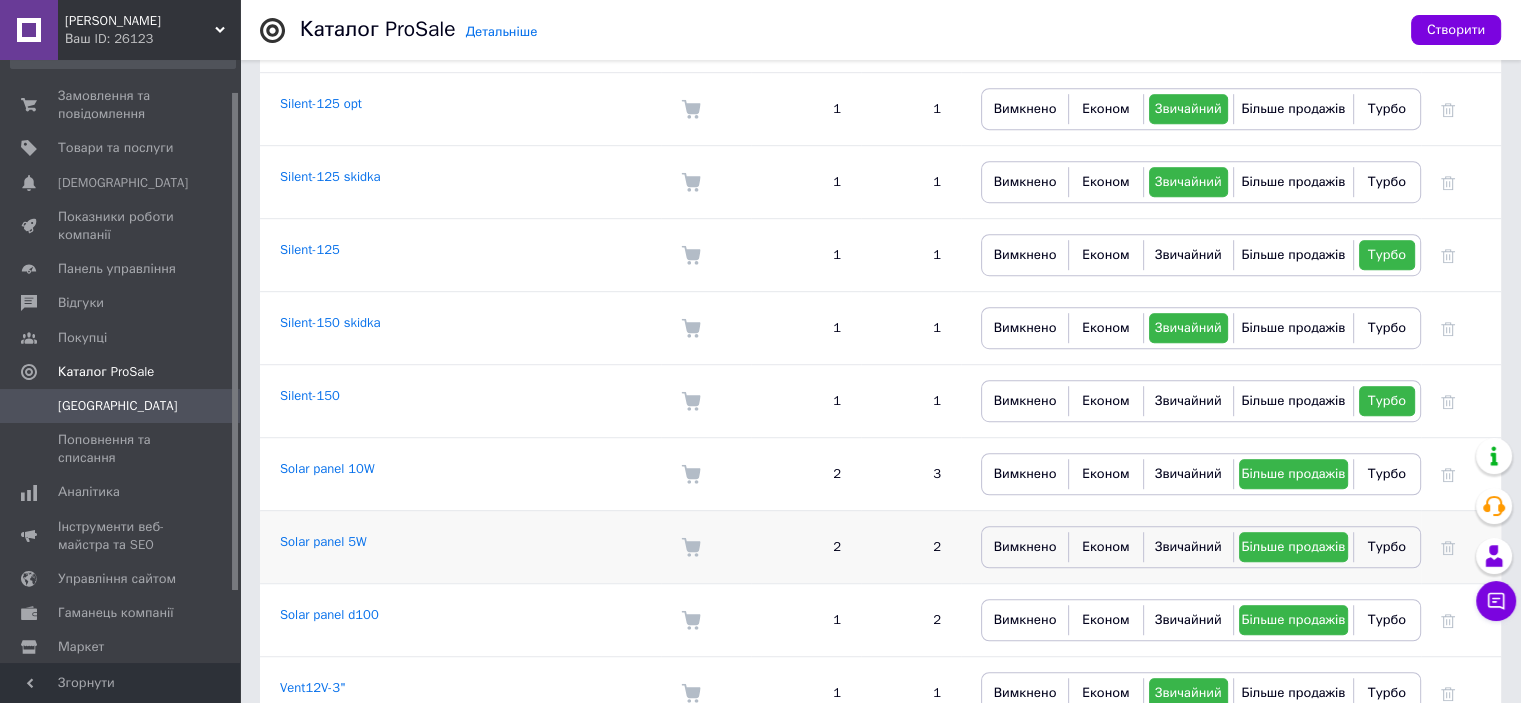 click on "Solar panel 5W" at bounding box center (460, 546) 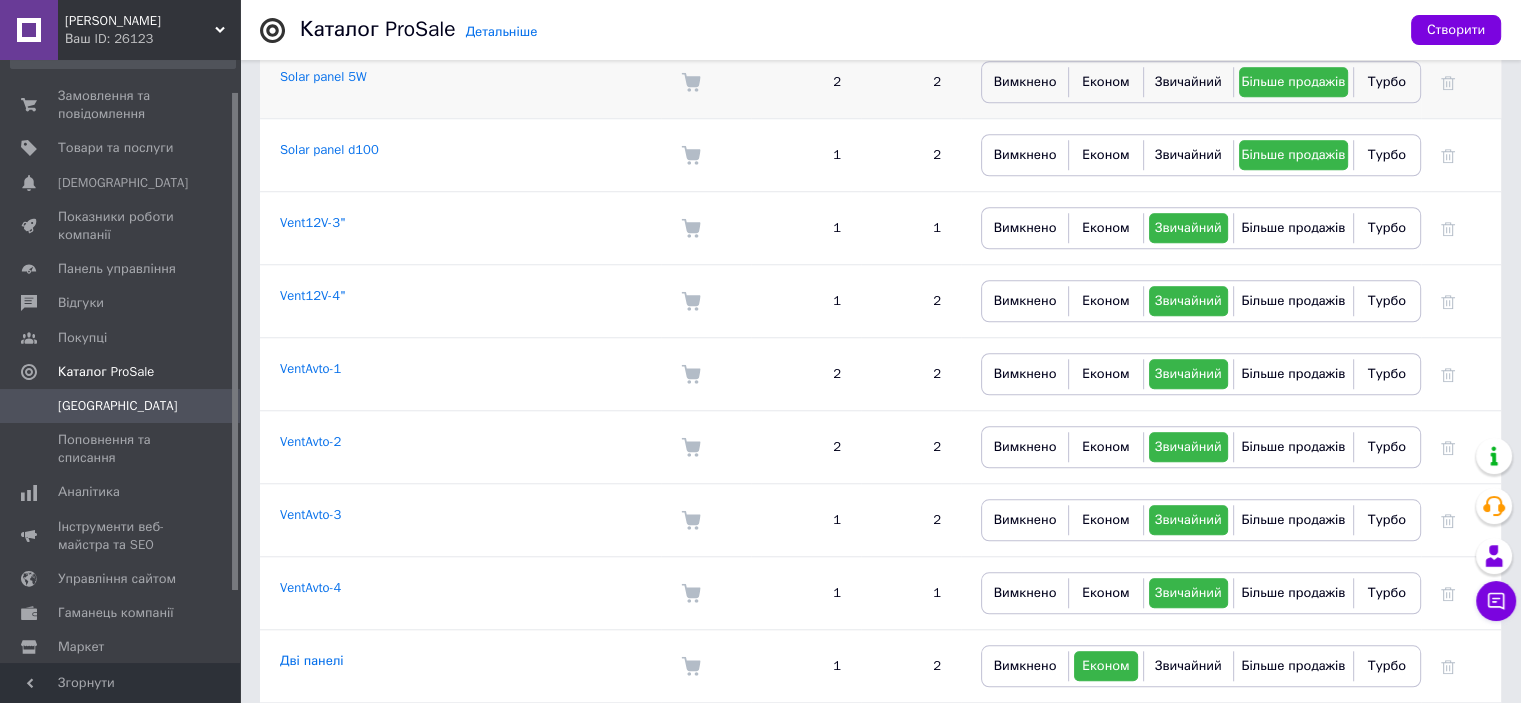 scroll, scrollTop: 1700, scrollLeft: 0, axis: vertical 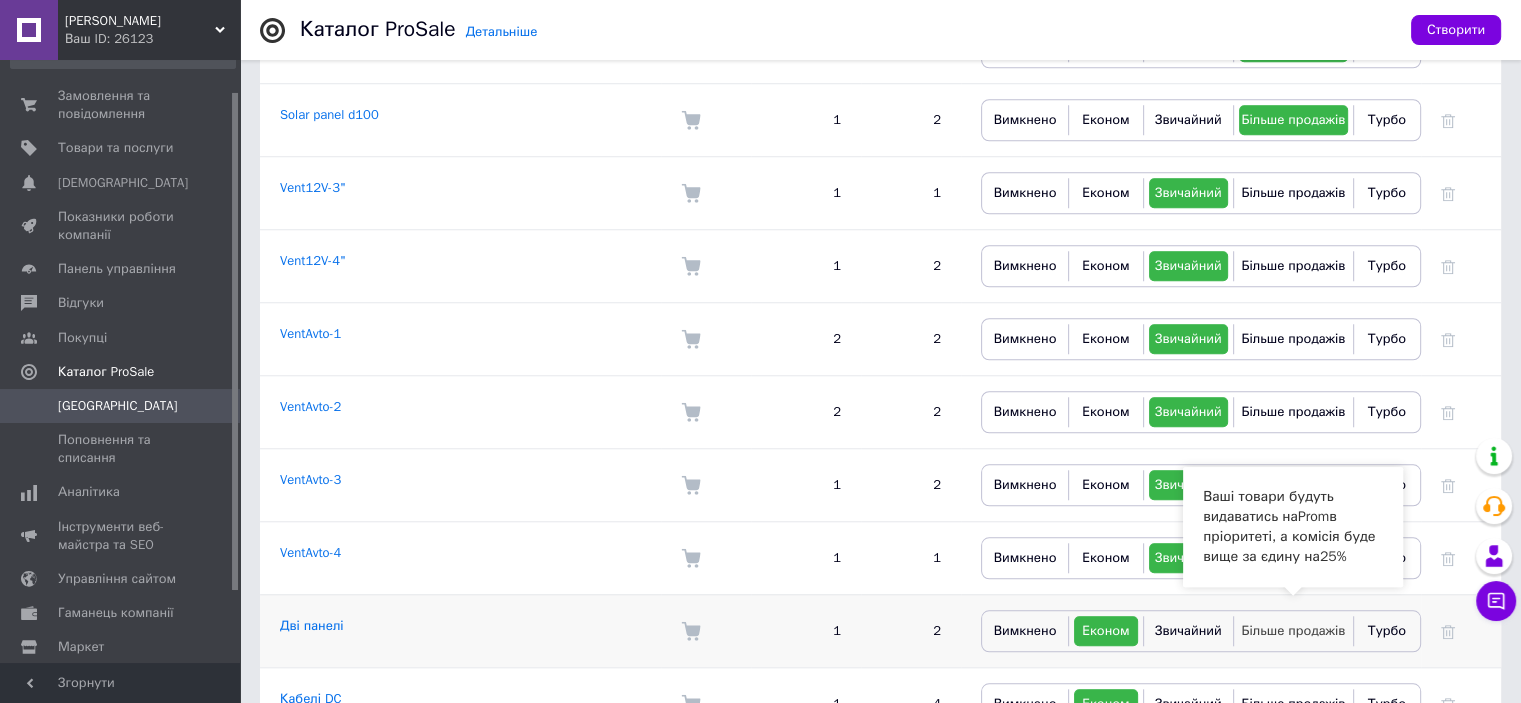 click on "Більше продажів" at bounding box center [1293, 630] 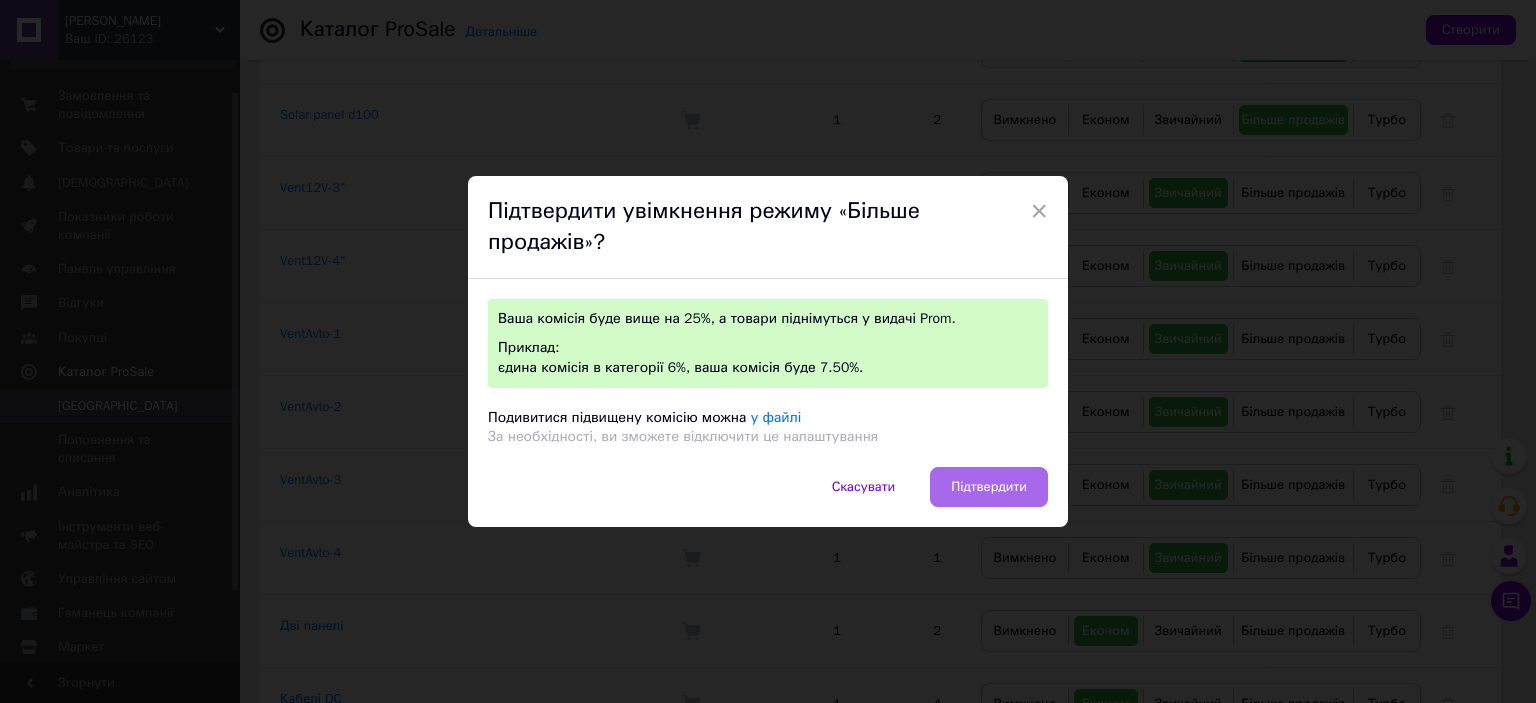click on "Підтвердити" at bounding box center [989, 487] 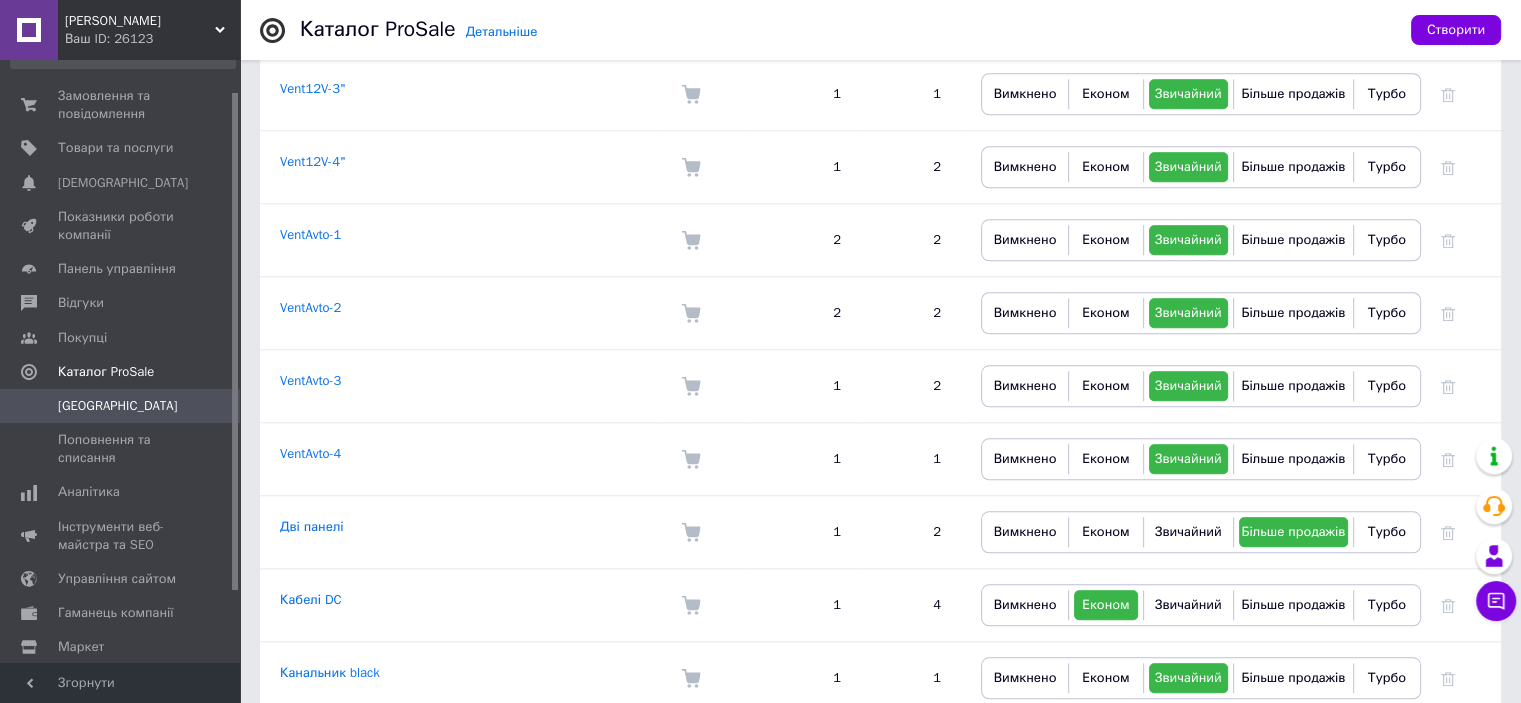 scroll, scrollTop: 1800, scrollLeft: 0, axis: vertical 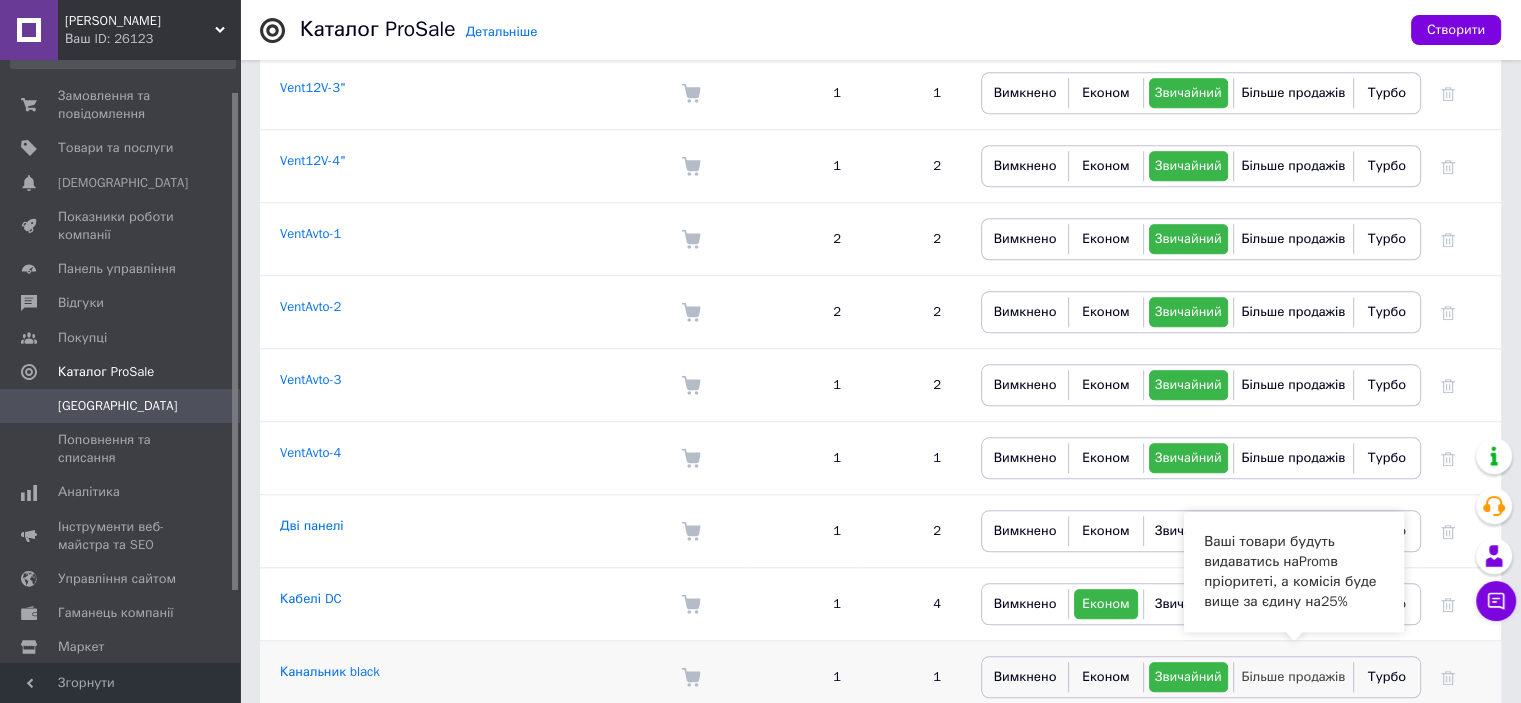 click on "Більше продажів" at bounding box center [1293, 676] 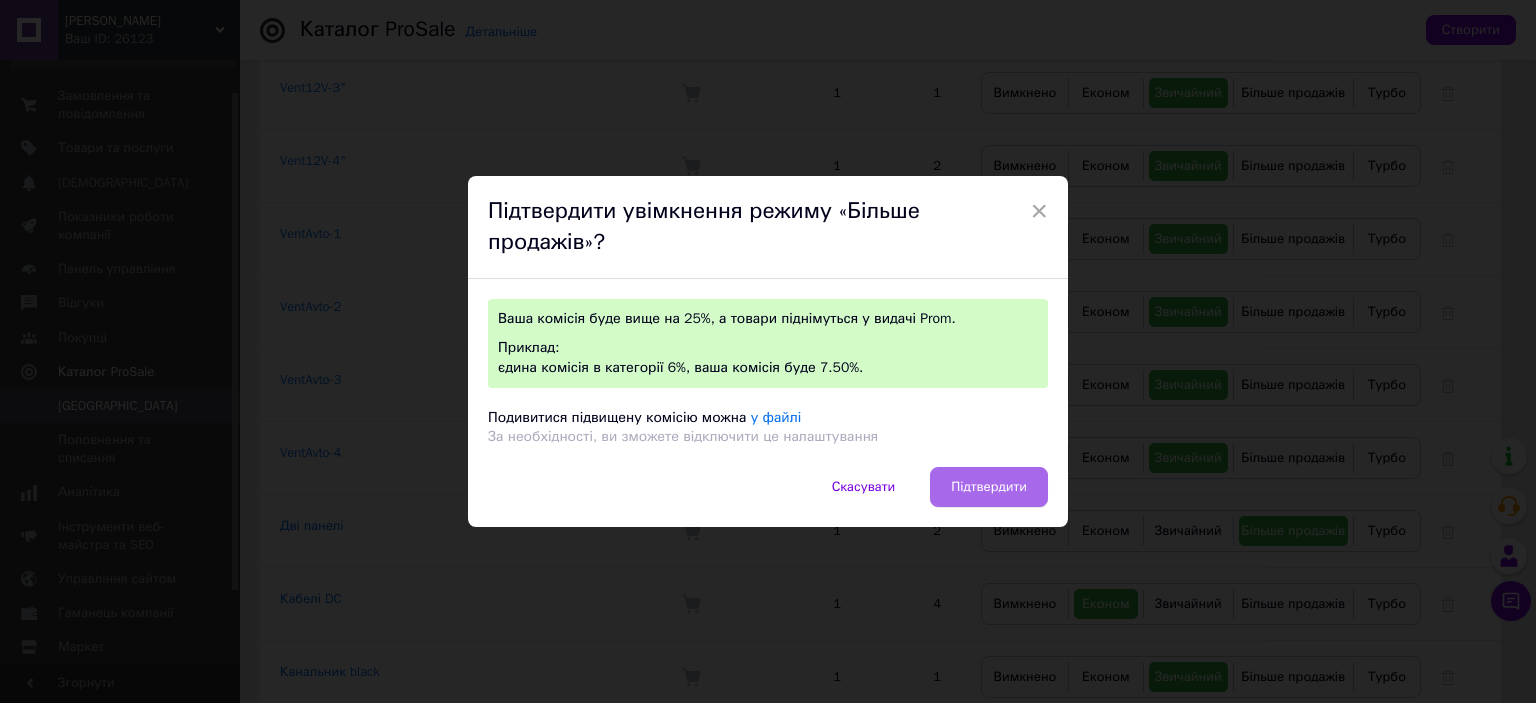 click on "Підтвердити" at bounding box center (989, 487) 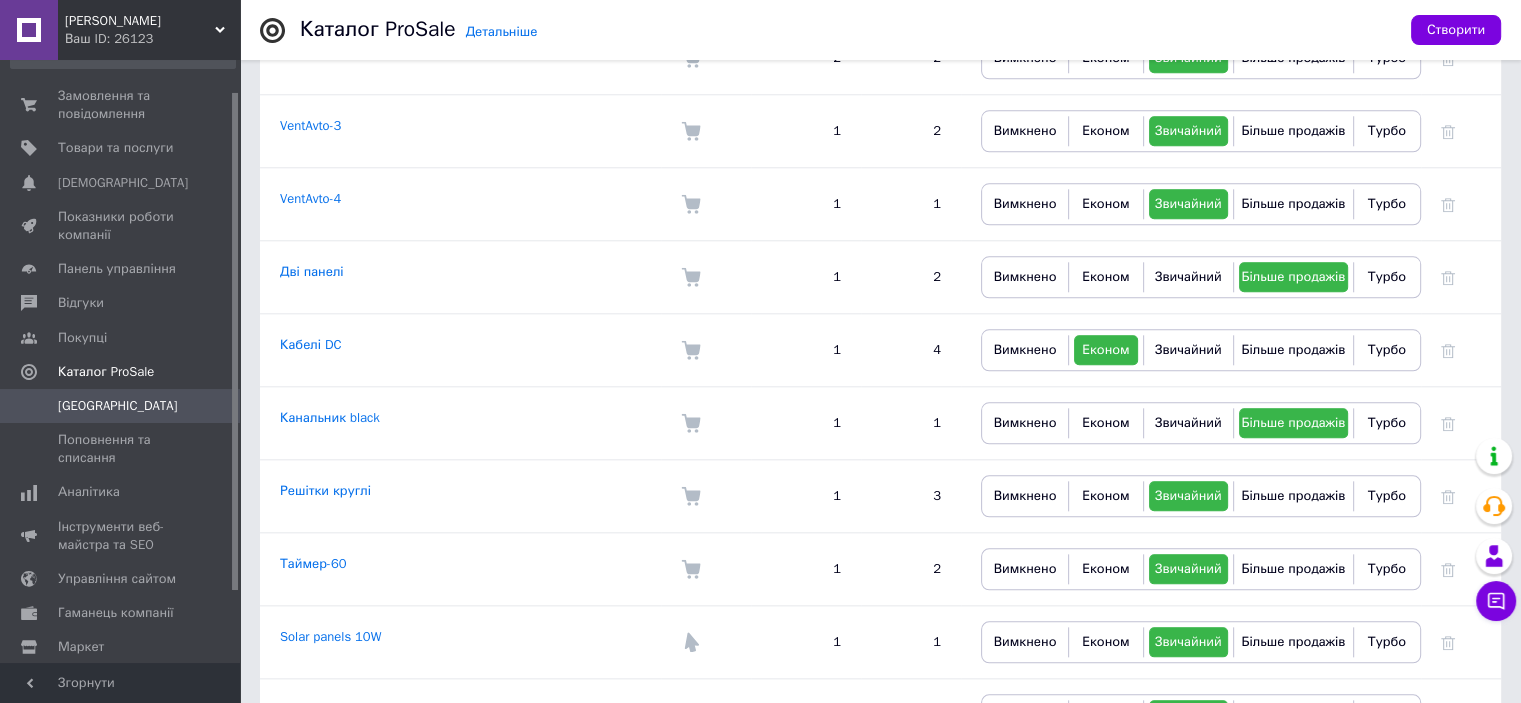 scroll, scrollTop: 2100, scrollLeft: 0, axis: vertical 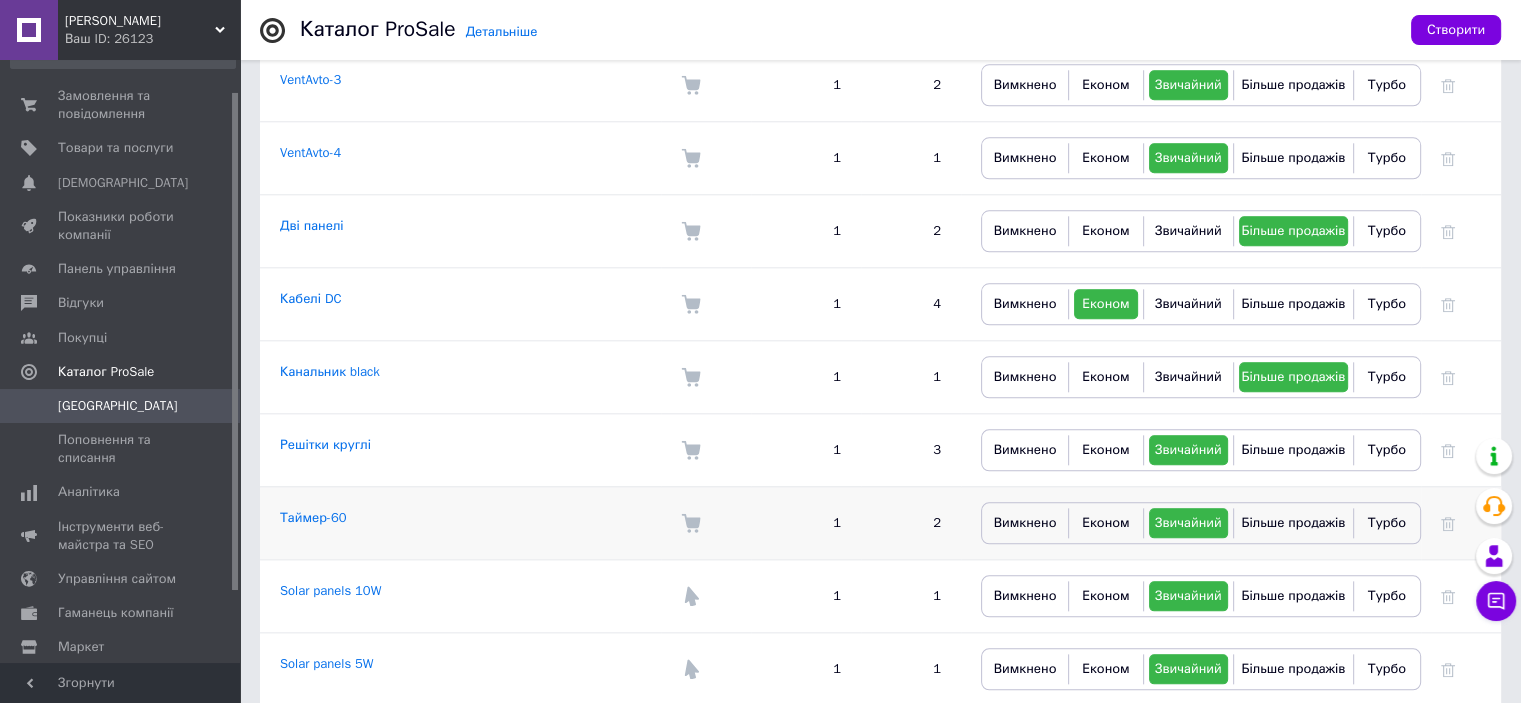drag, startPoint x: 1040, startPoint y: 495, endPoint x: 985, endPoint y: 535, distance: 68.007355 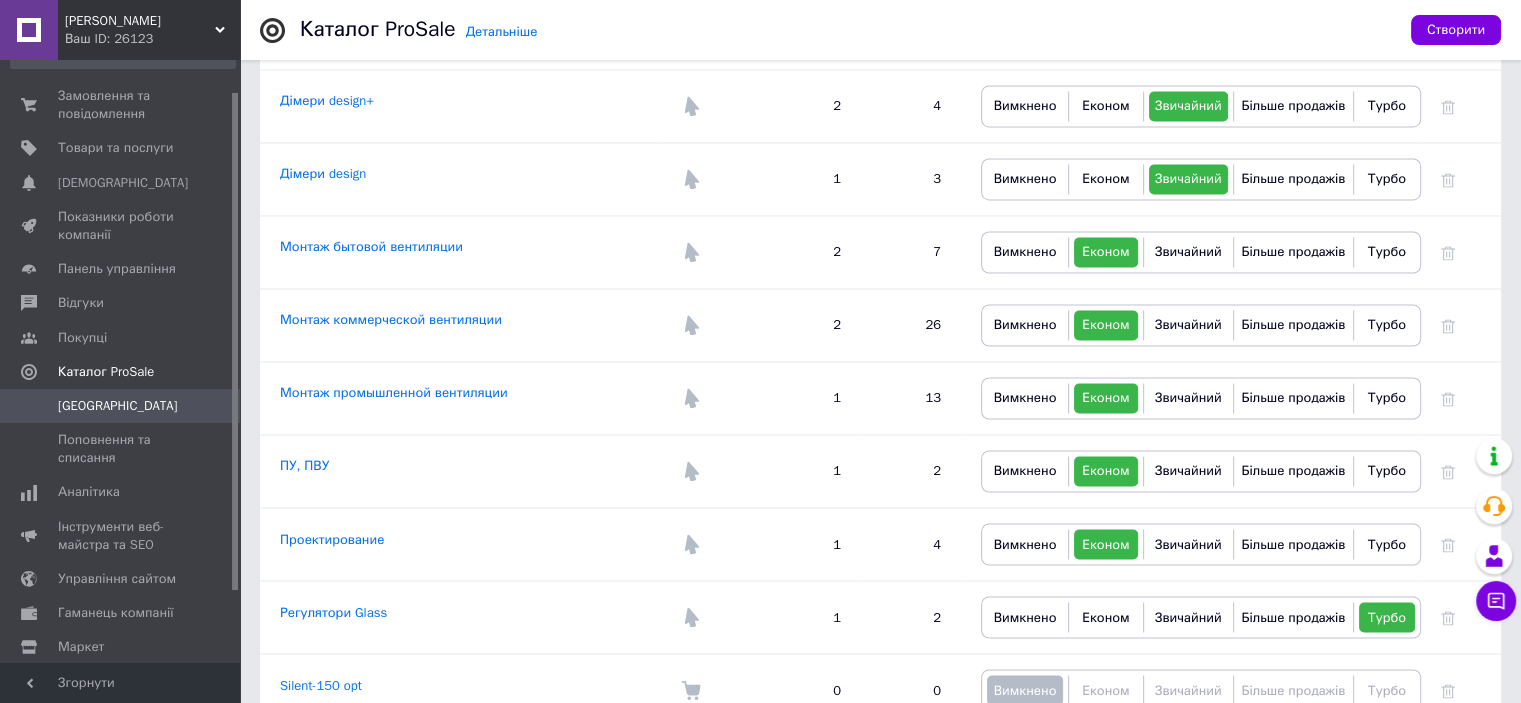 scroll, scrollTop: 3332, scrollLeft: 0, axis: vertical 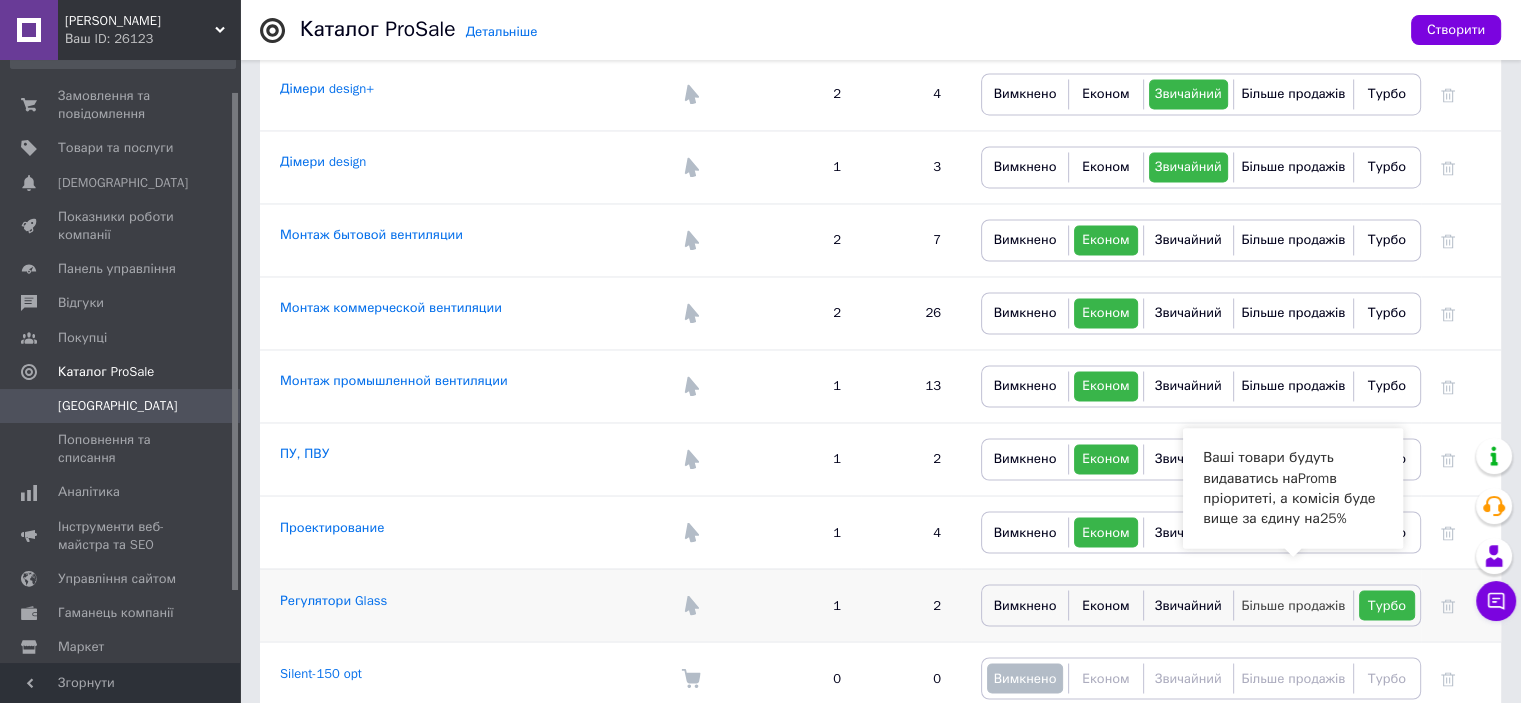 click on "Більше продажів" at bounding box center [1293, 604] 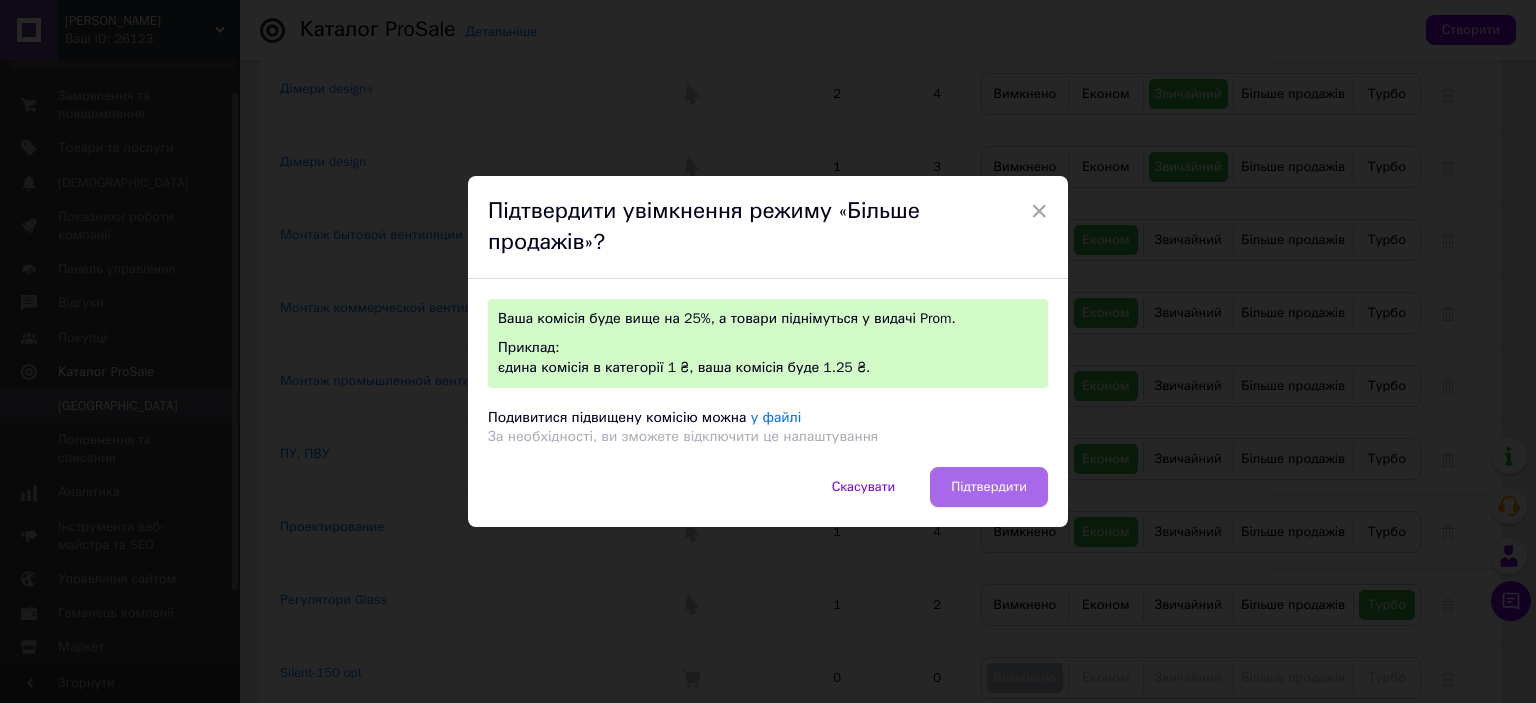 click on "Підтвердити" at bounding box center (989, 487) 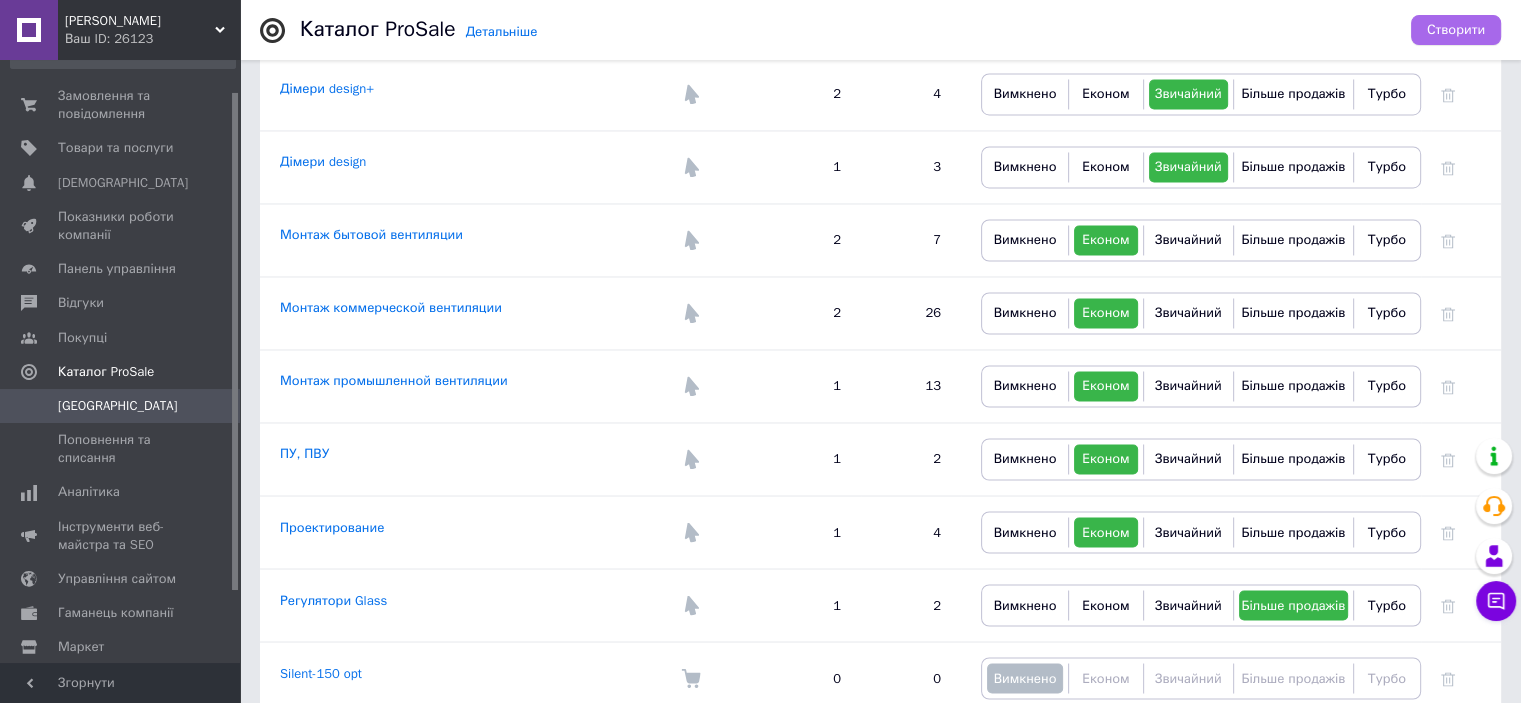 click on "Створити" at bounding box center (1456, 30) 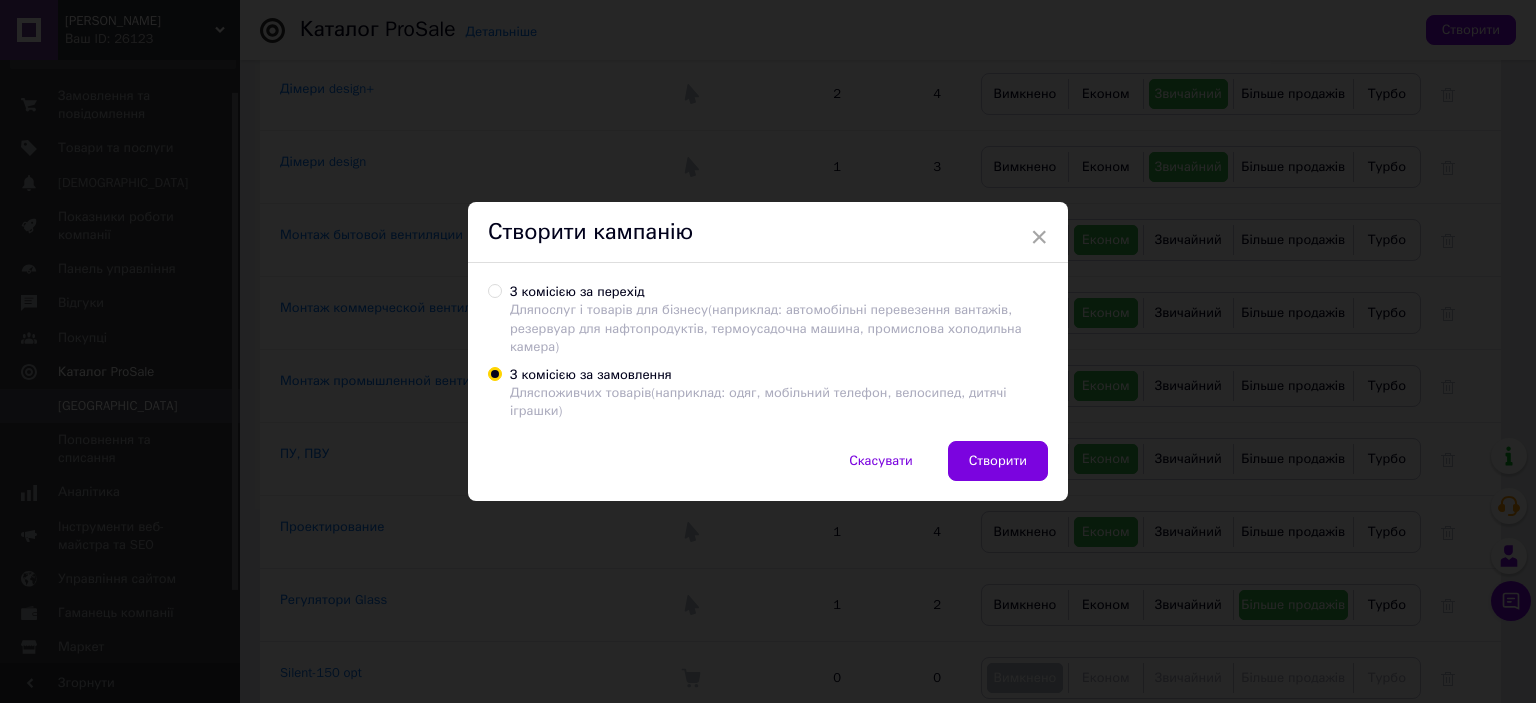 click on "З комісією за перехід Для  послуг і товарів для бізнесу  (наприклад: автомобільні перевезення вантажів,
резервуар для нафтопродуктів, термоусадочна машина, промислова холодильна камера)" at bounding box center (494, 290) 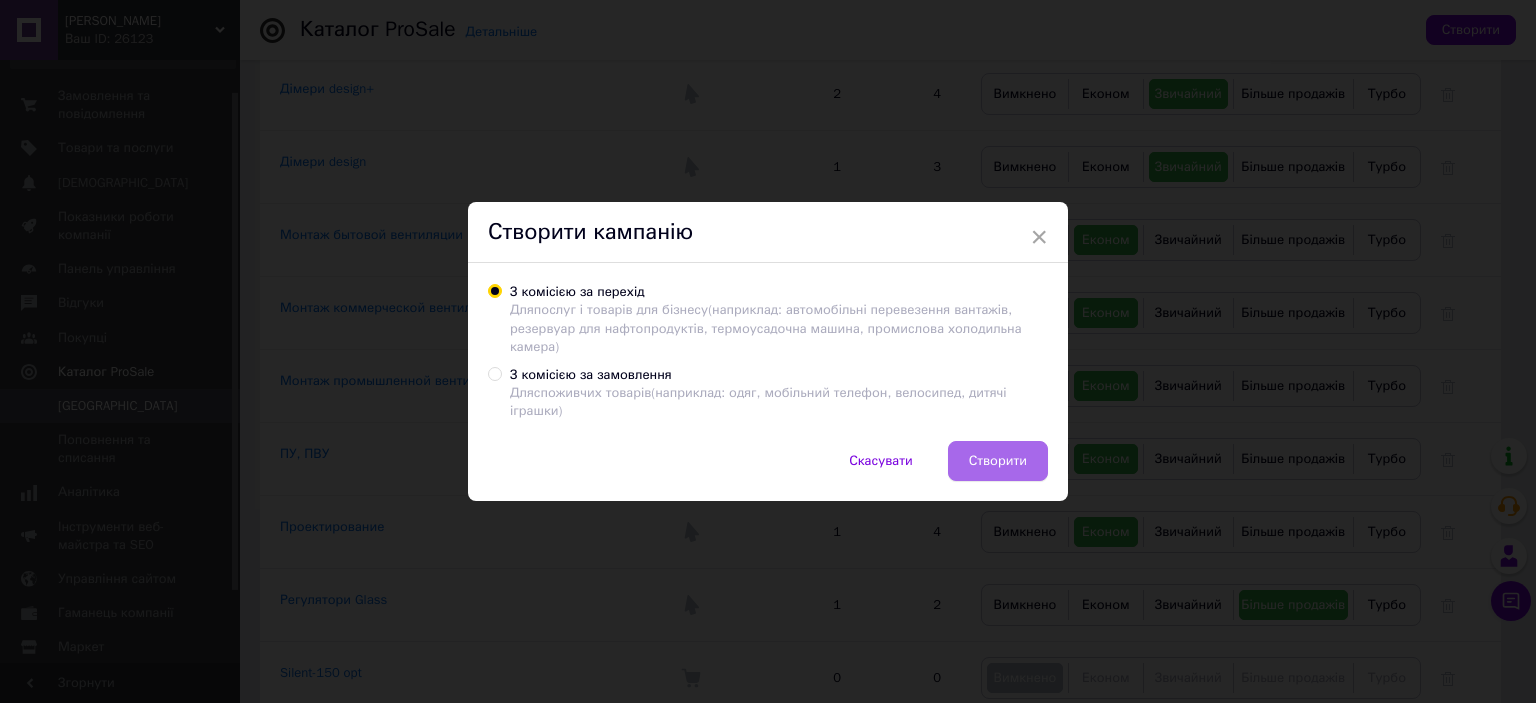 click on "Створити" at bounding box center (998, 461) 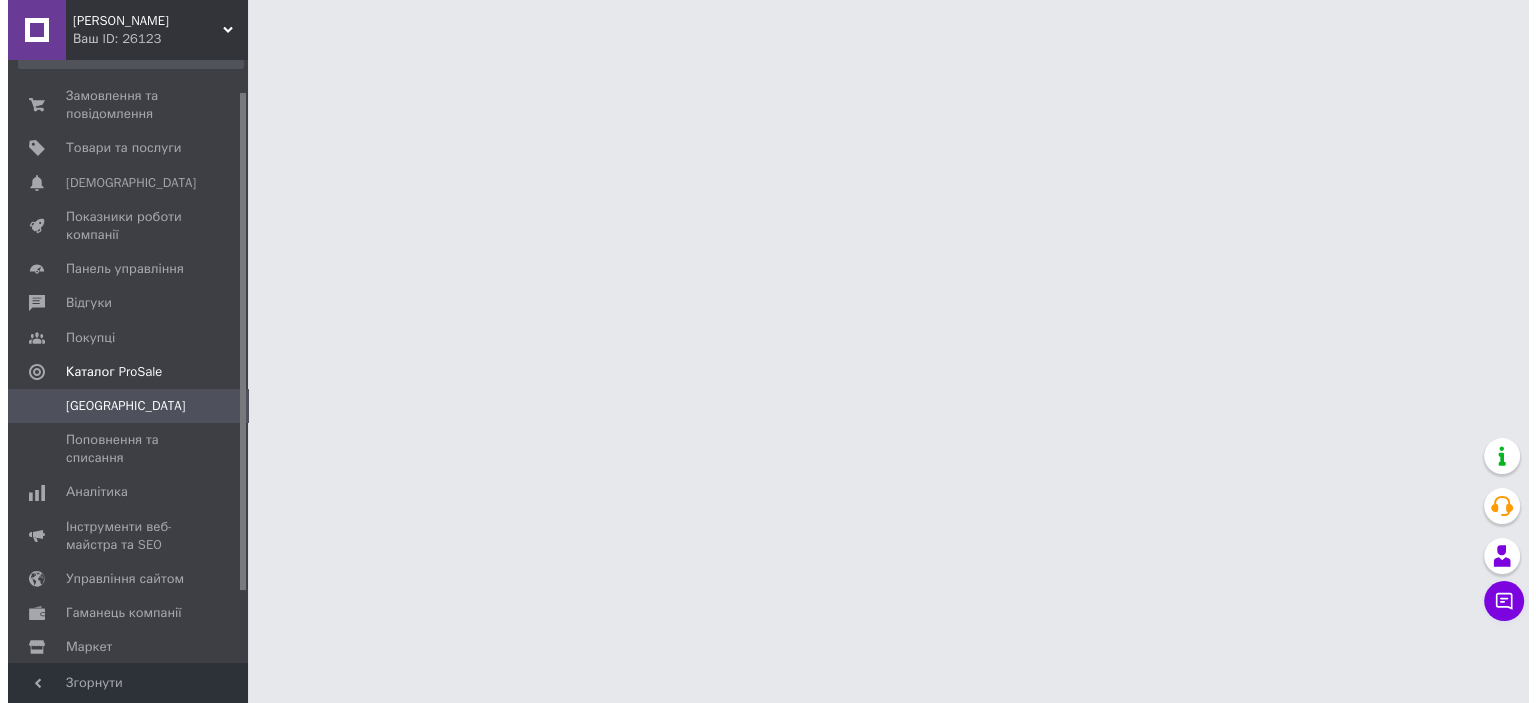 scroll, scrollTop: 0, scrollLeft: 0, axis: both 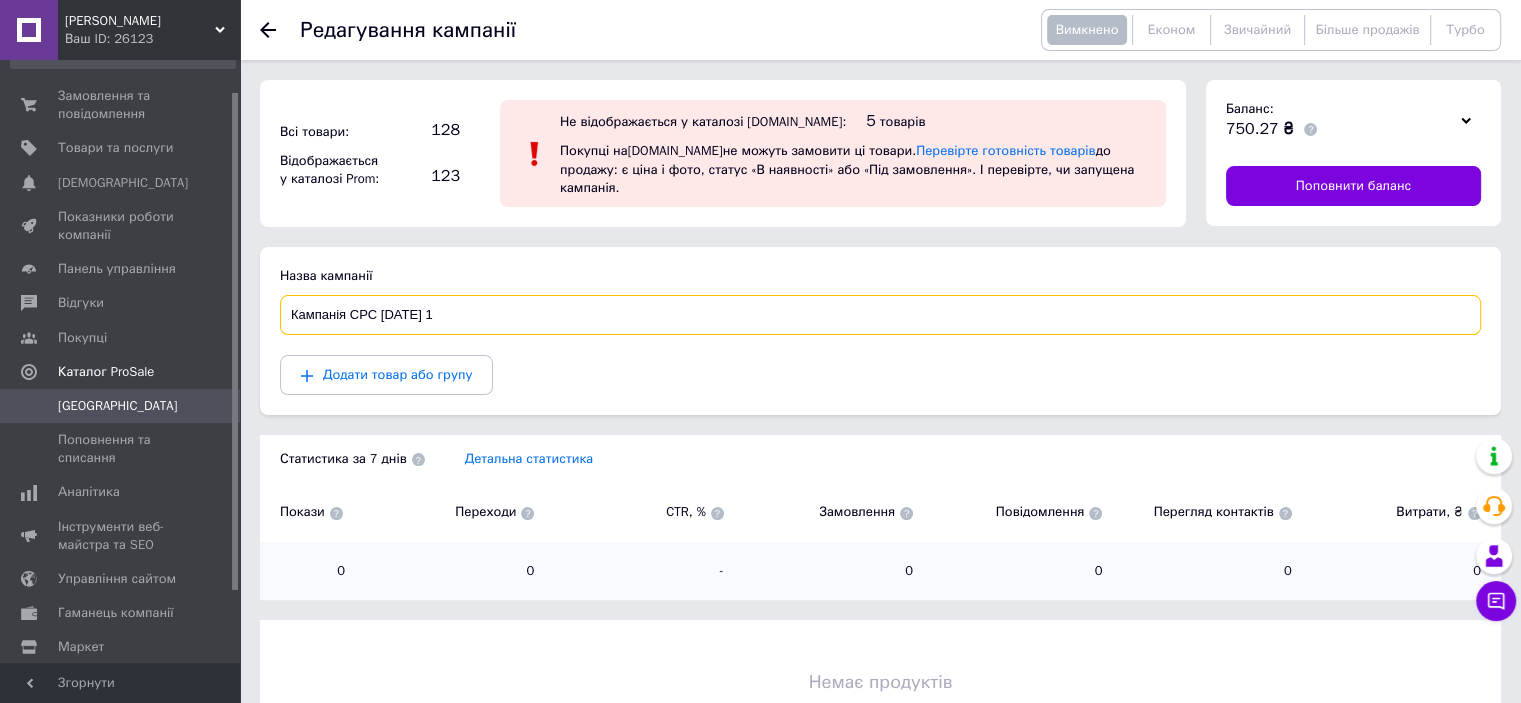 click on "Кампанія CPC 12.07.2025 1" at bounding box center (880, 315) 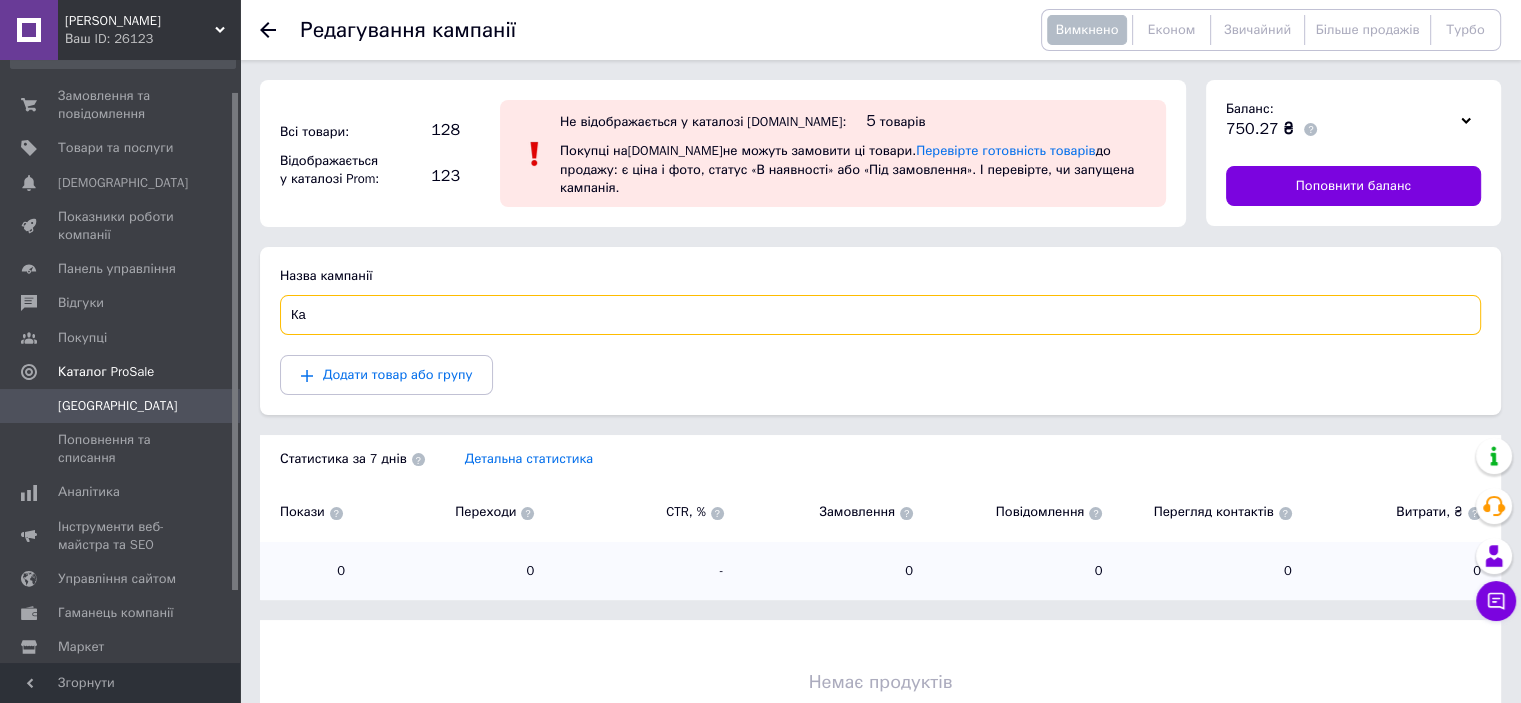 type on "К" 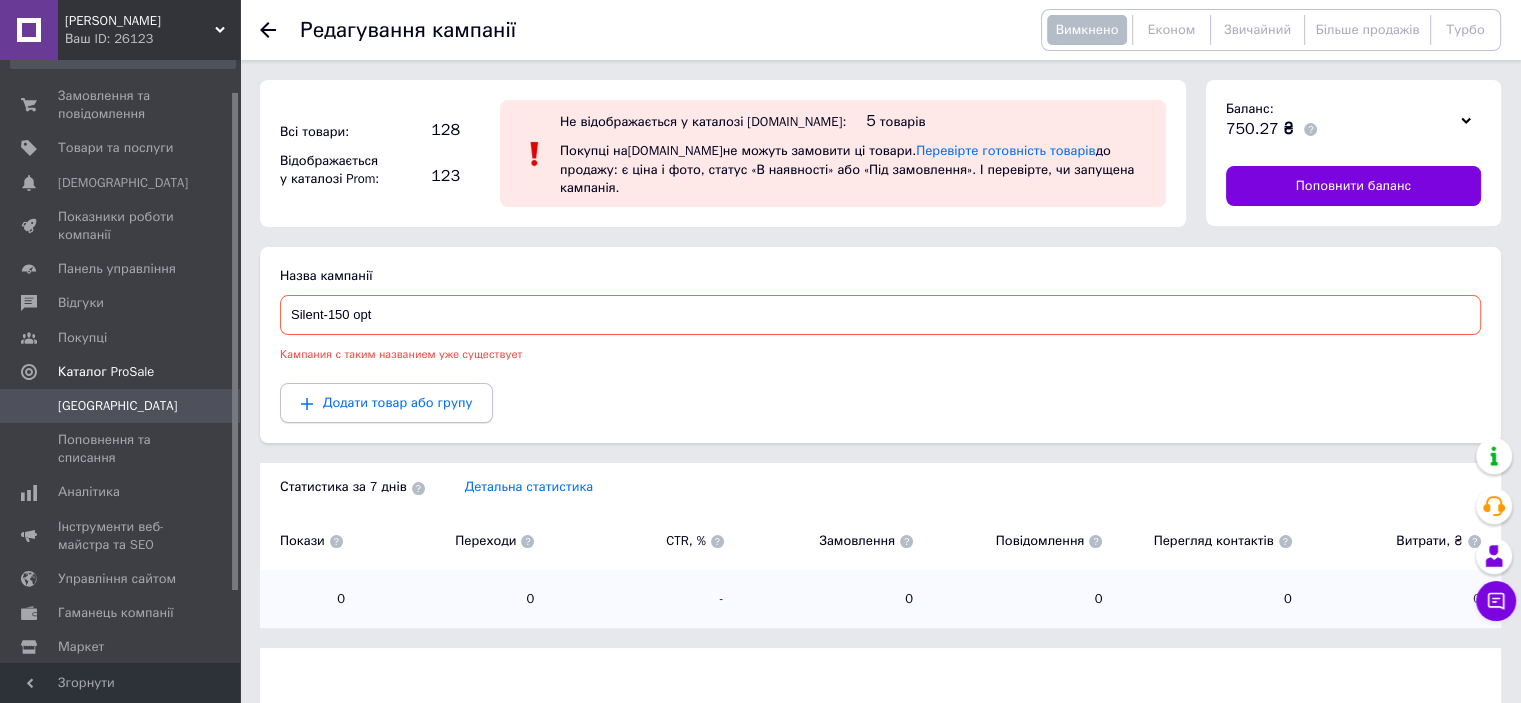 click on "Назва кампанії Silent-150 opt Кампания с таким названием уже существует Додати товар або групу" at bounding box center (880, 345) 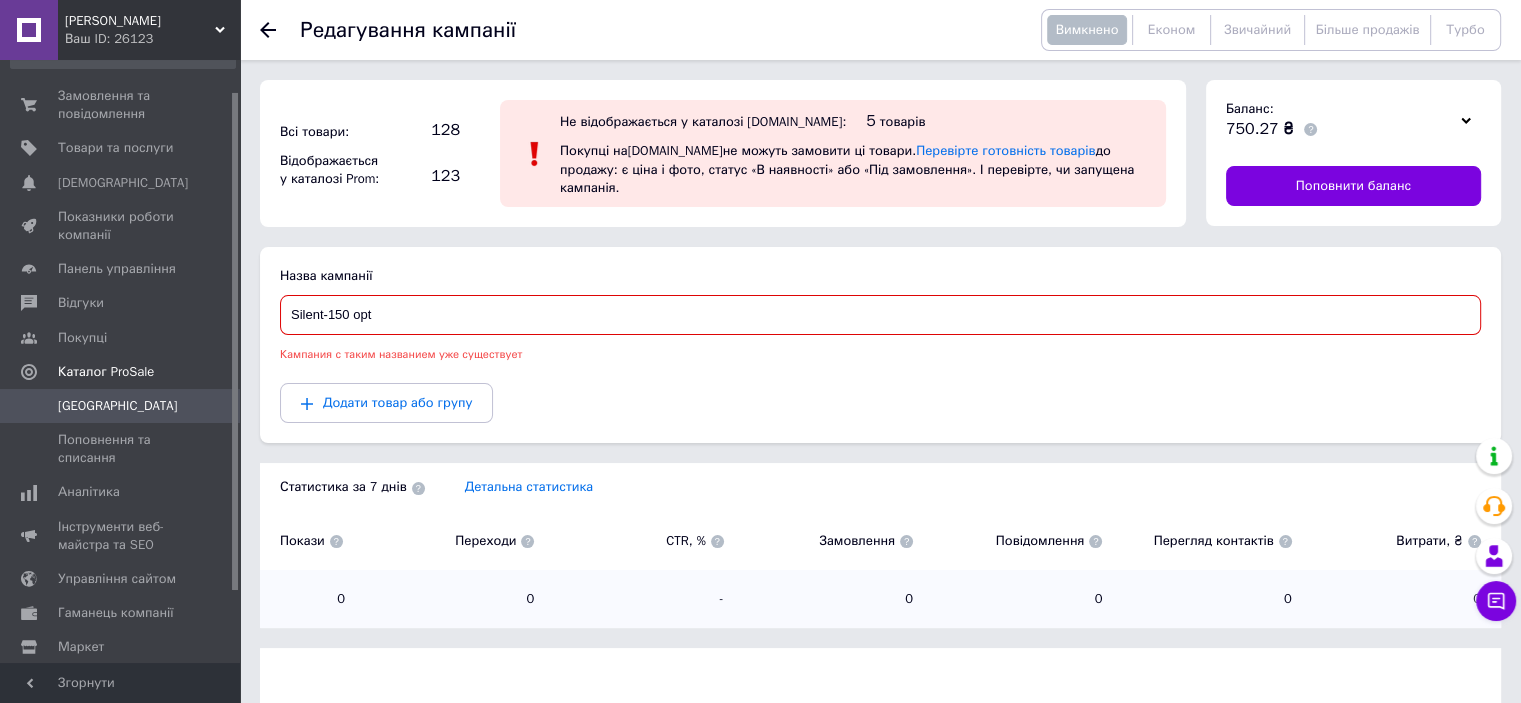 click on "Silent-150 opt" at bounding box center (880, 315) 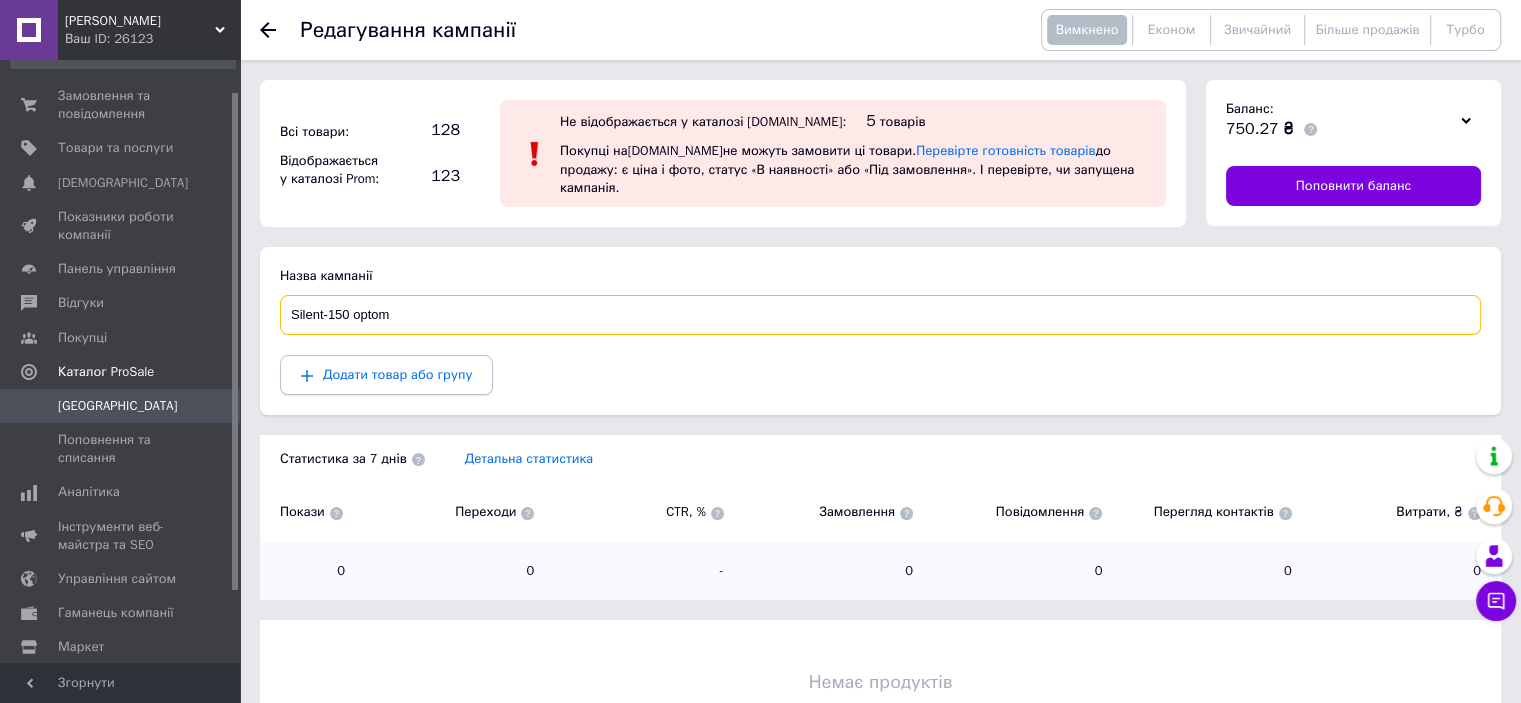 type on "Silent-150 optom" 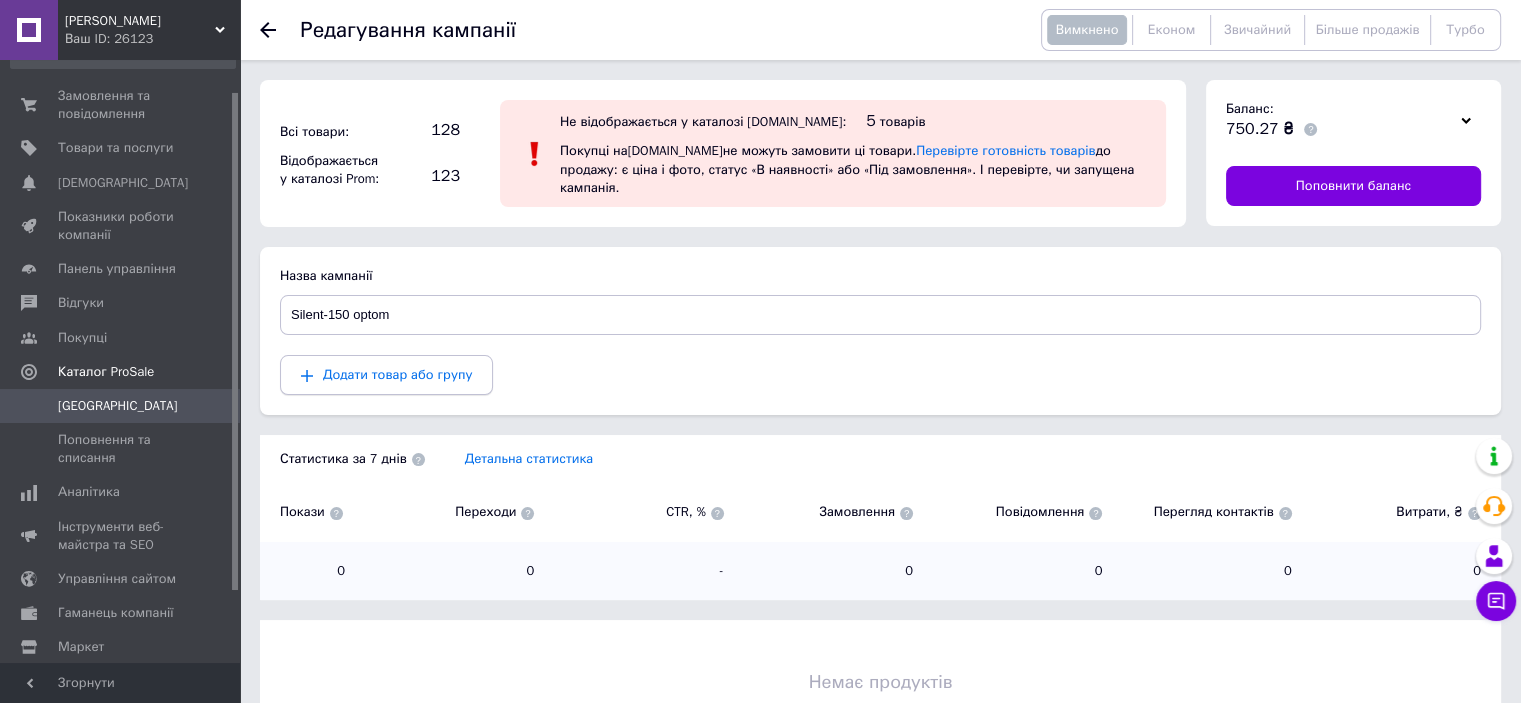 click on "Додати товар або групу" at bounding box center [397, 374] 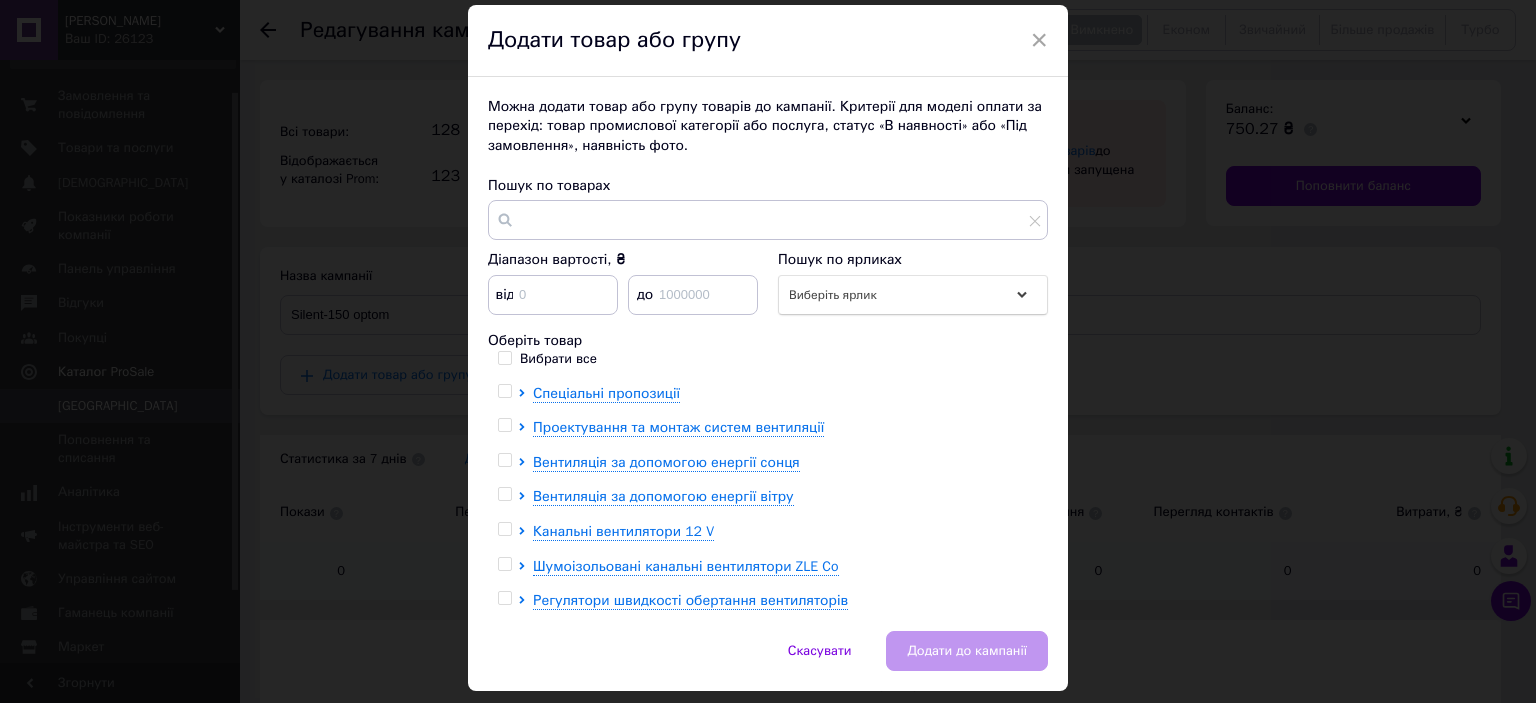 scroll, scrollTop: 100, scrollLeft: 0, axis: vertical 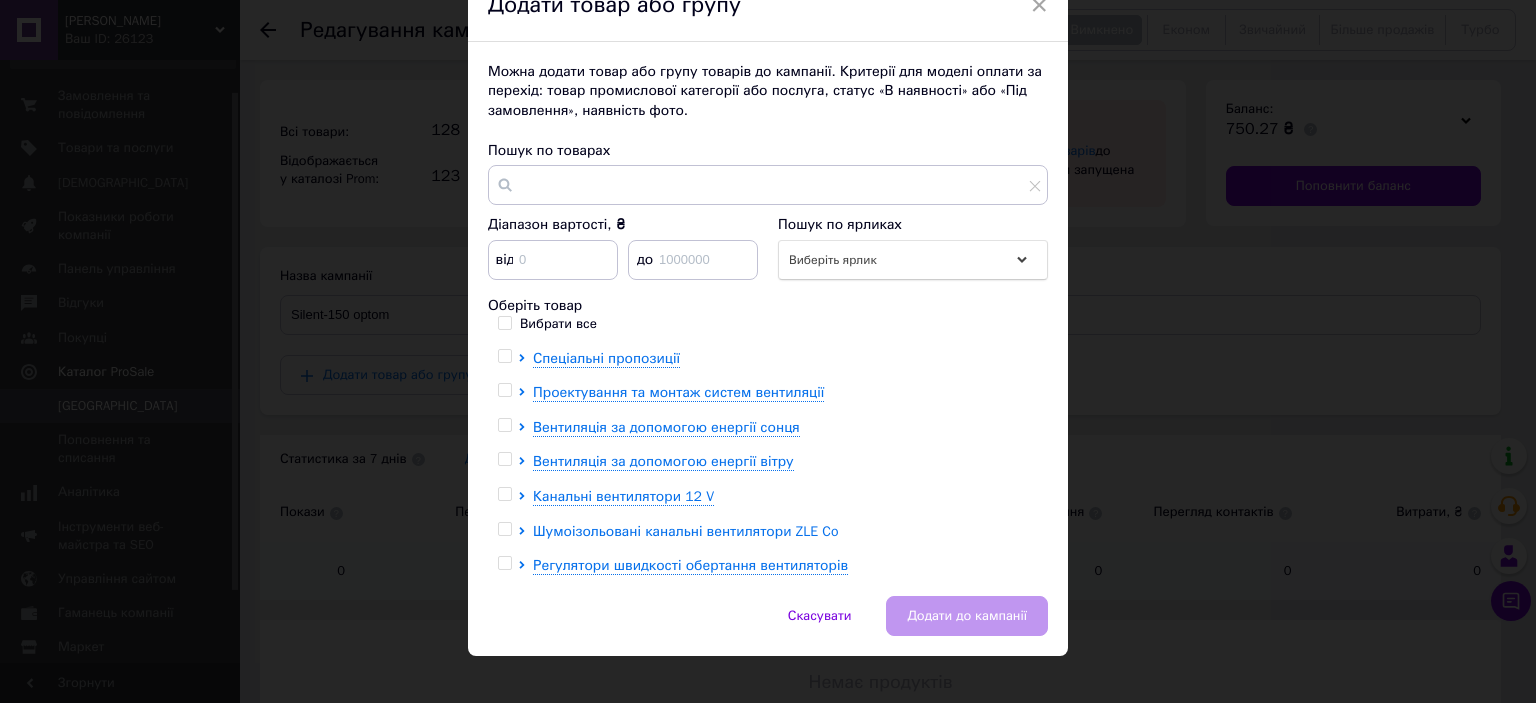 click on "Шумоізольовані канальні вентилятори ZLE Co" at bounding box center (686, 531) 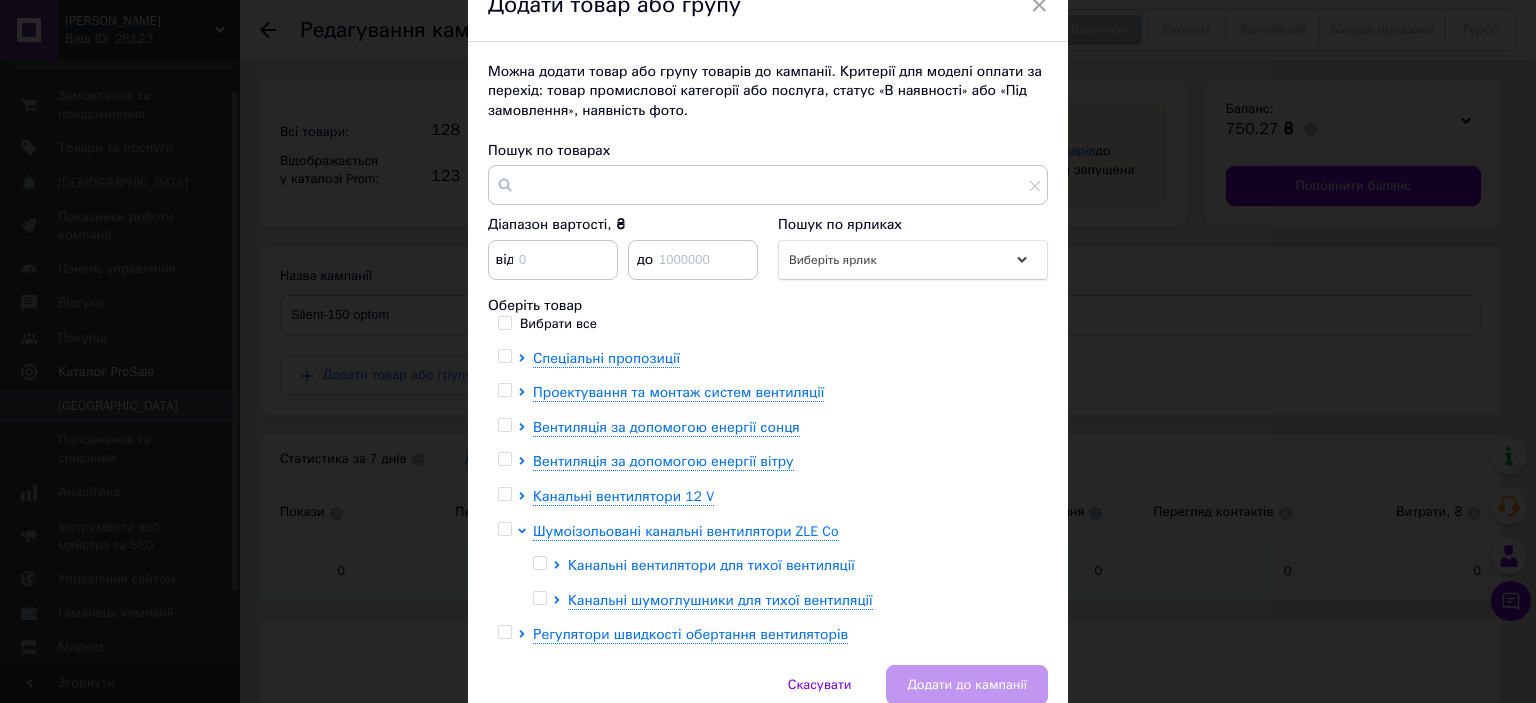 scroll, scrollTop: 34, scrollLeft: 0, axis: vertical 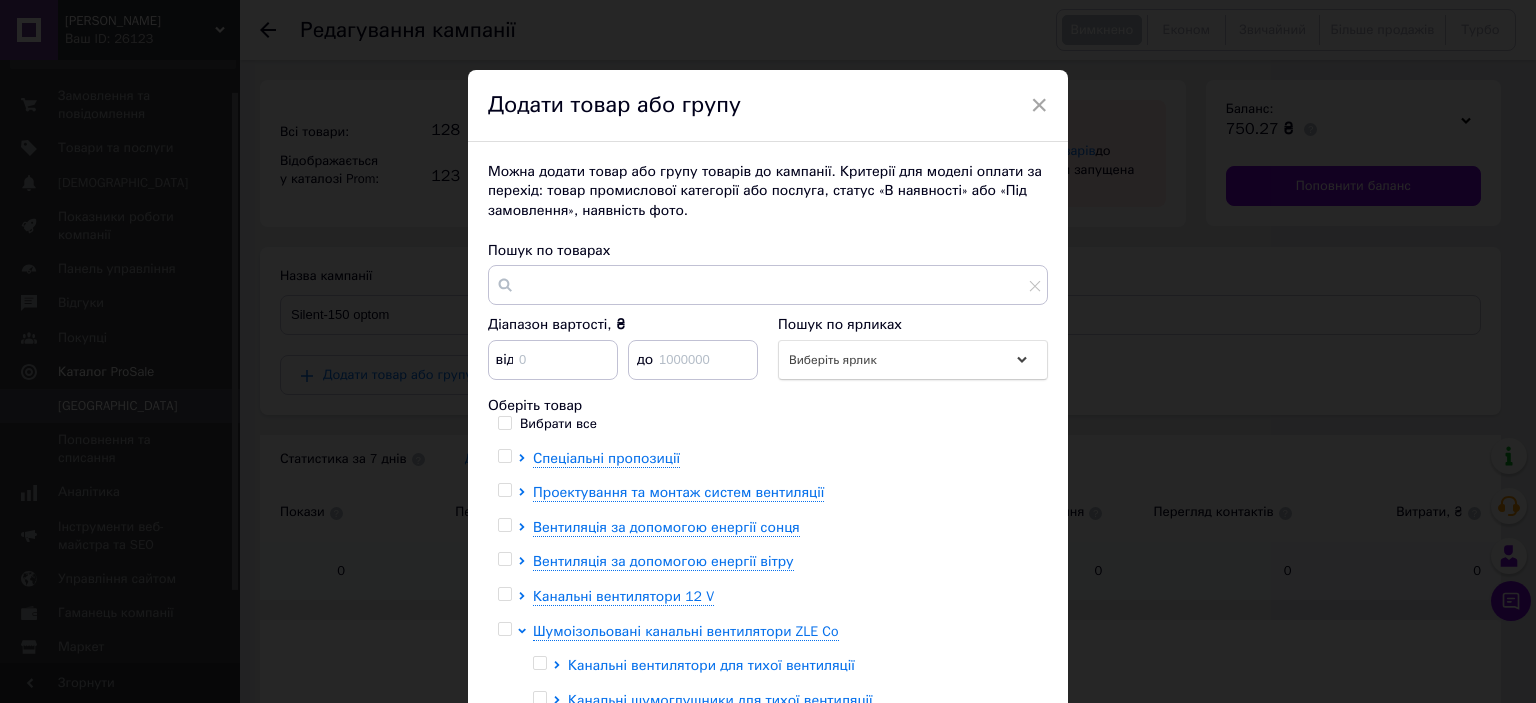 click on "Спеціальні пропозиції Проектування та монтаж систем вентиляції Вентиляція за допомогою енергії сонця Вентиляція за допомогою енергії вітру Канальні вентилятори 12 V Шумоізольовані канальні вентилятори ZLE Co Канальні вентилятори для тихої вентиляції Канальні шумоглушники для тихої вентиляції Регулятори швидкості обертання вентиляторів" at bounding box center [767, 597] 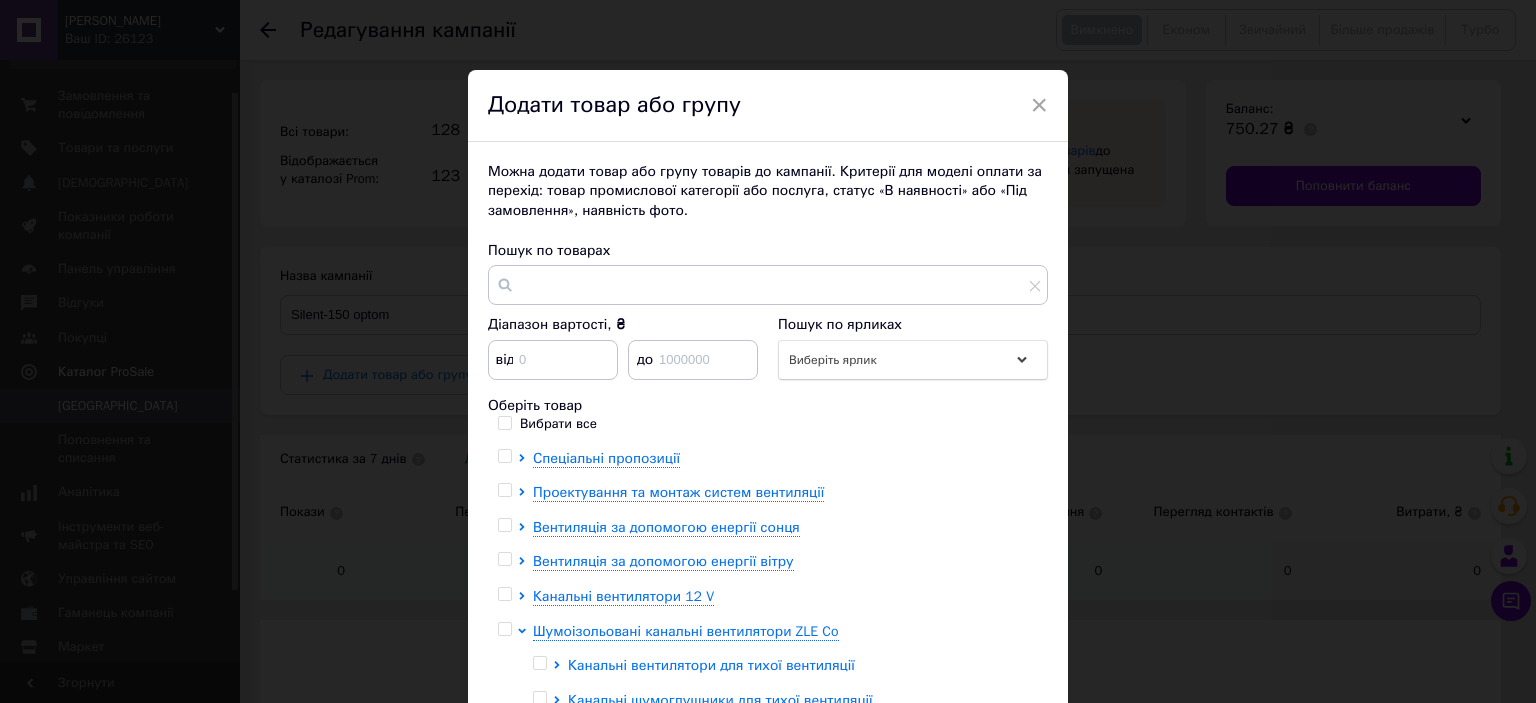 click on "Канальні вентилятори для тихої вентиляції" at bounding box center (711, 665) 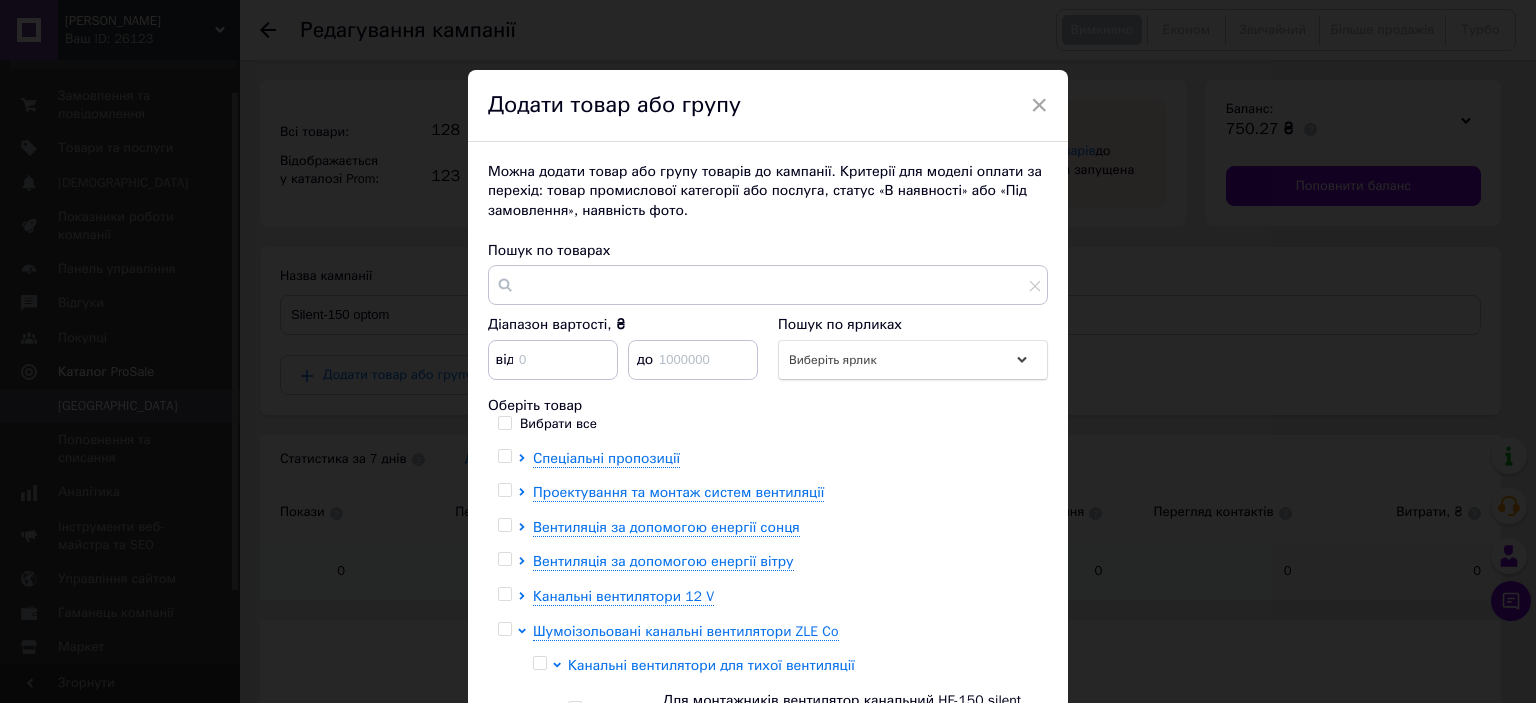 scroll, scrollTop: 100, scrollLeft: 0, axis: vertical 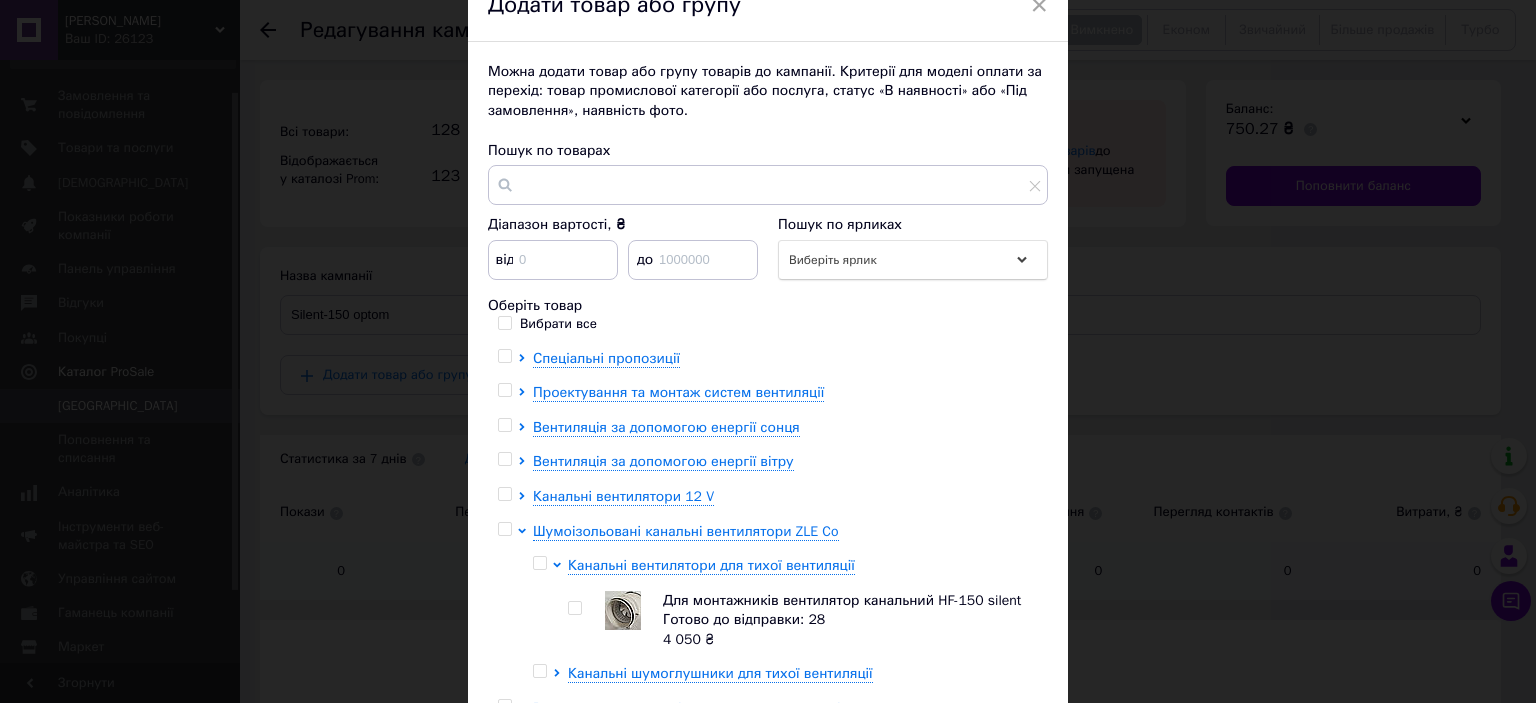click at bounding box center (574, 608) 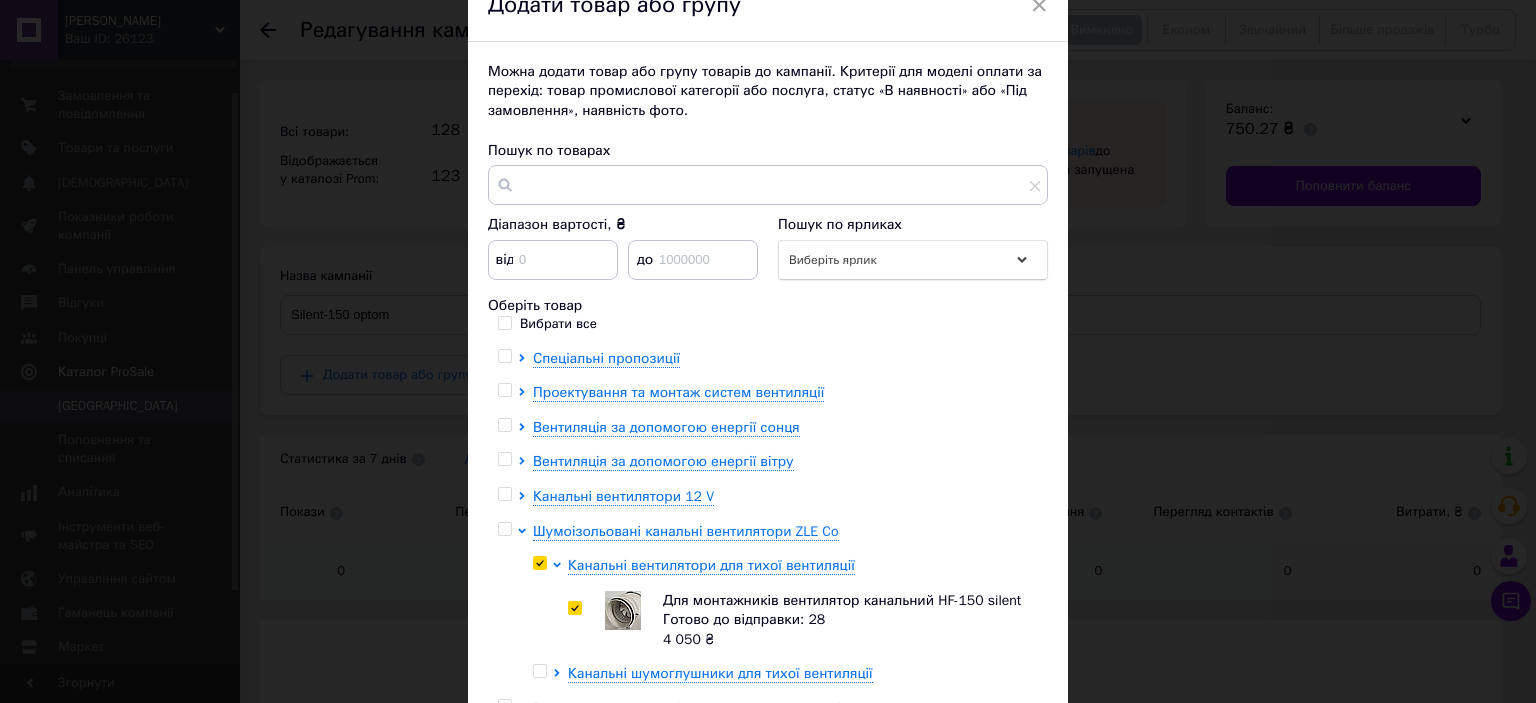checkbox on "true" 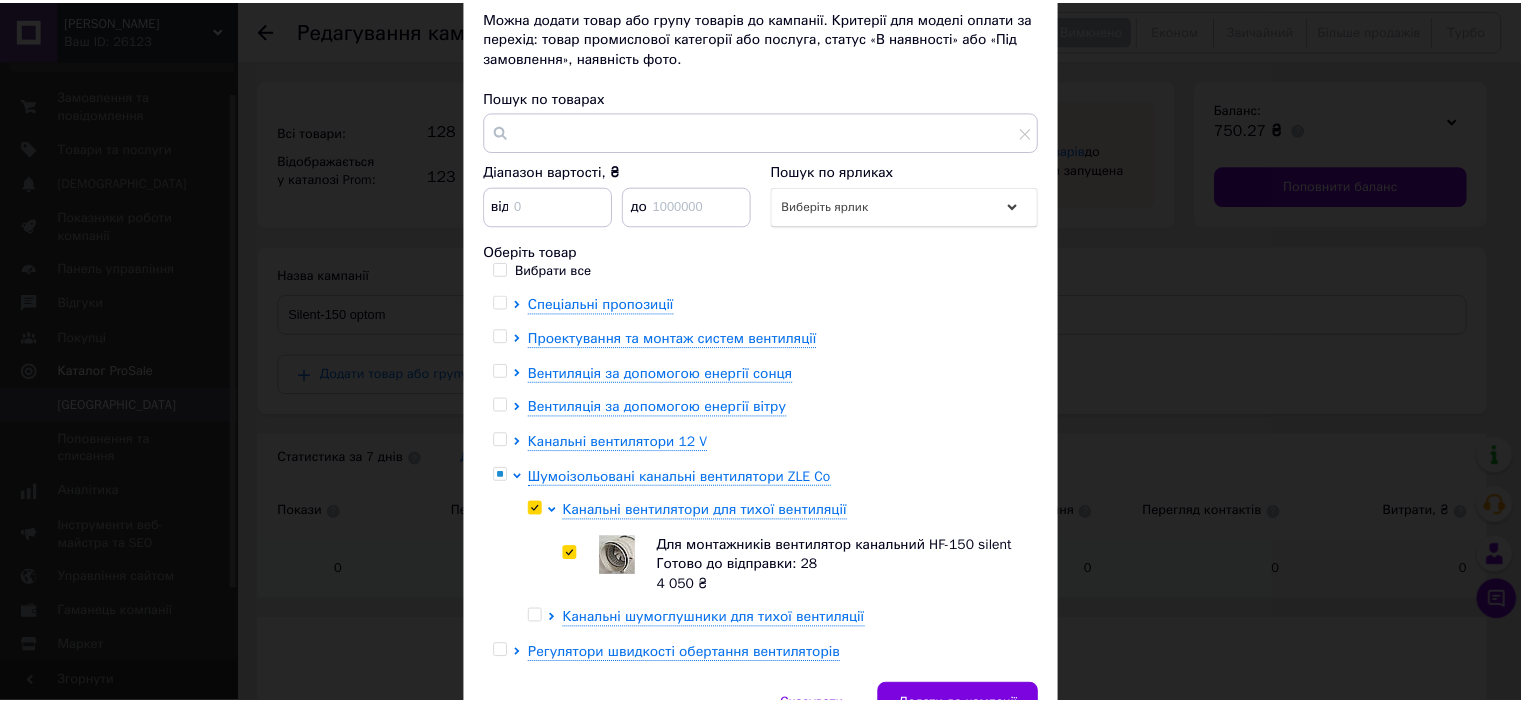 scroll, scrollTop: 200, scrollLeft: 0, axis: vertical 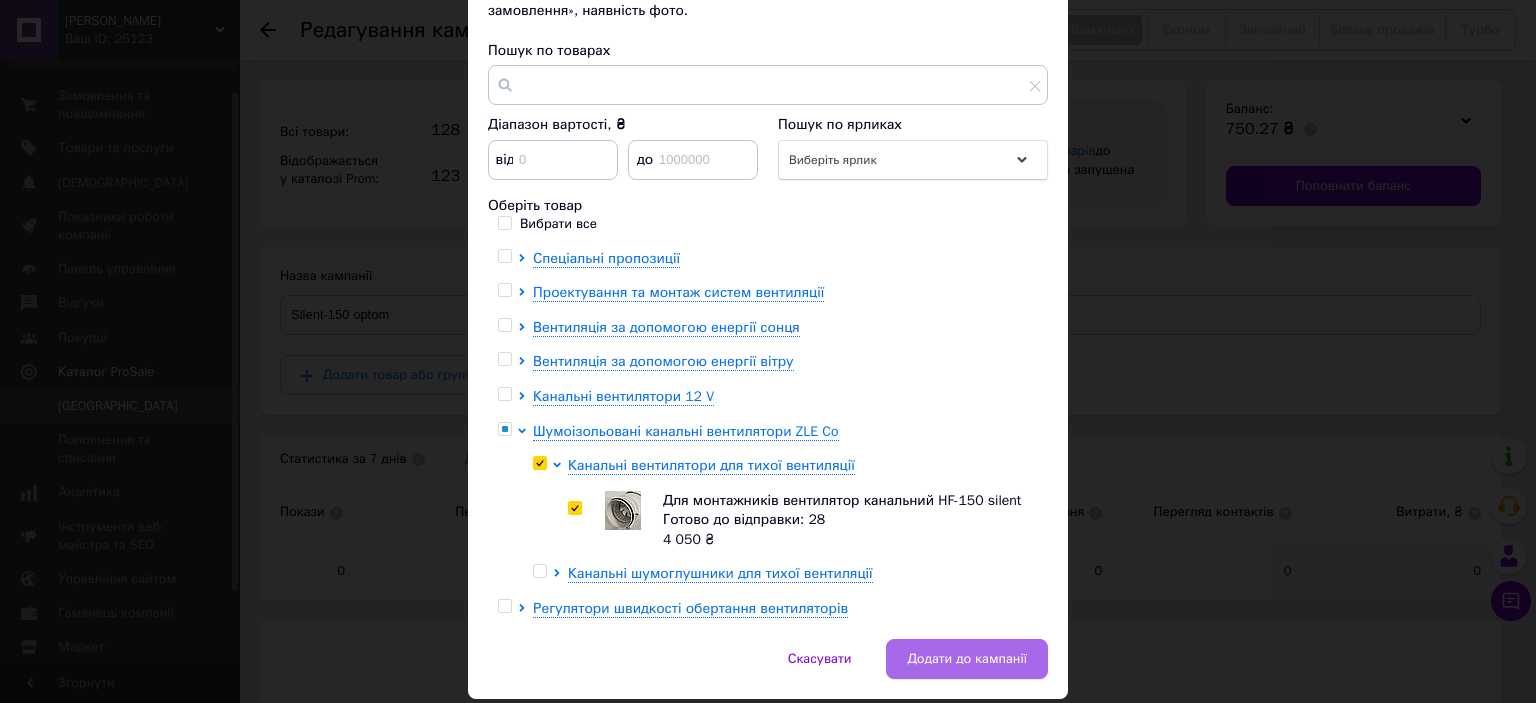 click on "Додати до кампанії" at bounding box center (967, 659) 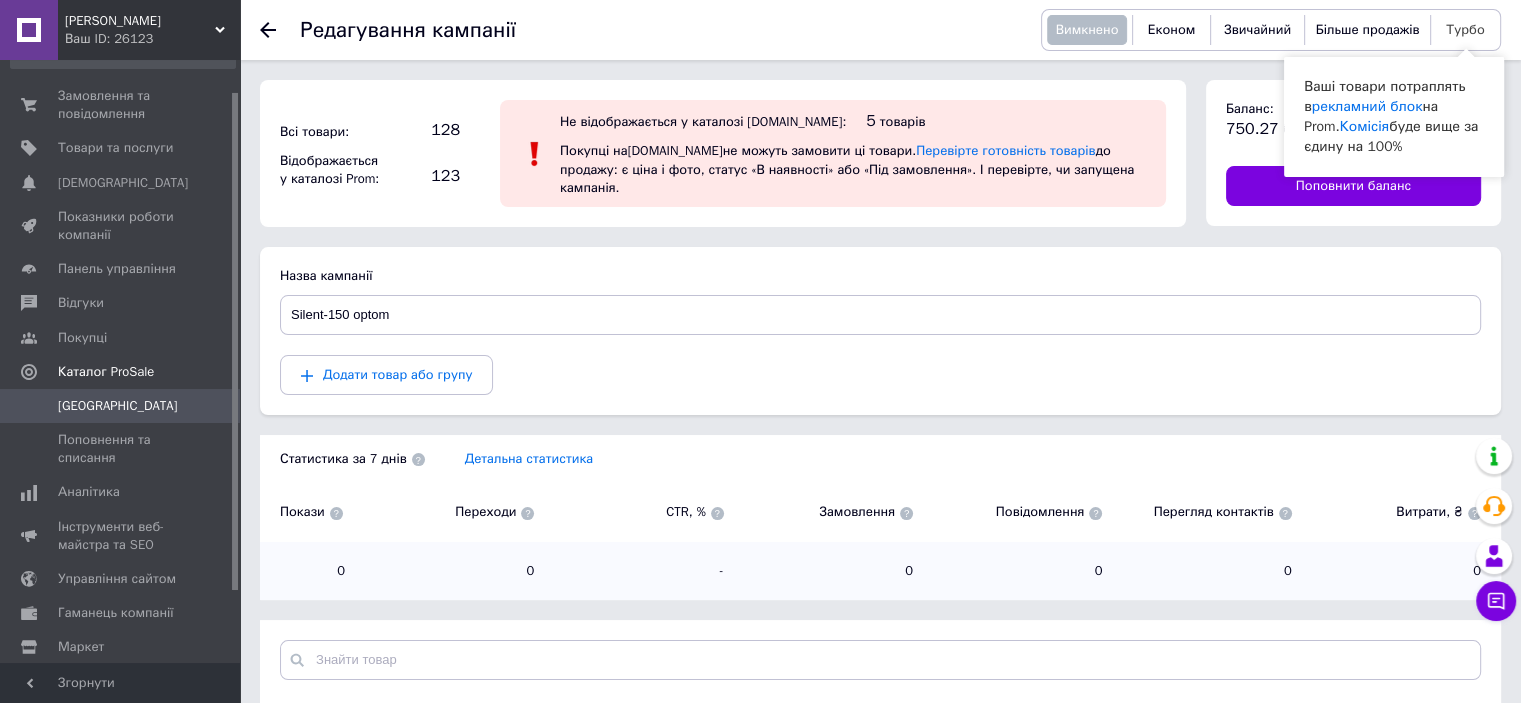 click on "Турбо" at bounding box center [1465, 29] 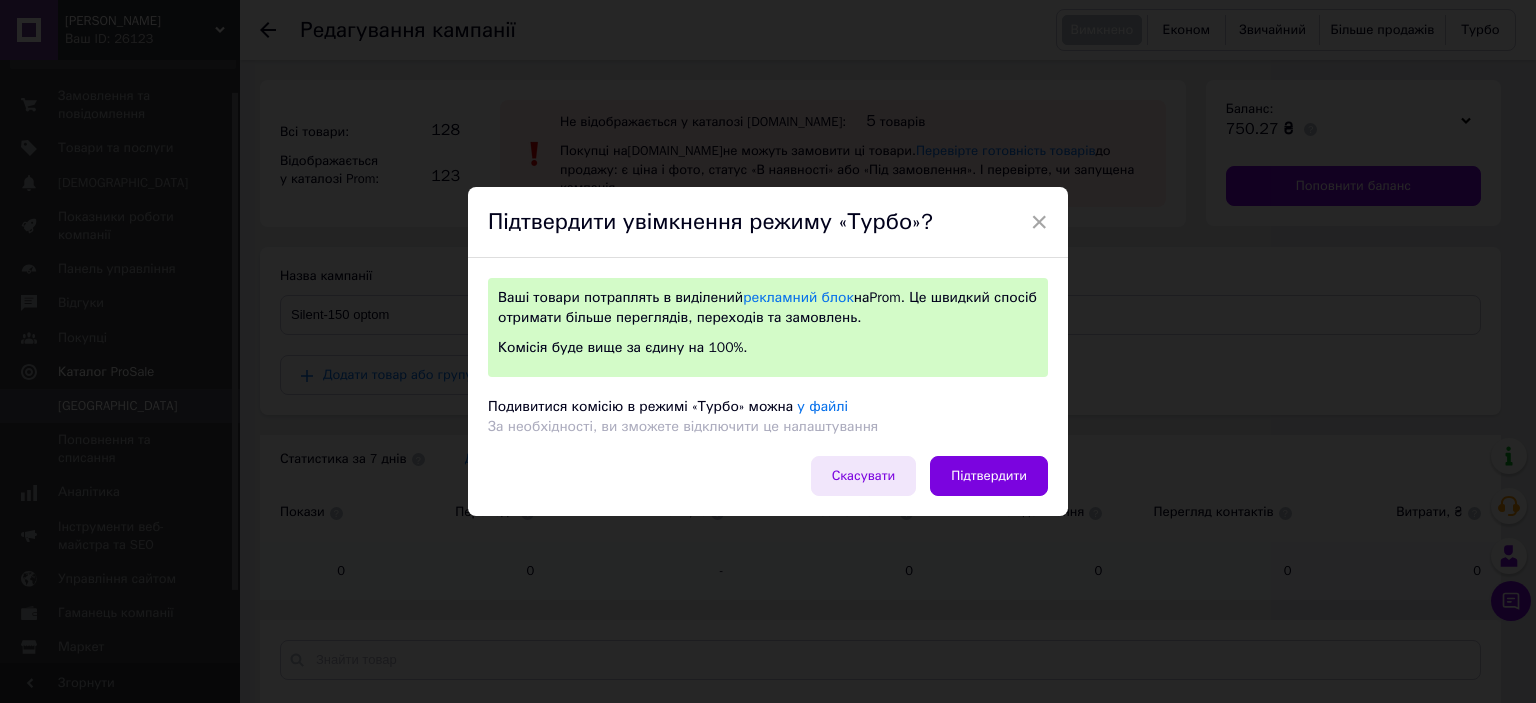 click on "Скасувати" at bounding box center (864, 476) 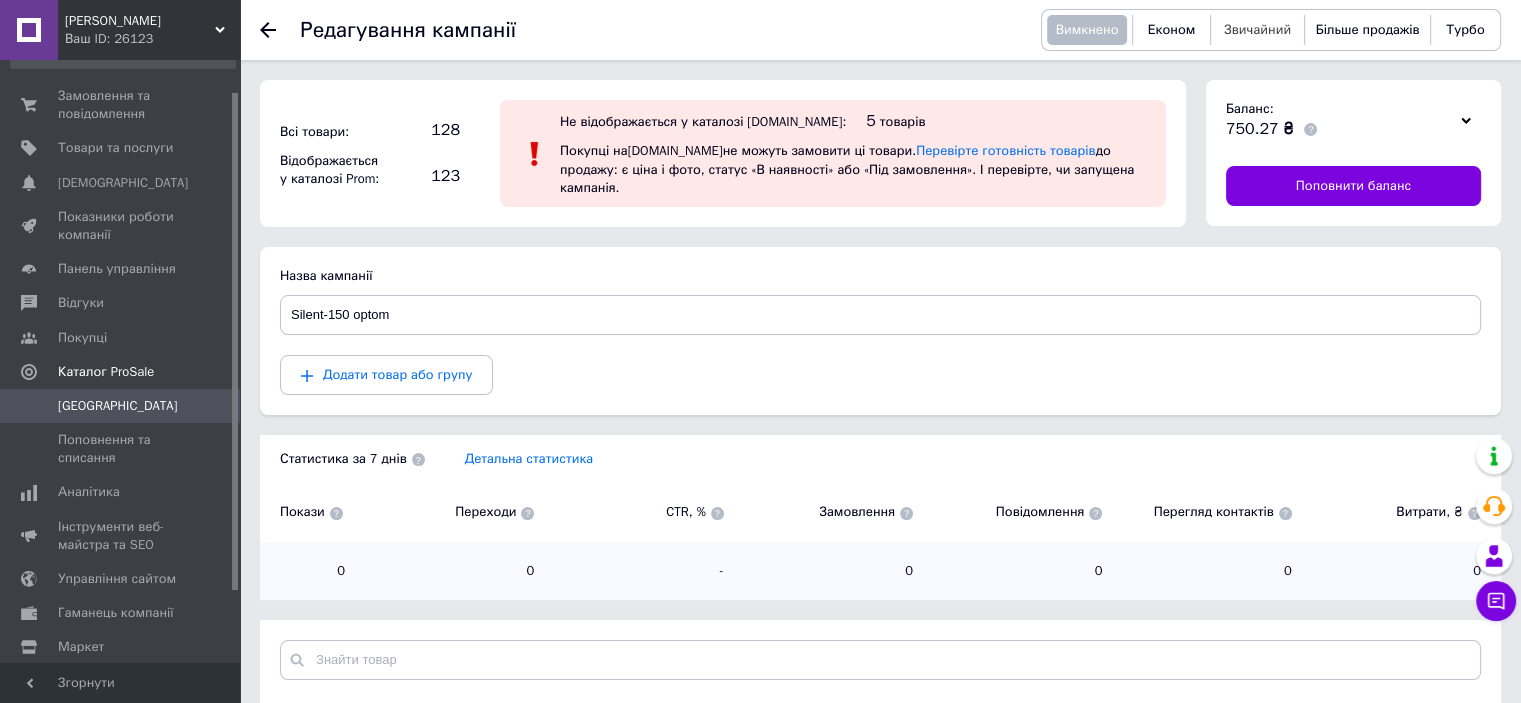 click on "Звичайний" at bounding box center (1257, 29) 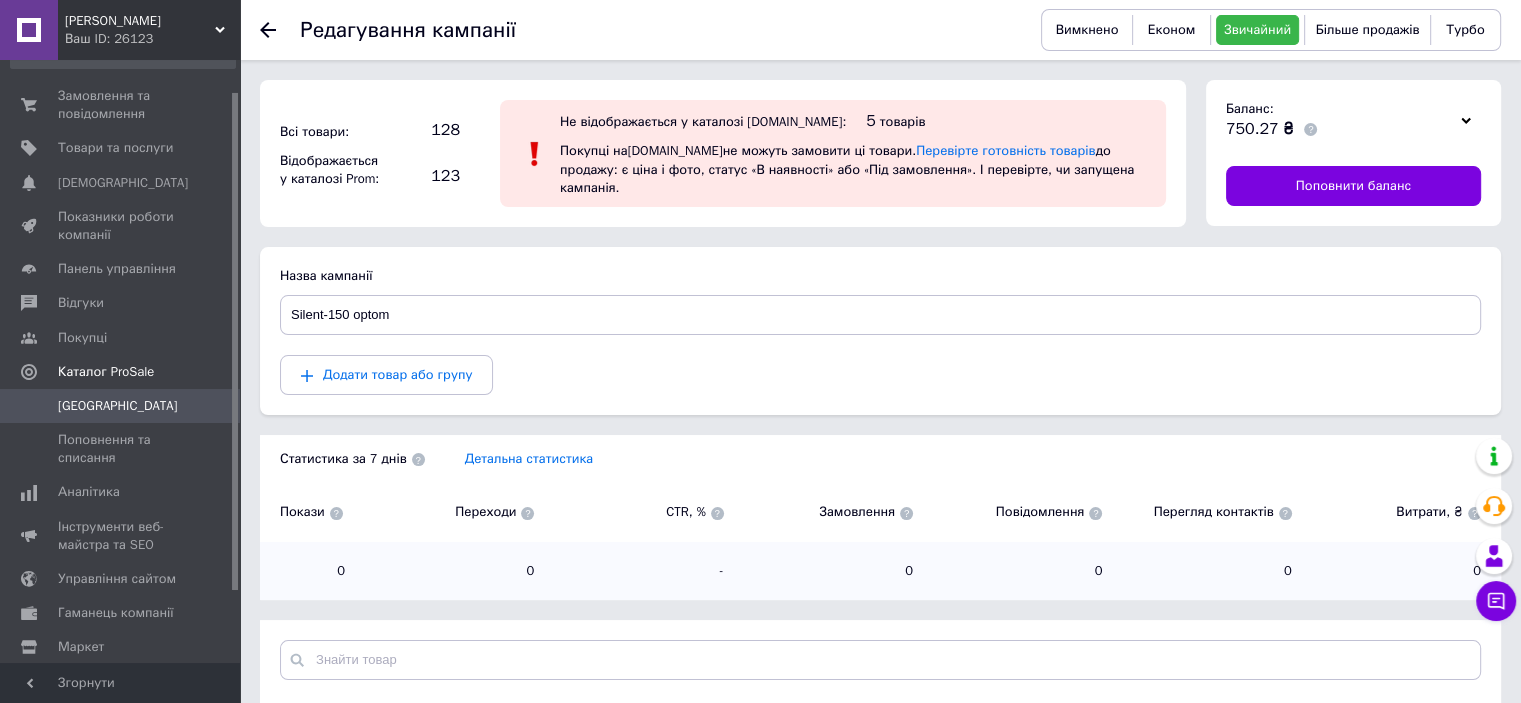 click 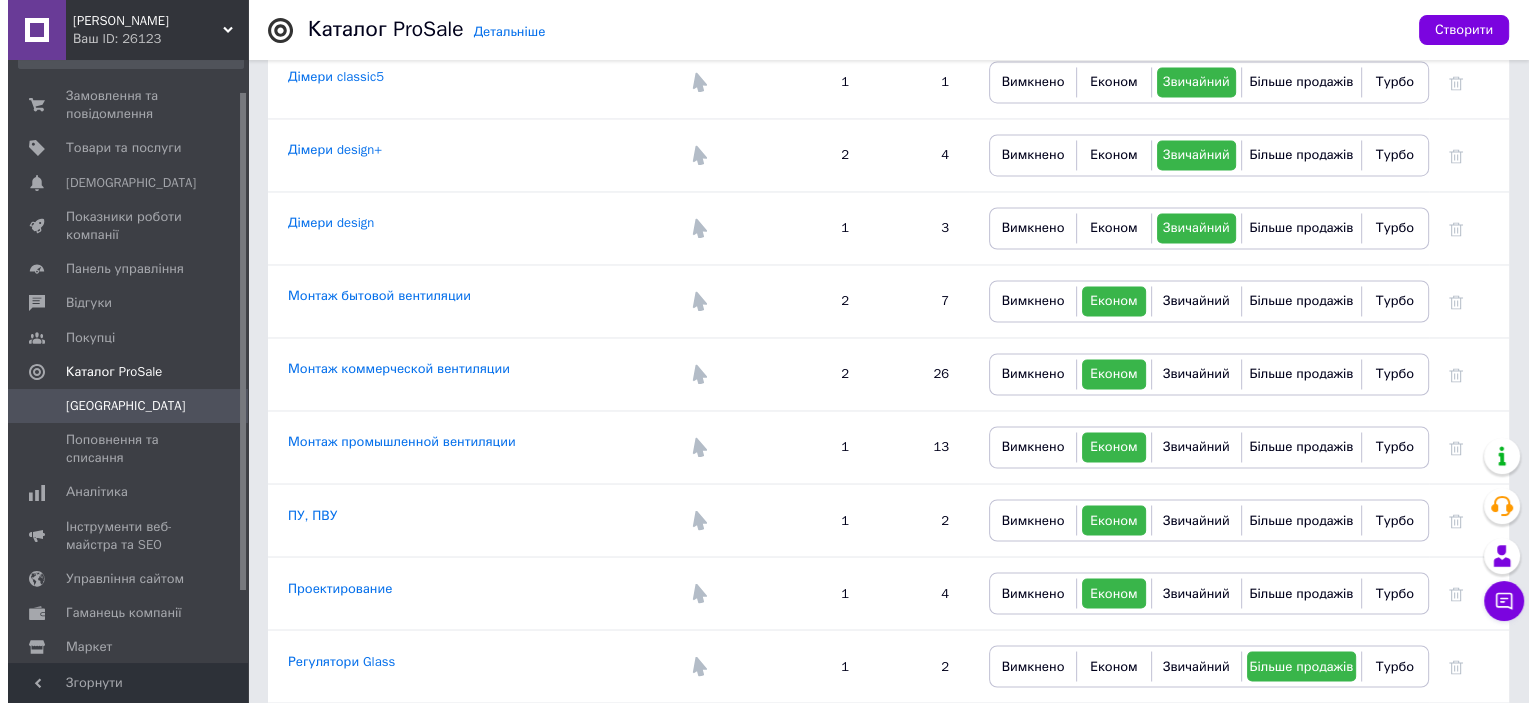 scroll, scrollTop: 3404, scrollLeft: 0, axis: vertical 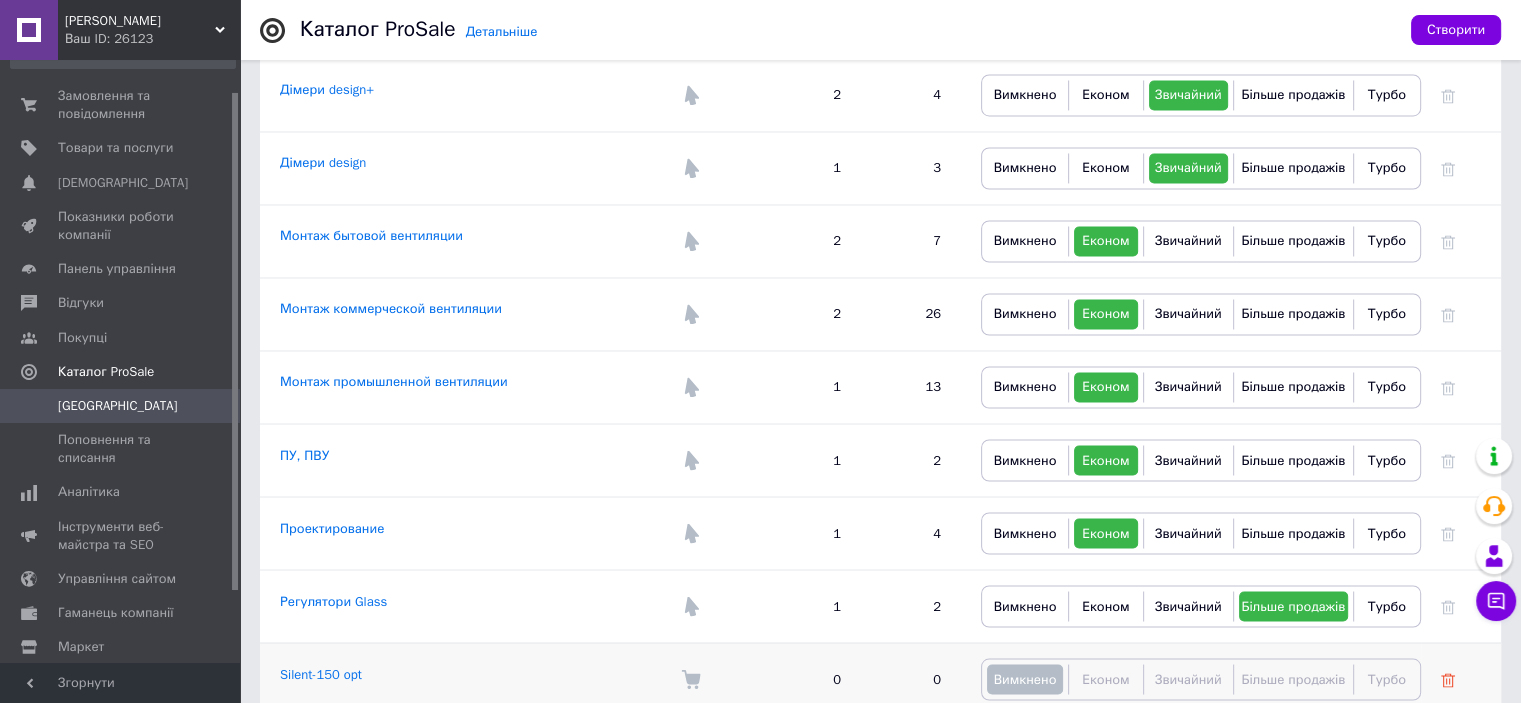 click 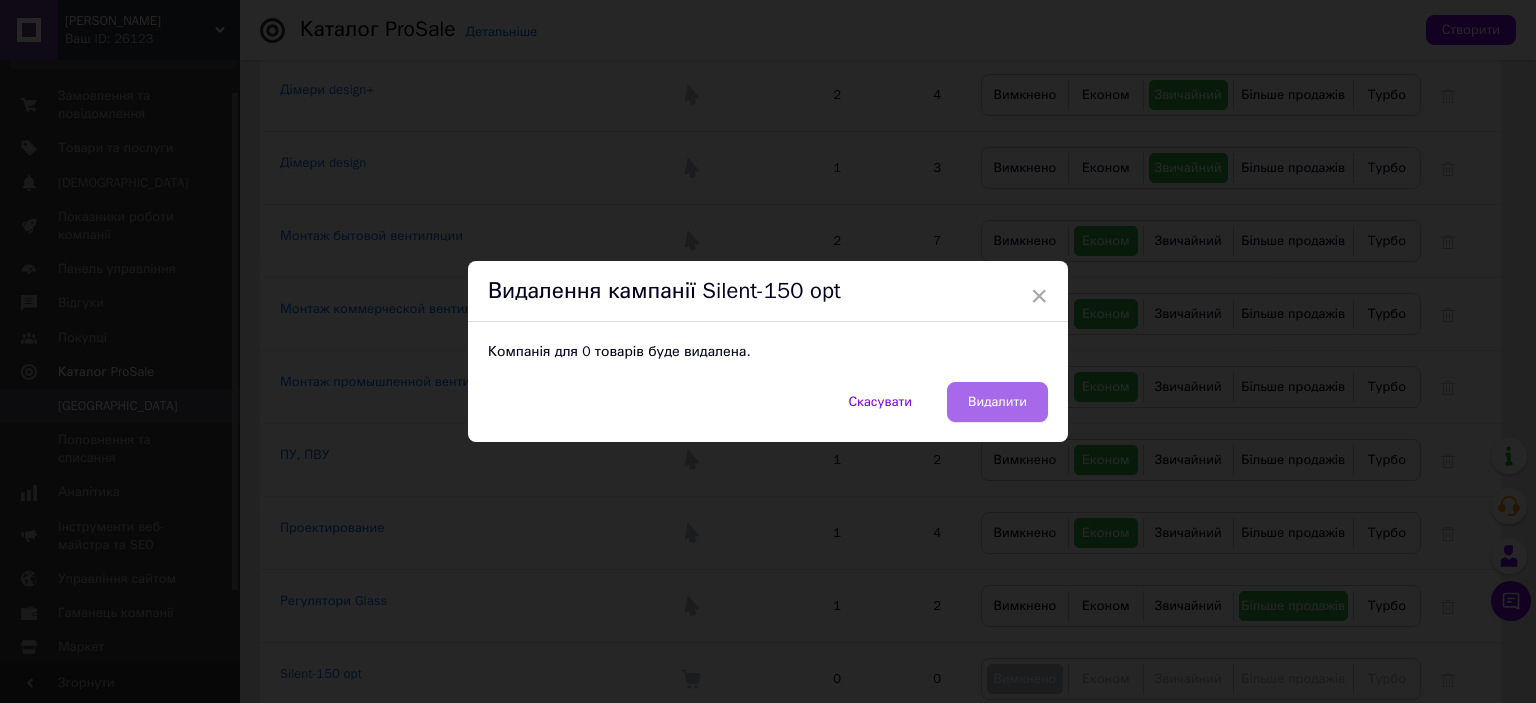 click on "Видалити" at bounding box center (997, 402) 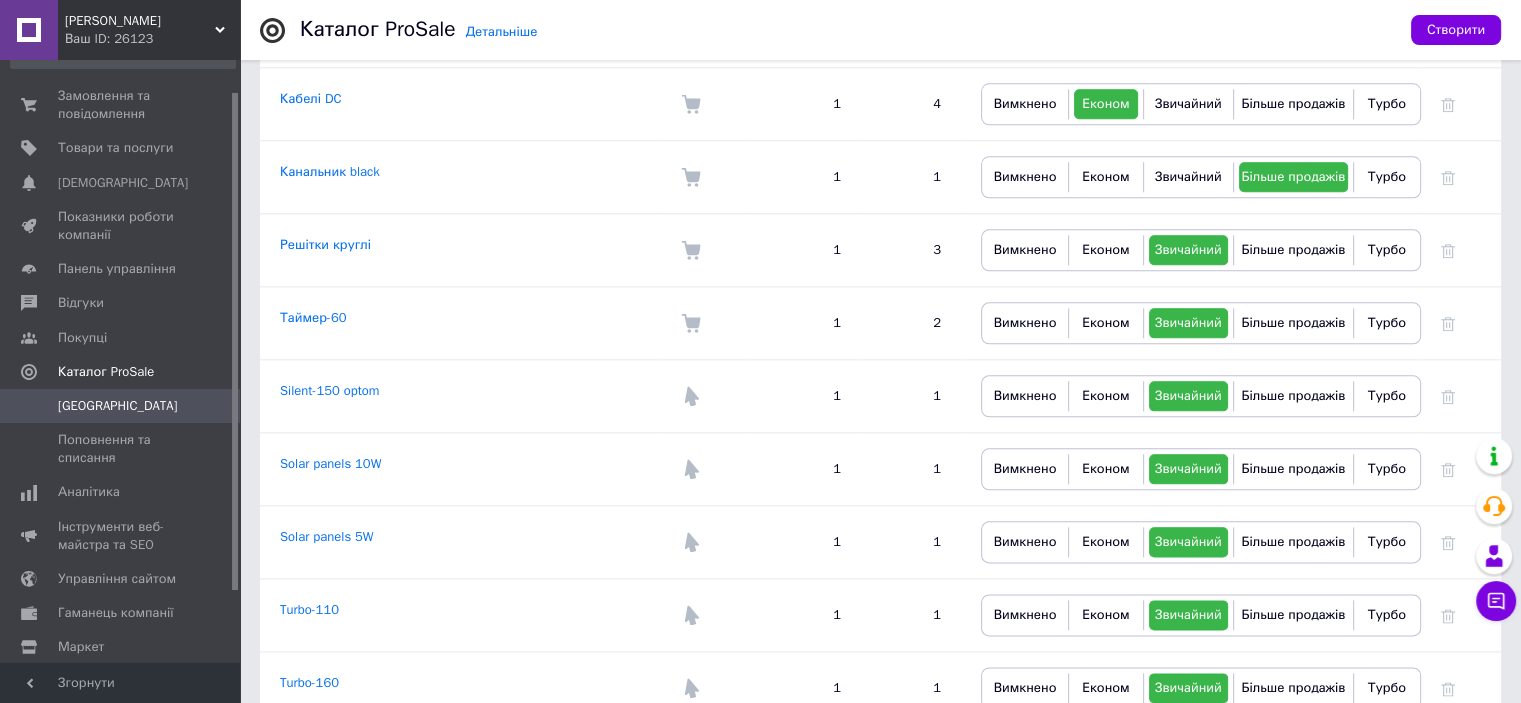 scroll, scrollTop: 2332, scrollLeft: 0, axis: vertical 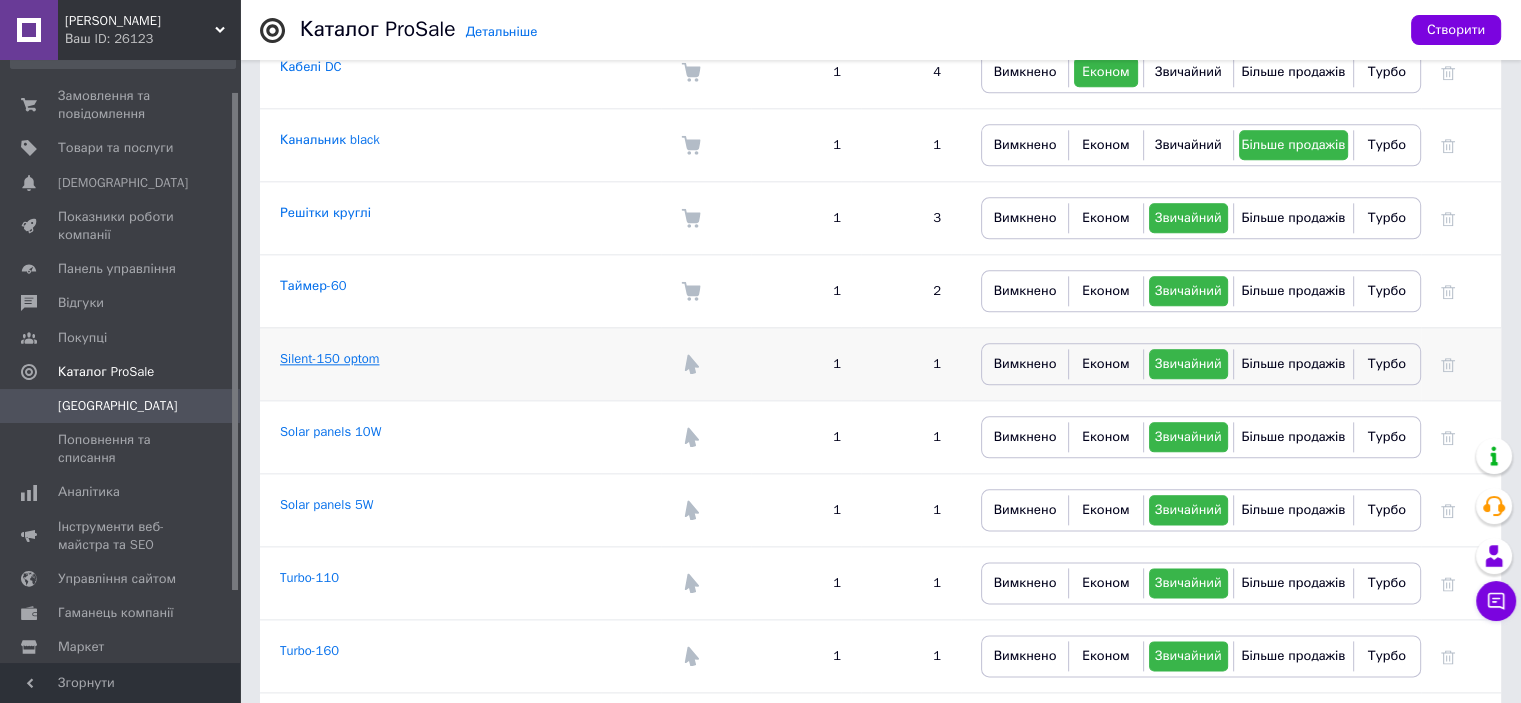 click on "Silent-150 optom" at bounding box center [329, 358] 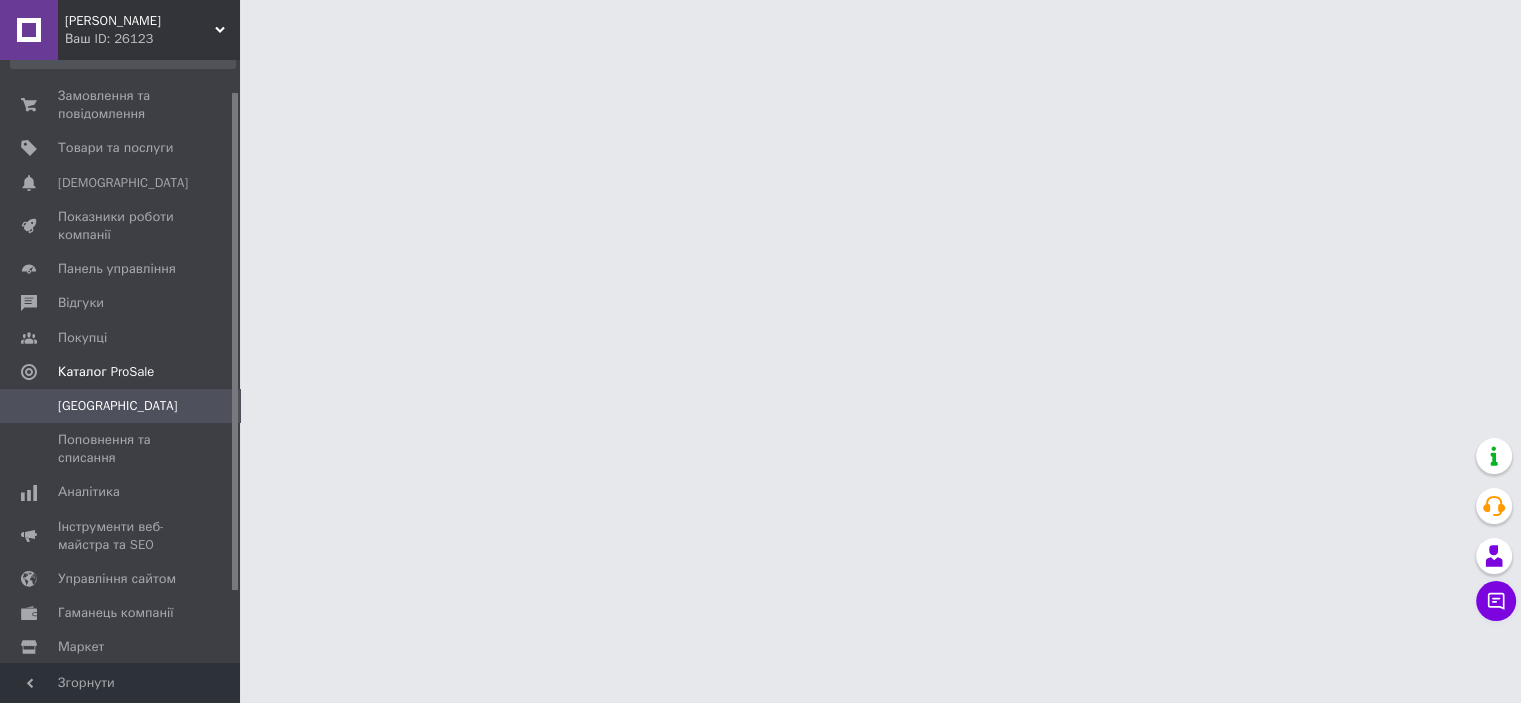scroll, scrollTop: 0, scrollLeft: 0, axis: both 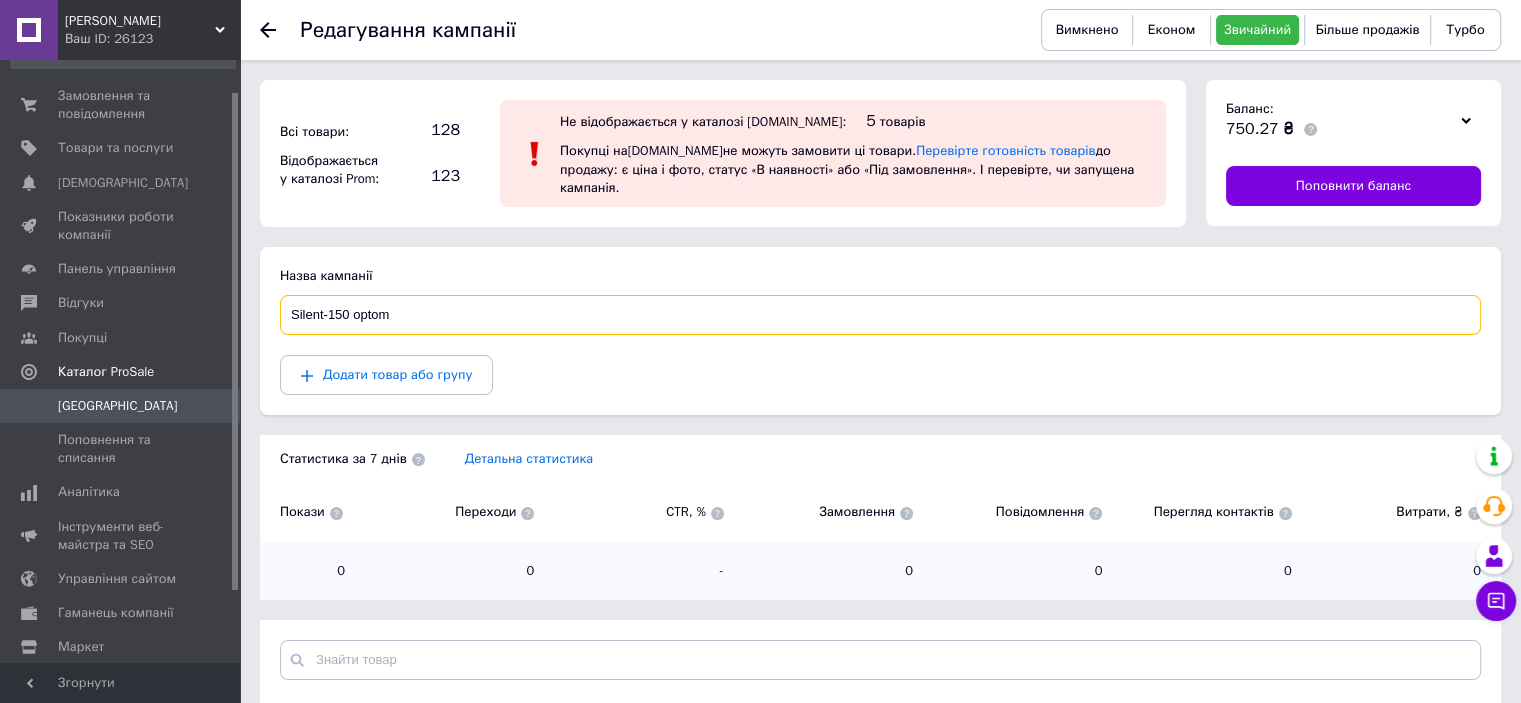 click on "Silent-150 optom" at bounding box center (880, 315) 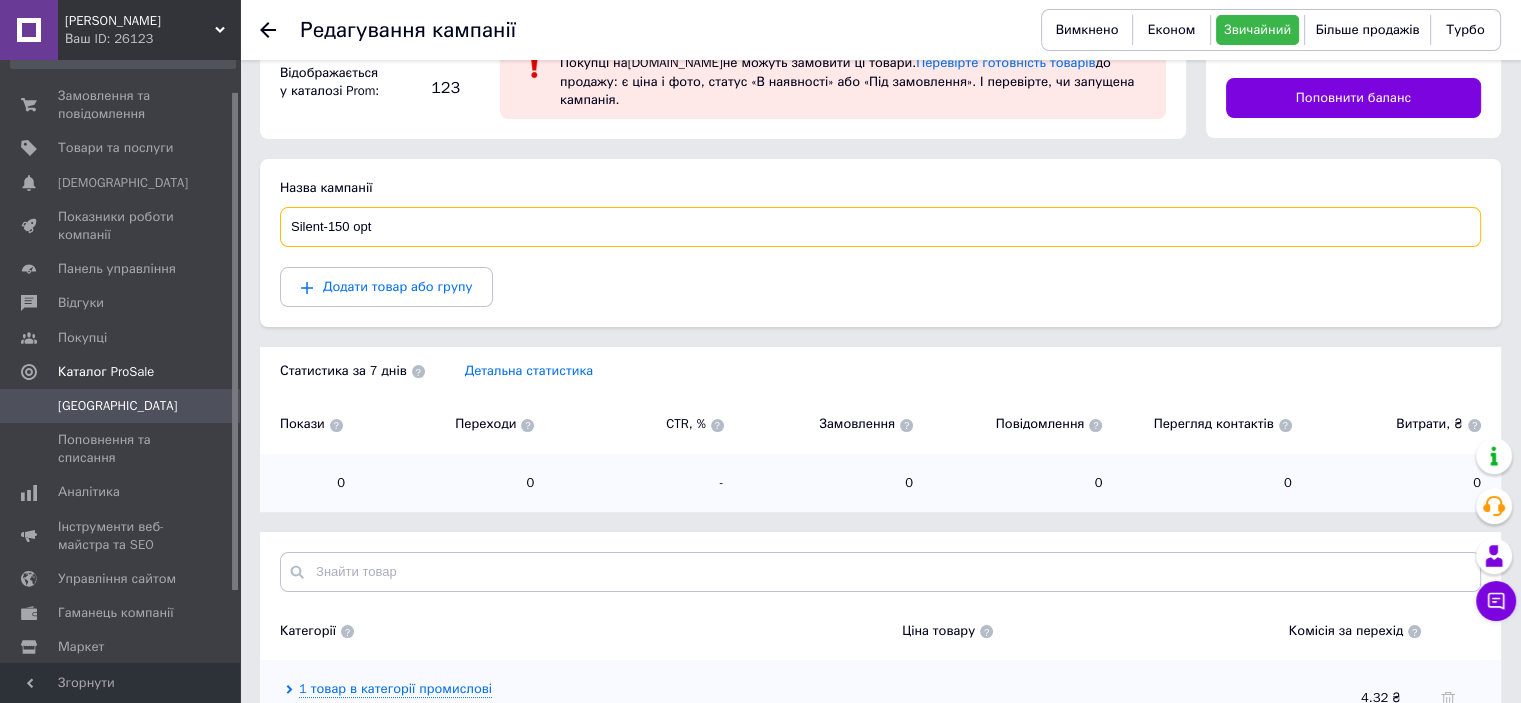 scroll, scrollTop: 0, scrollLeft: 0, axis: both 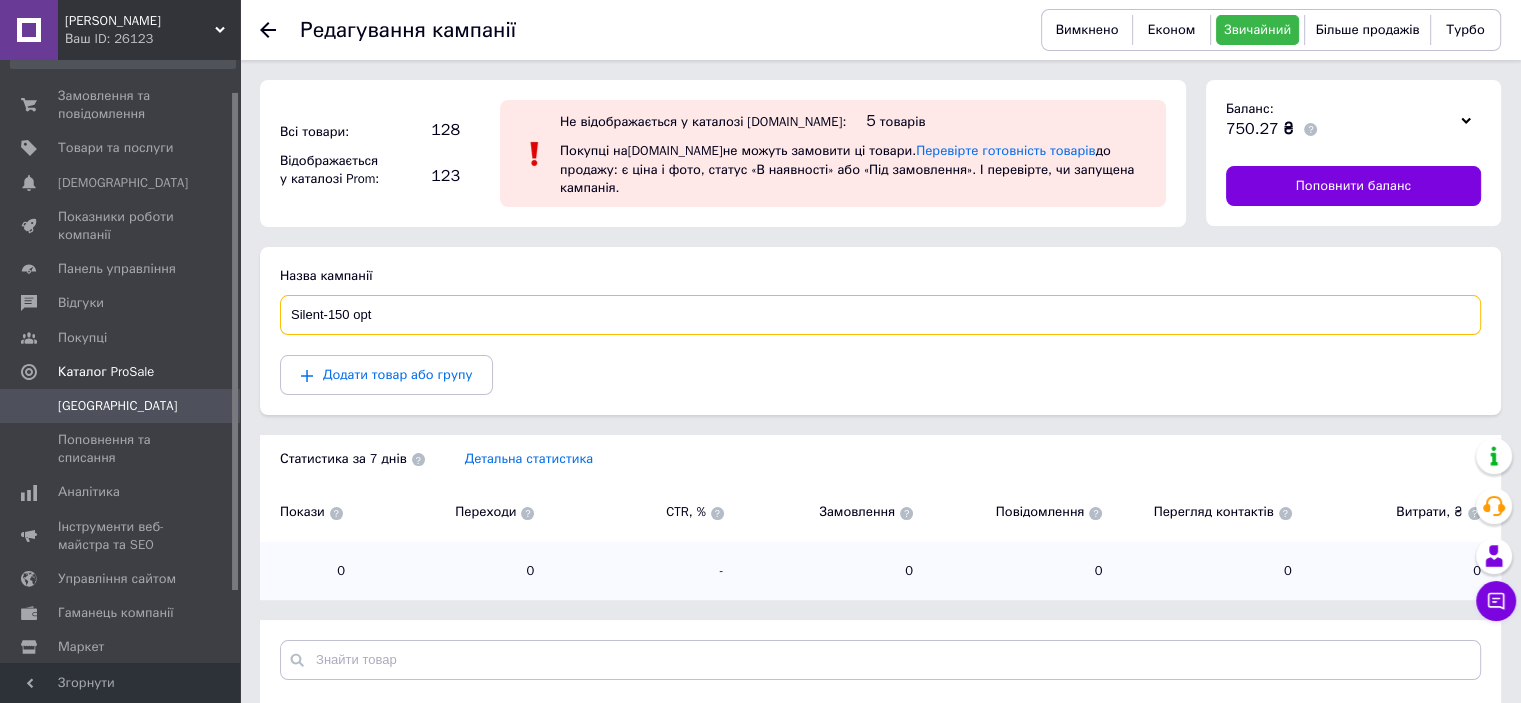 type on "Silent-150 opt" 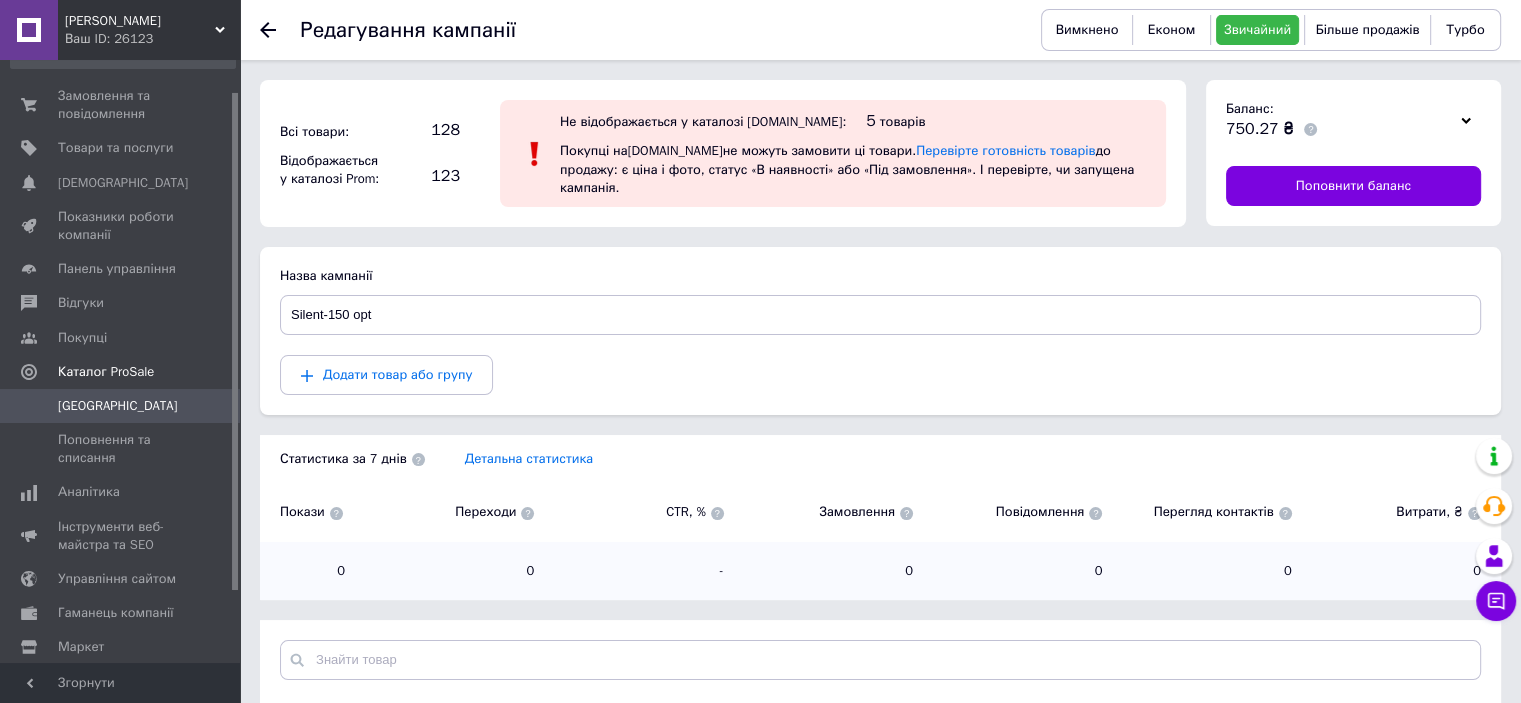 click 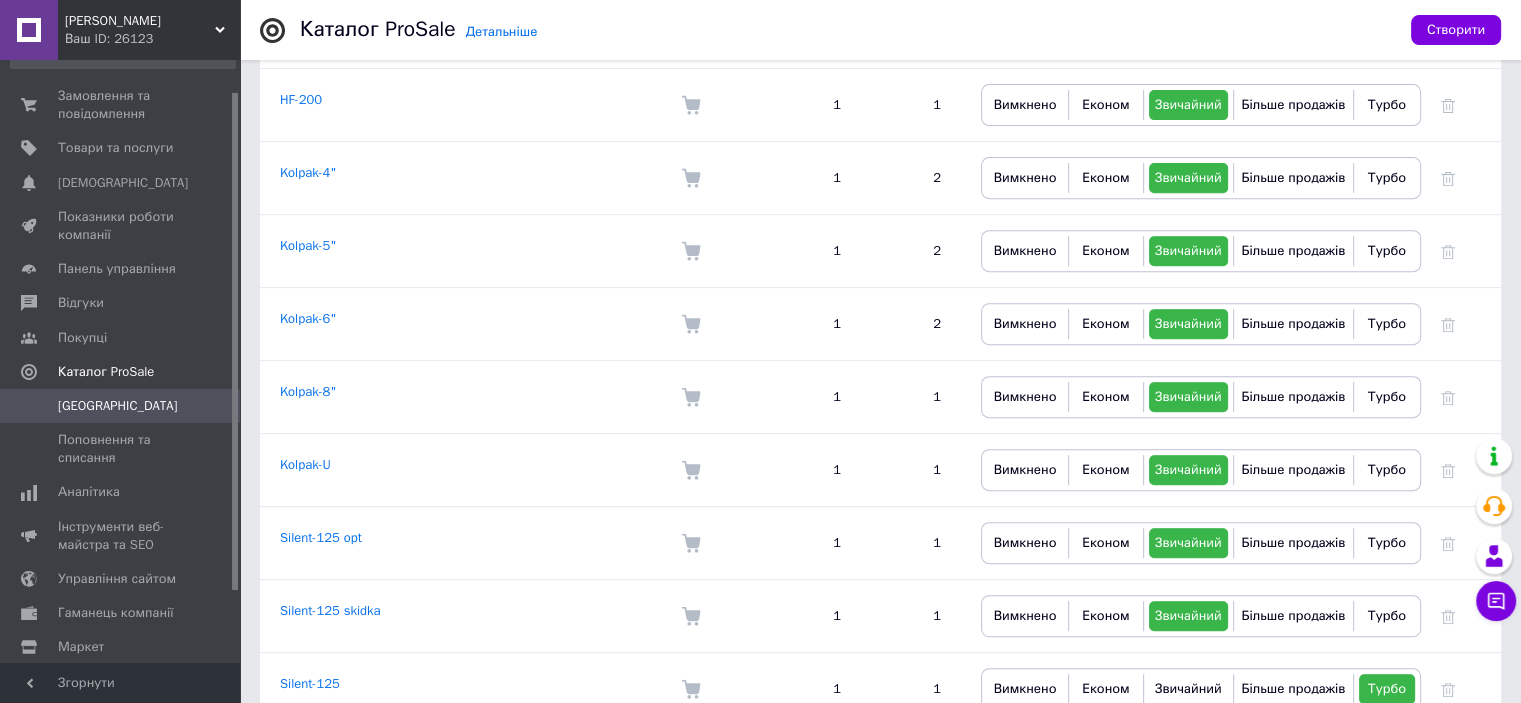 scroll, scrollTop: 732, scrollLeft: 0, axis: vertical 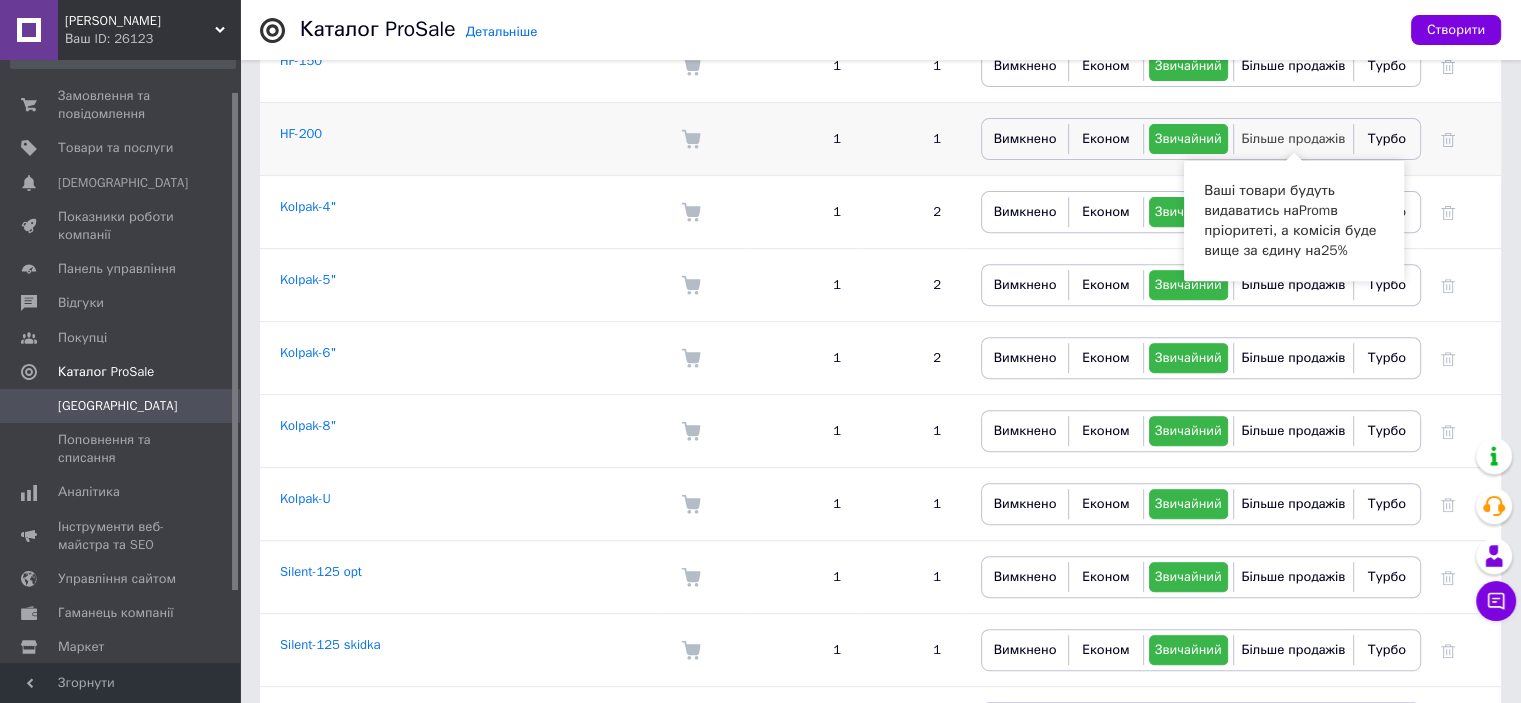 click on "Більше продажів" at bounding box center (1293, 138) 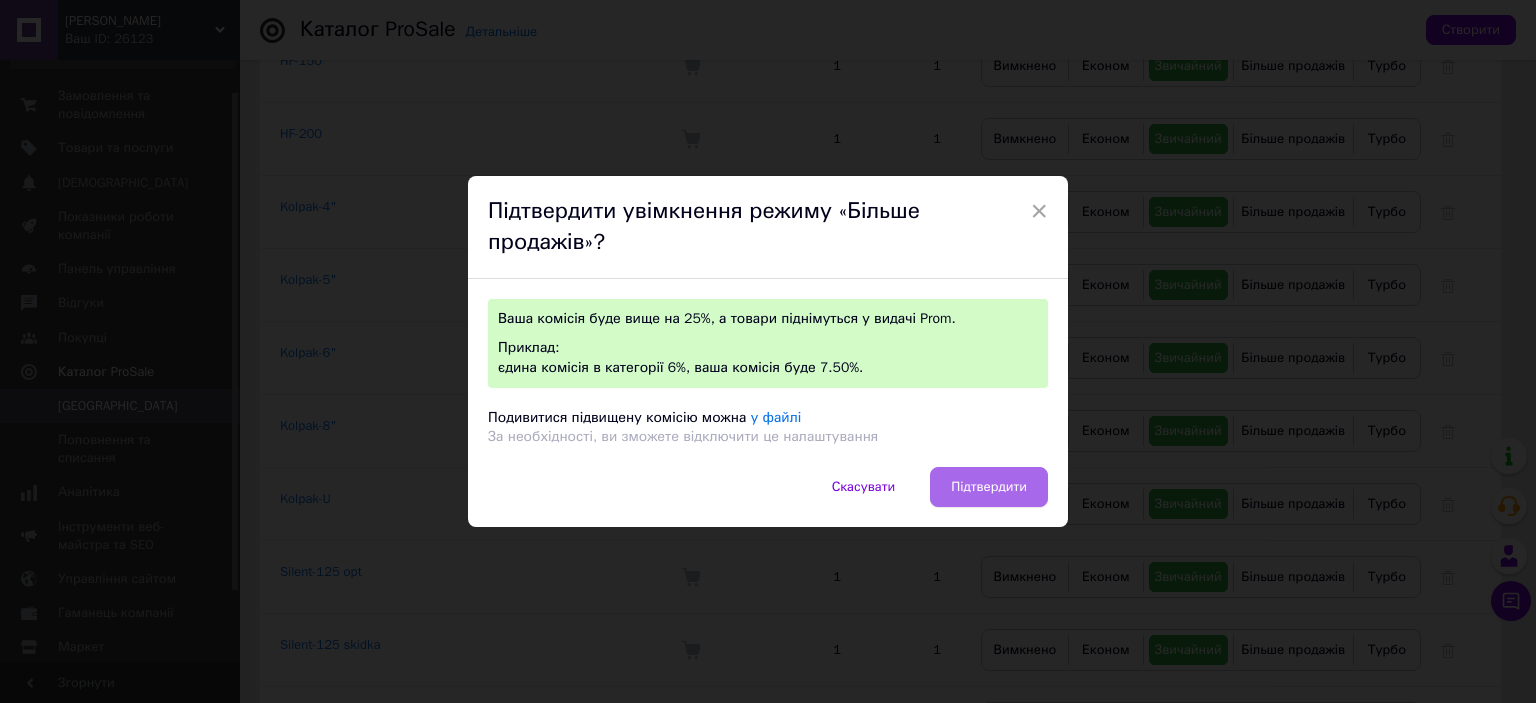 click on "Підтвердити" at bounding box center (989, 487) 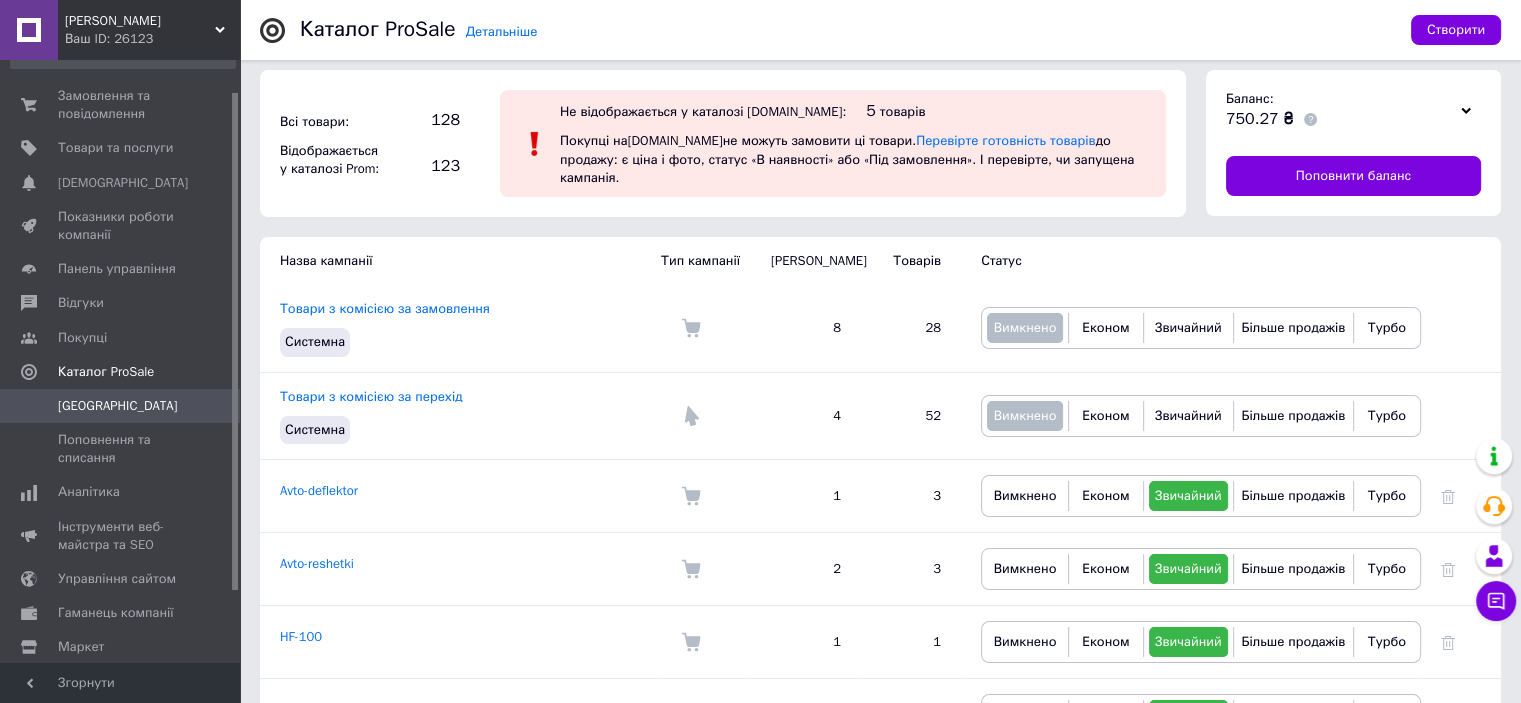 scroll, scrollTop: 0, scrollLeft: 0, axis: both 